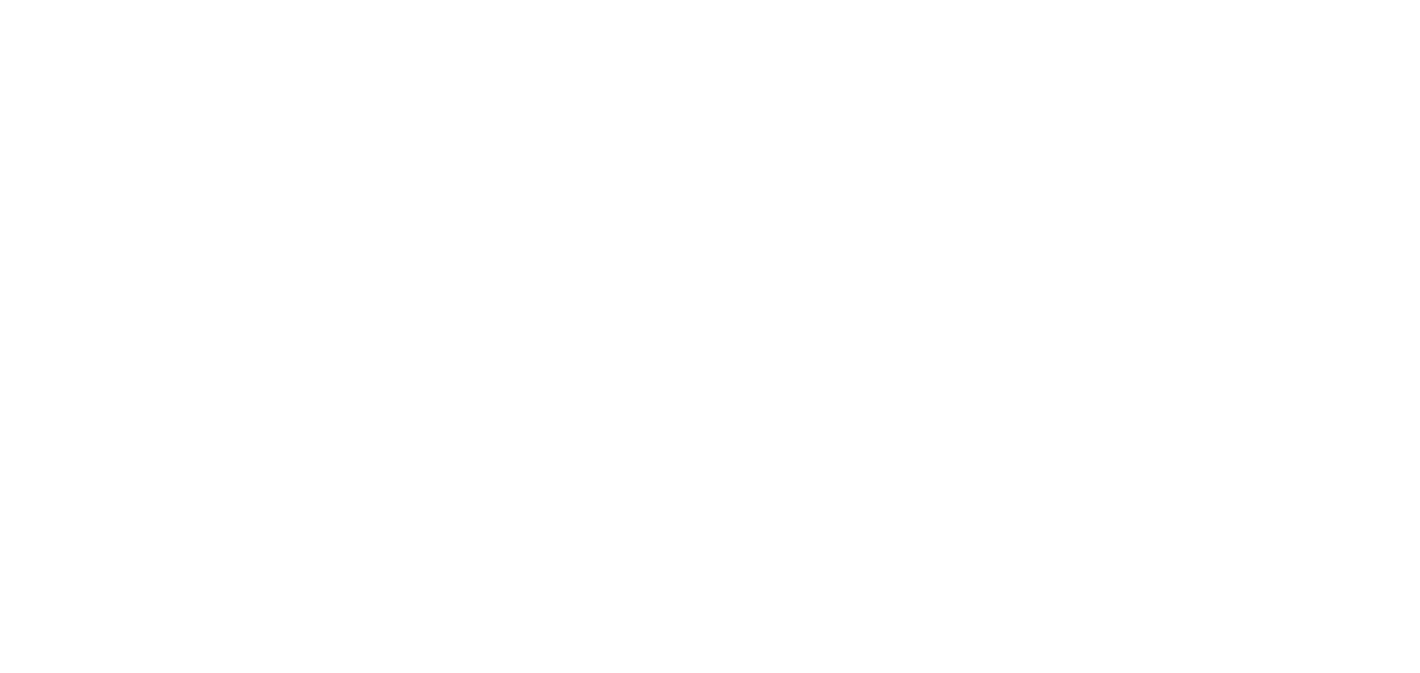 scroll, scrollTop: 0, scrollLeft: 0, axis: both 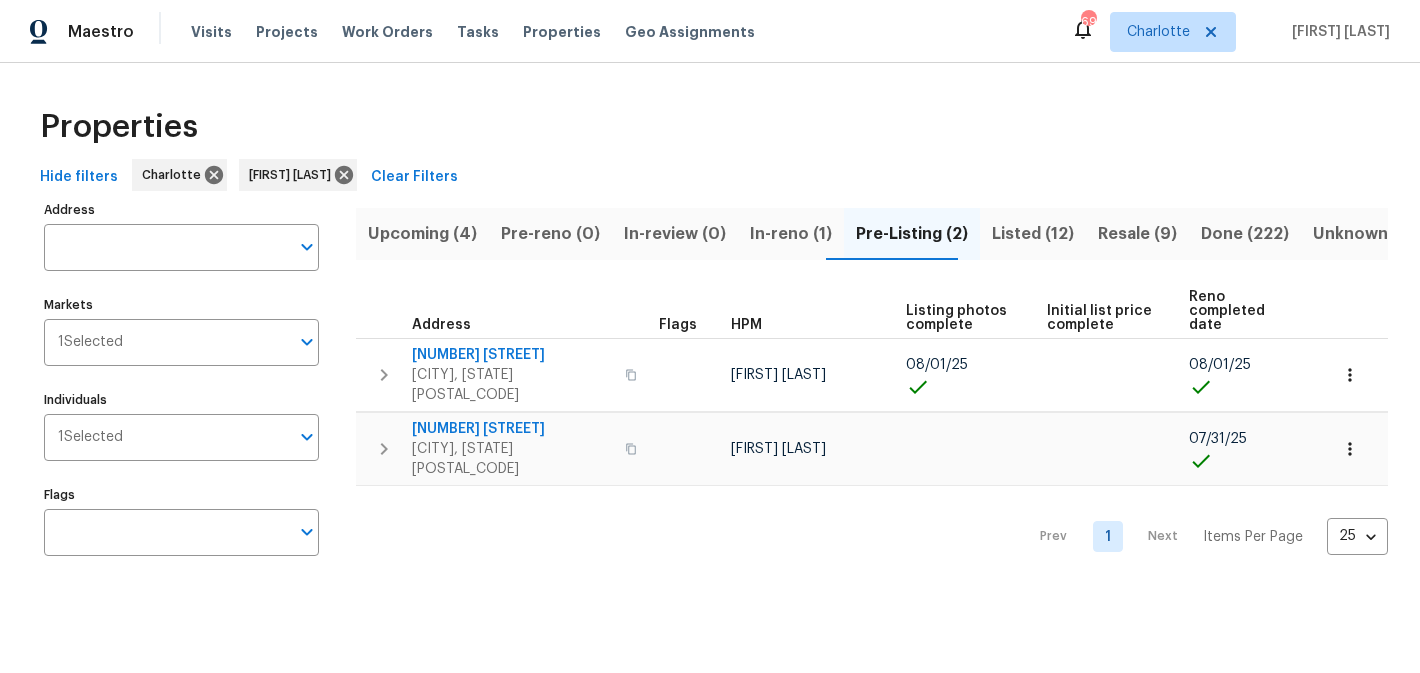 click on "Upcoming (4)" at bounding box center [422, 234] 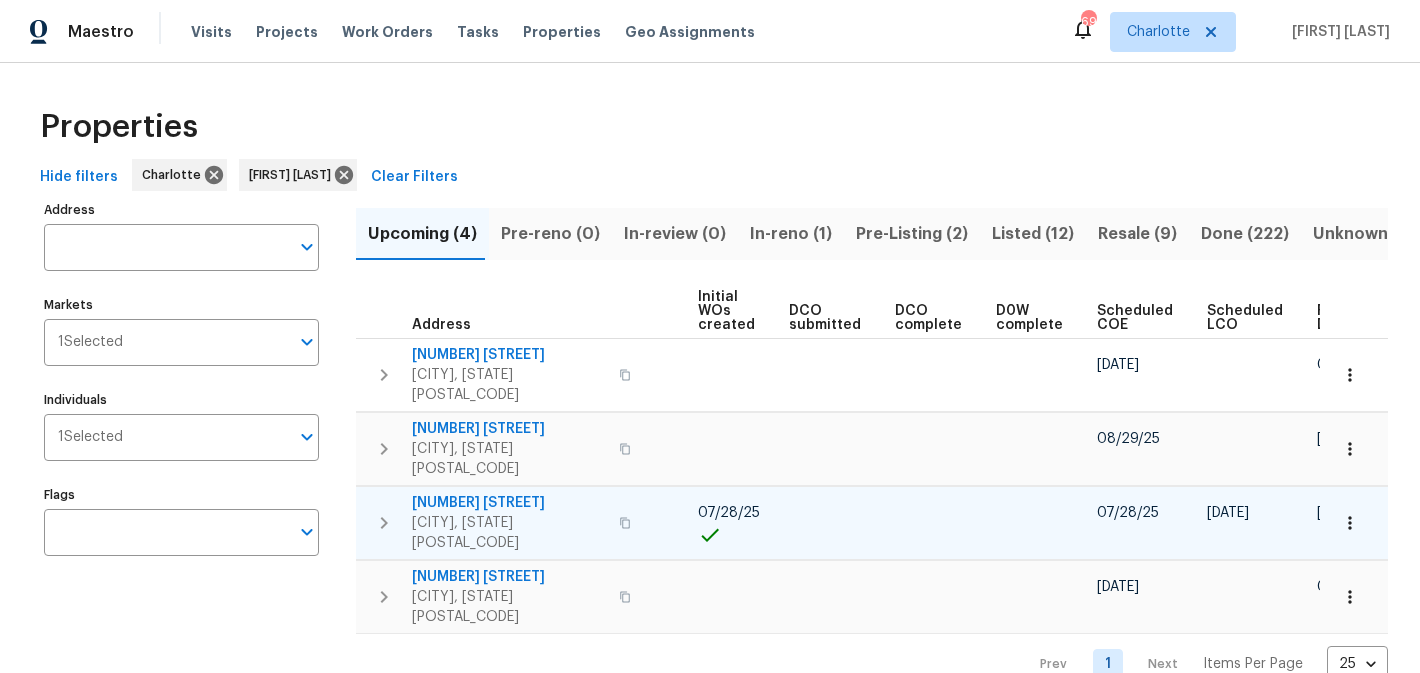 scroll, scrollTop: 0, scrollLeft: 207, axis: horizontal 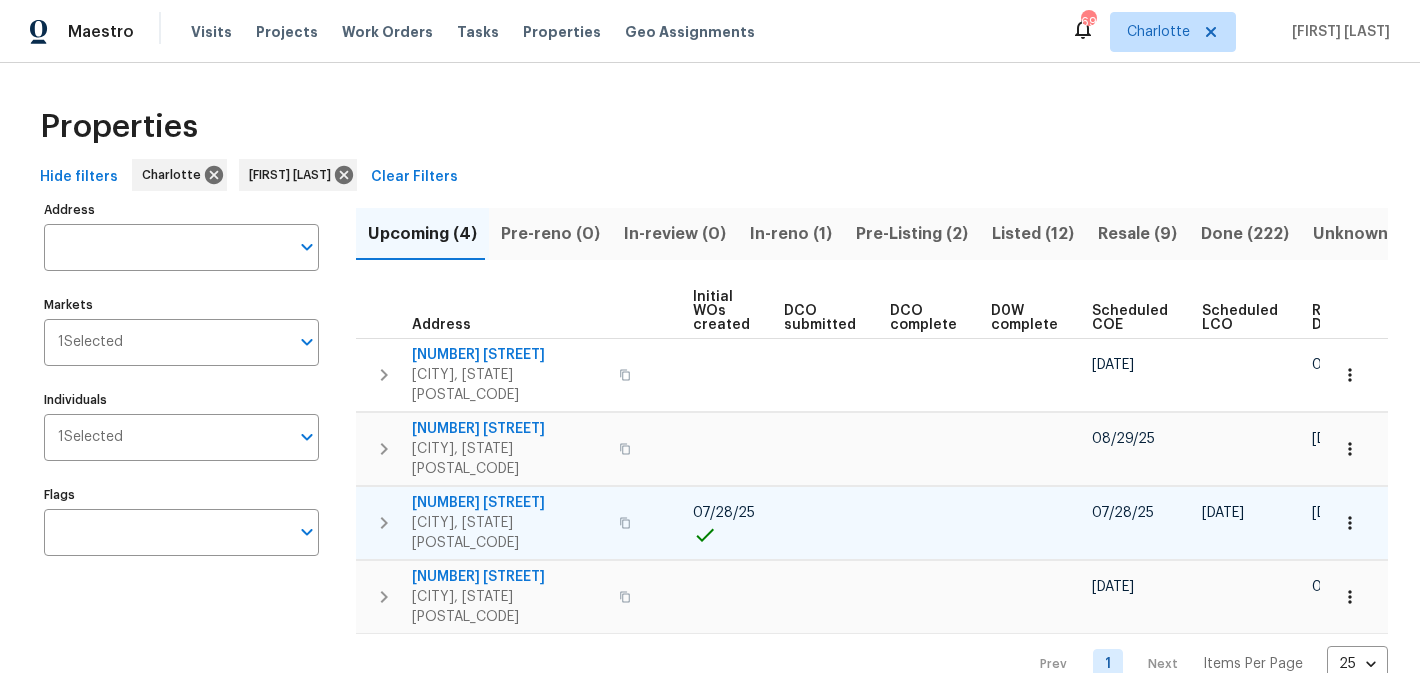 click on "[NUMBER] [STREET]" at bounding box center [509, 503] 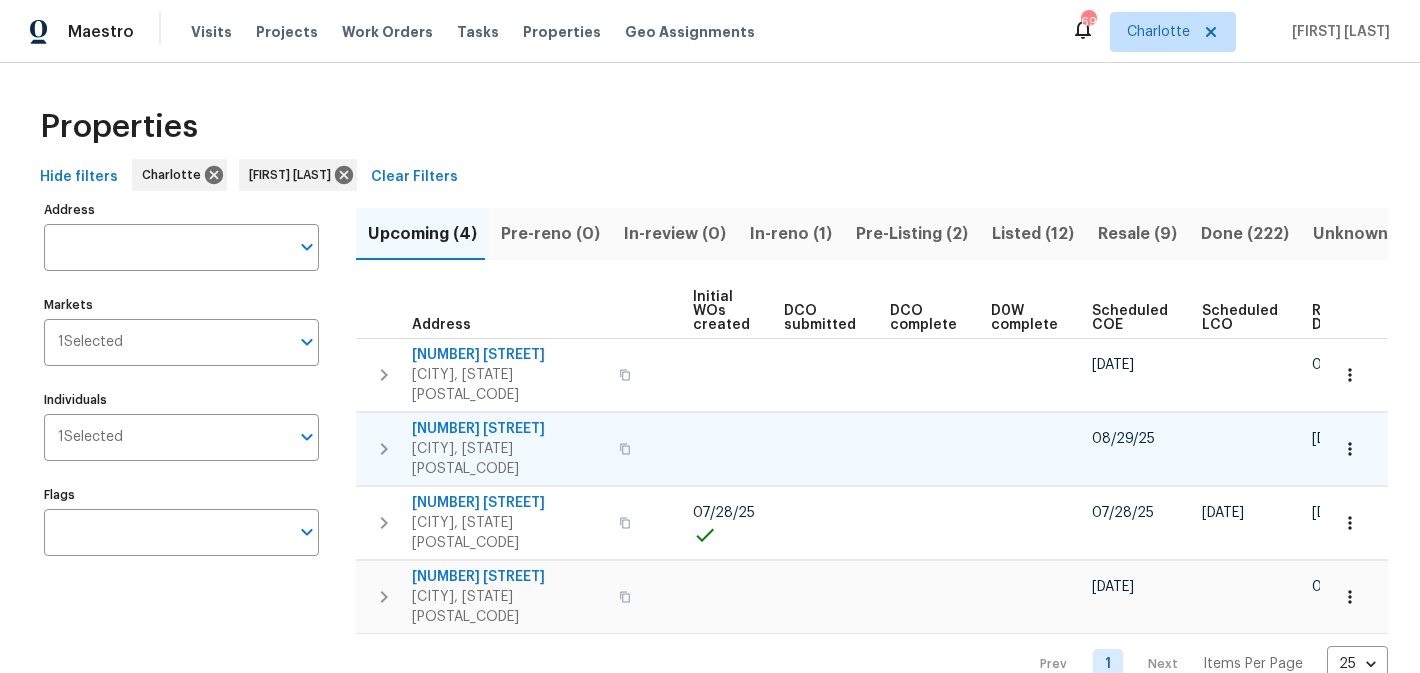 scroll, scrollTop: 0, scrollLeft: 240, axis: horizontal 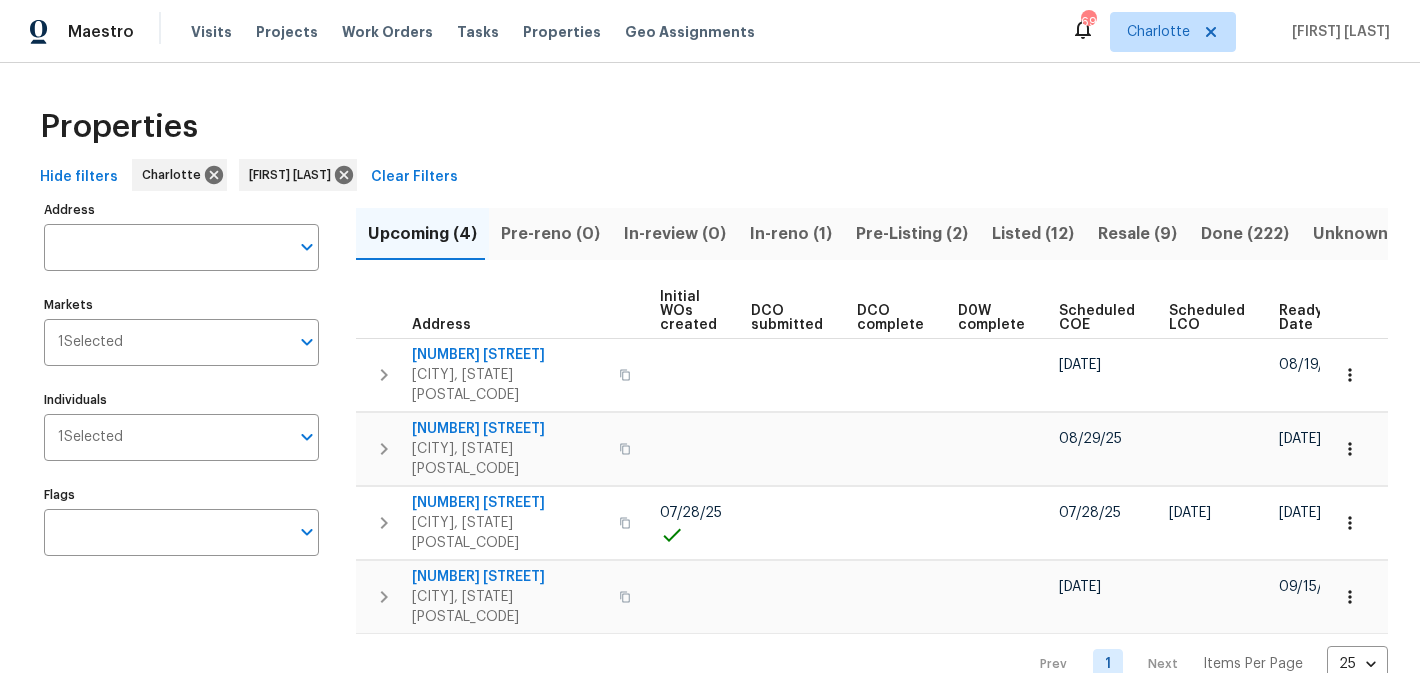click on "In-reno (1)" at bounding box center (791, 234) 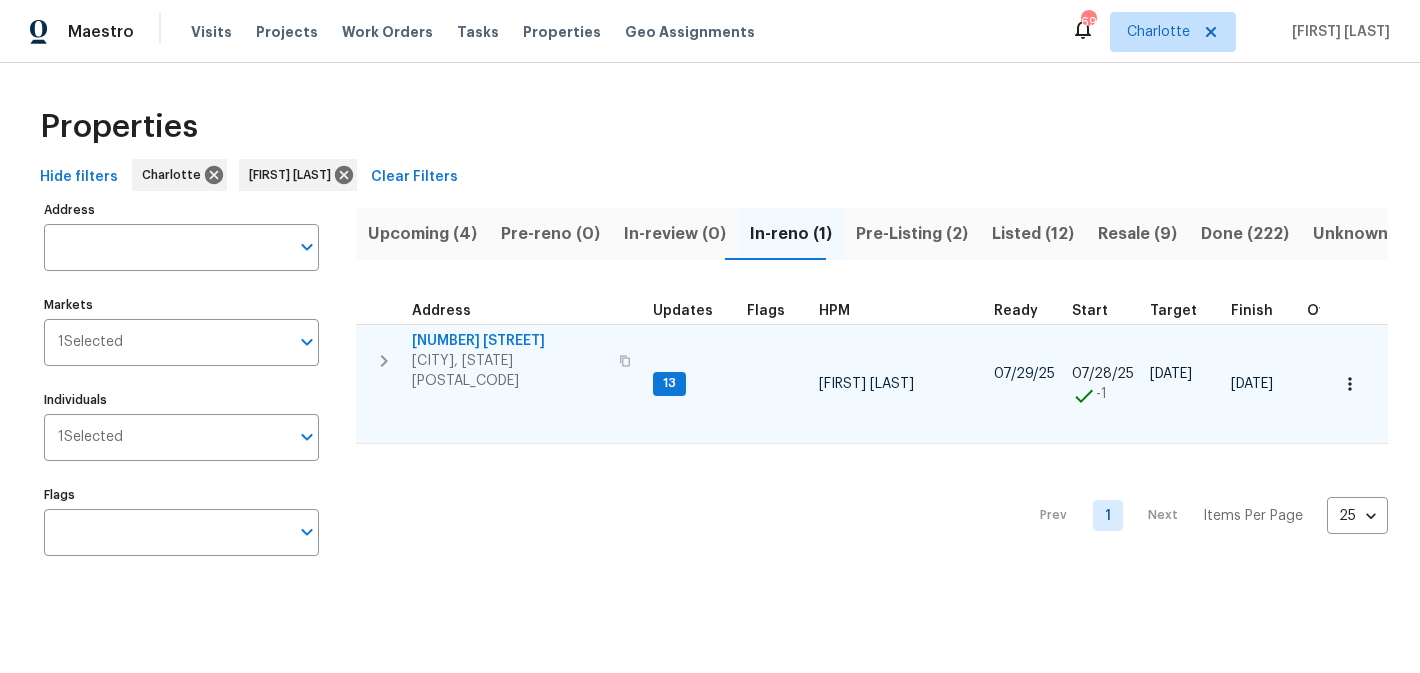 click on "[NUMBER] [STREET]" at bounding box center (509, 341) 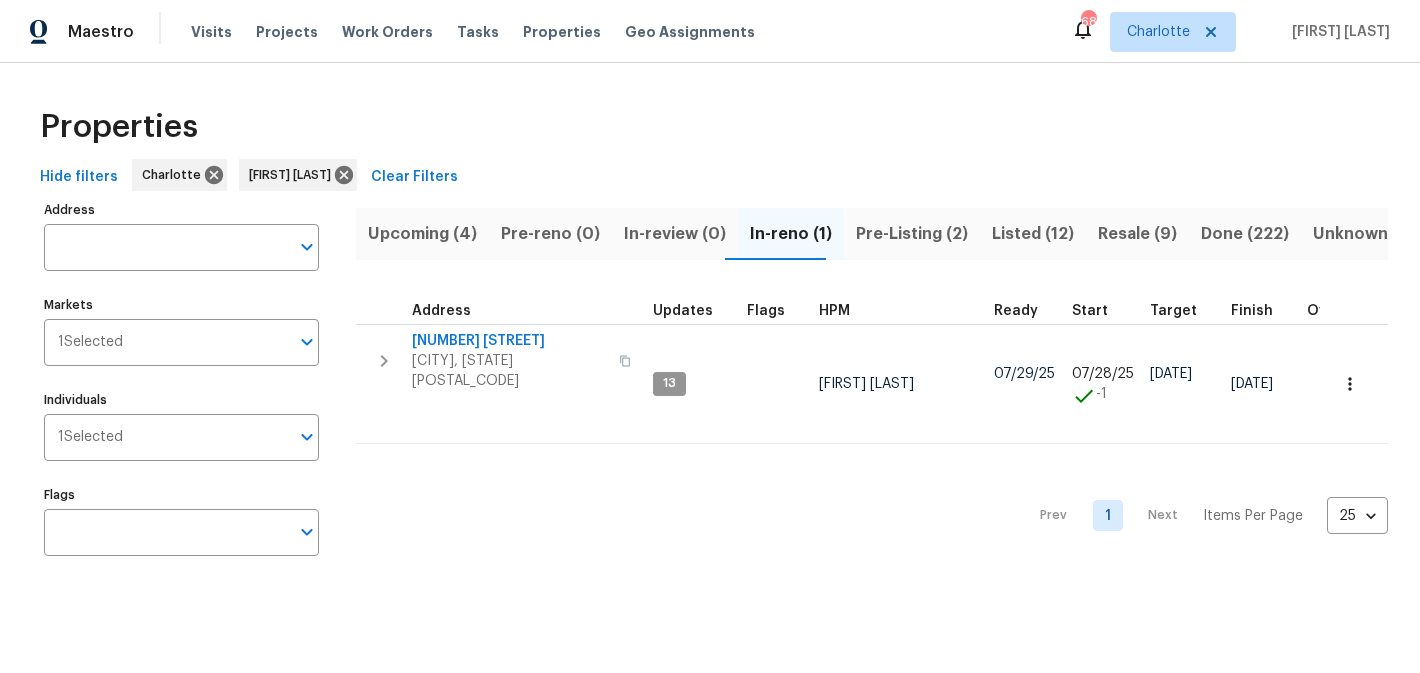 click on "Pre-Listing (2)" at bounding box center (912, 234) 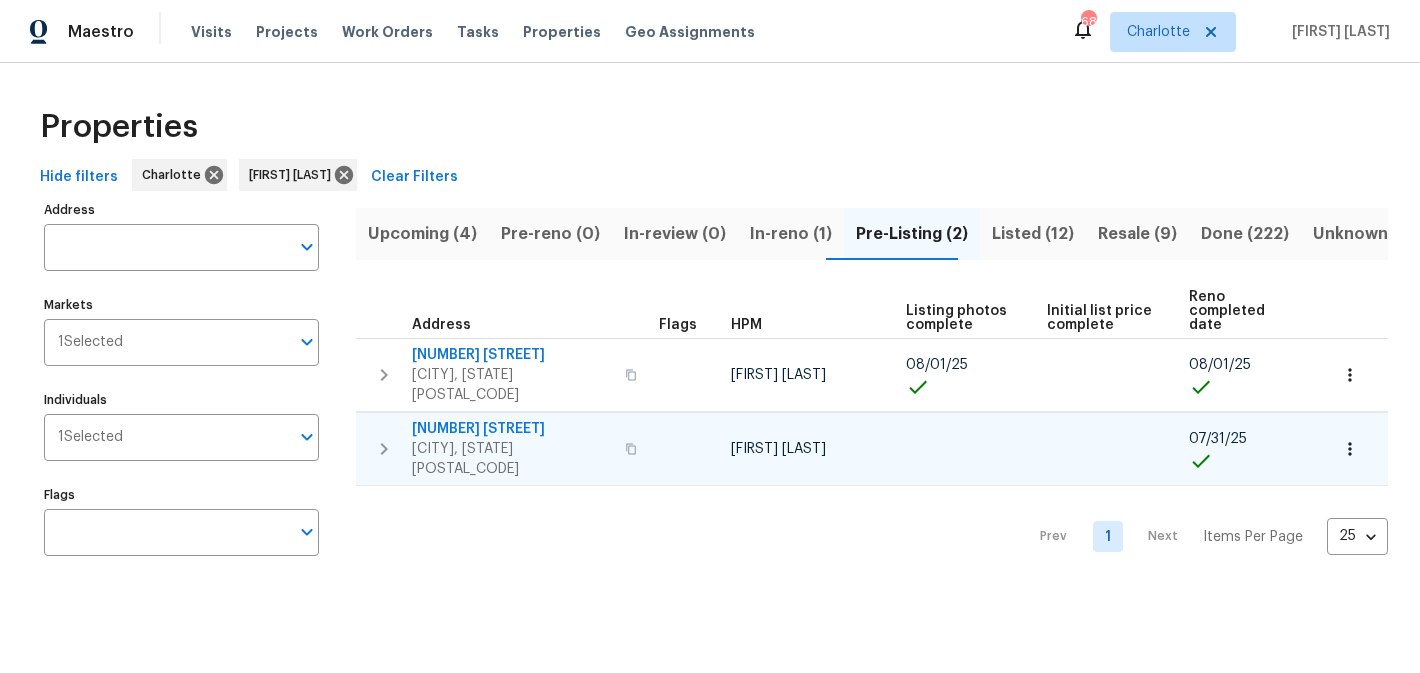 click on "[NUMBER] [STREET]" at bounding box center [512, 429] 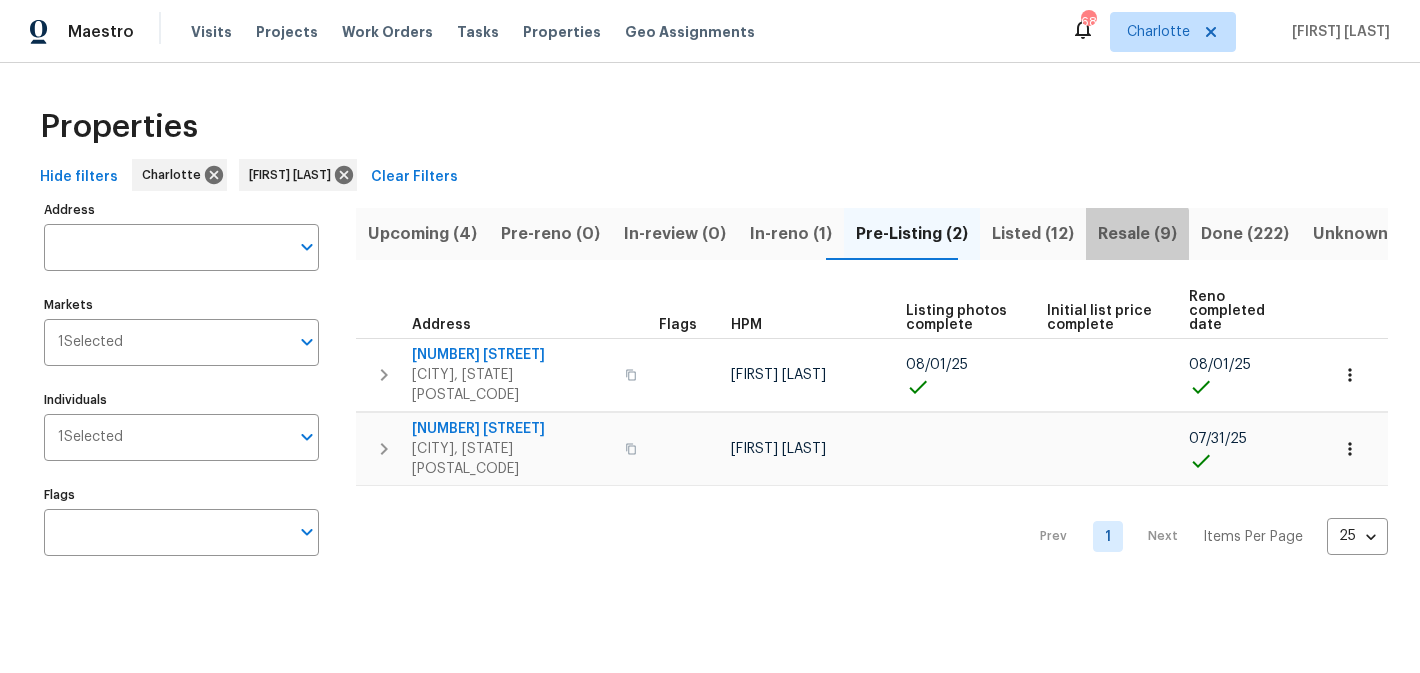 click on "Resale (9)" at bounding box center [1137, 234] 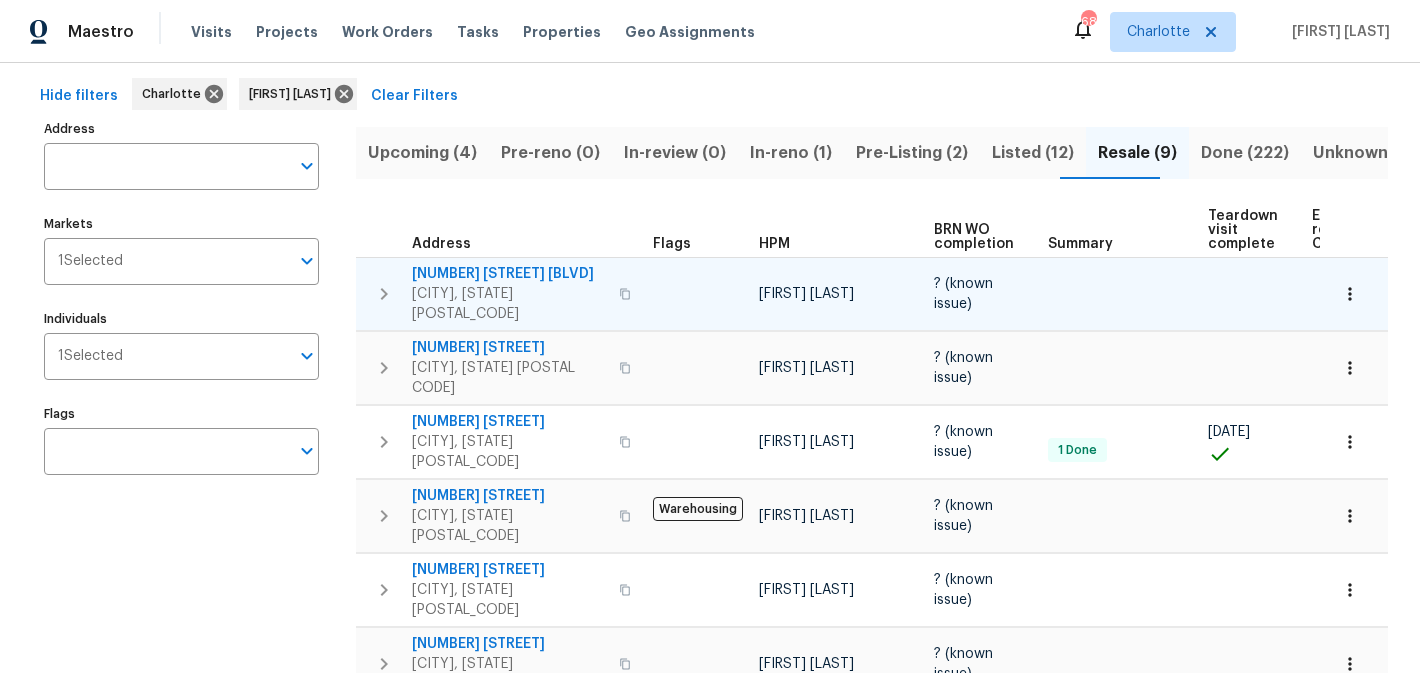 scroll, scrollTop: 0, scrollLeft: 0, axis: both 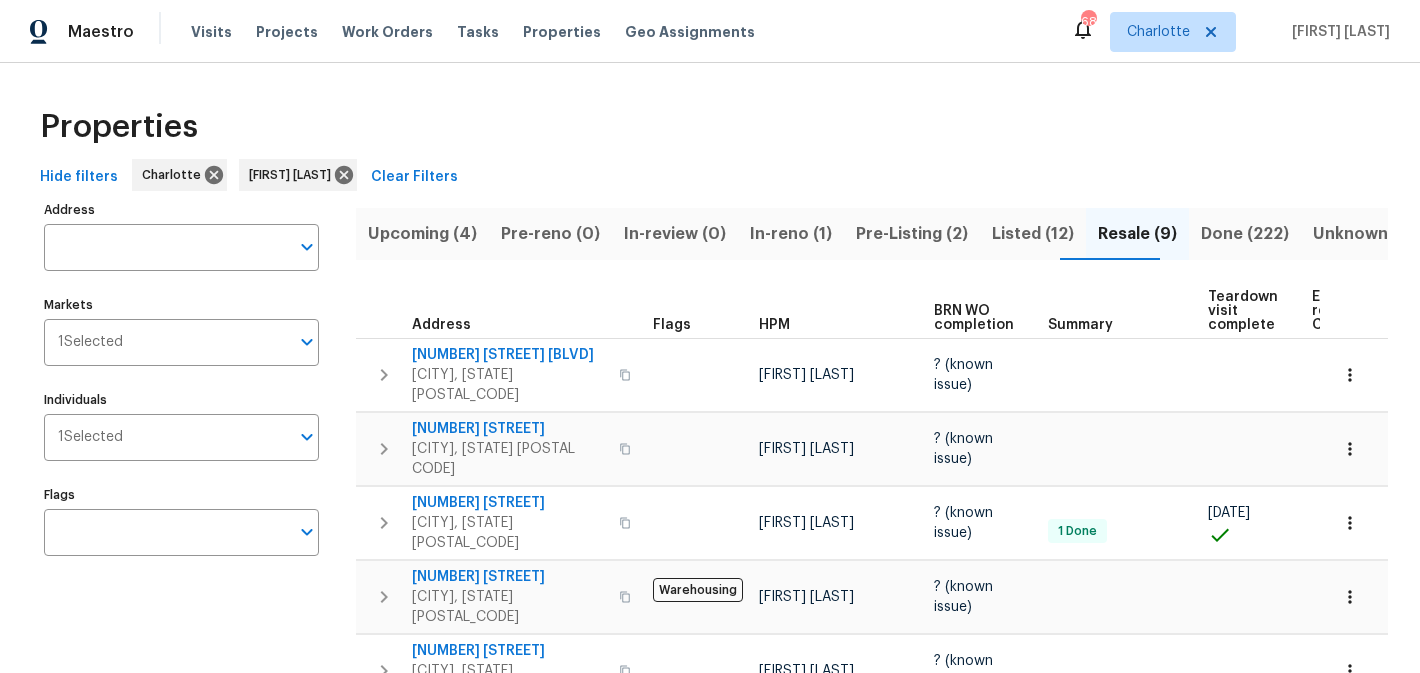 click on "Listed (12)" at bounding box center [1033, 234] 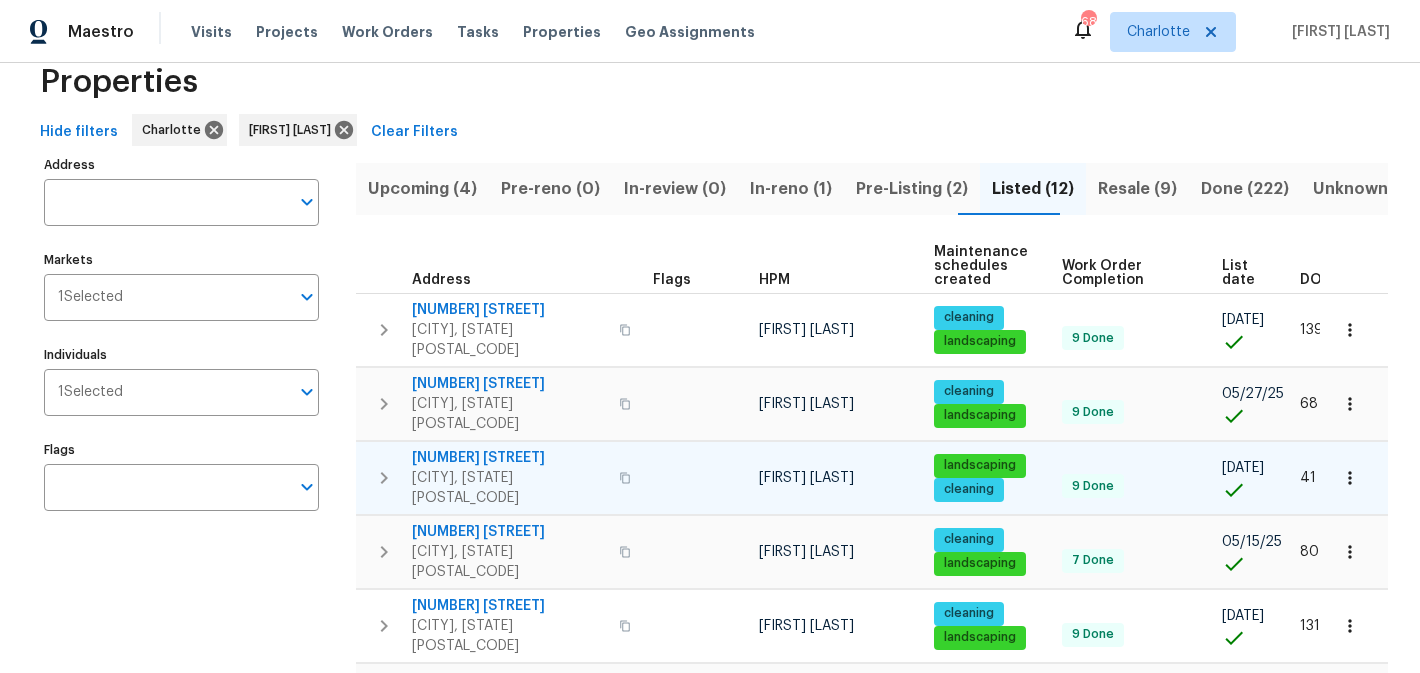 scroll, scrollTop: 0, scrollLeft: 0, axis: both 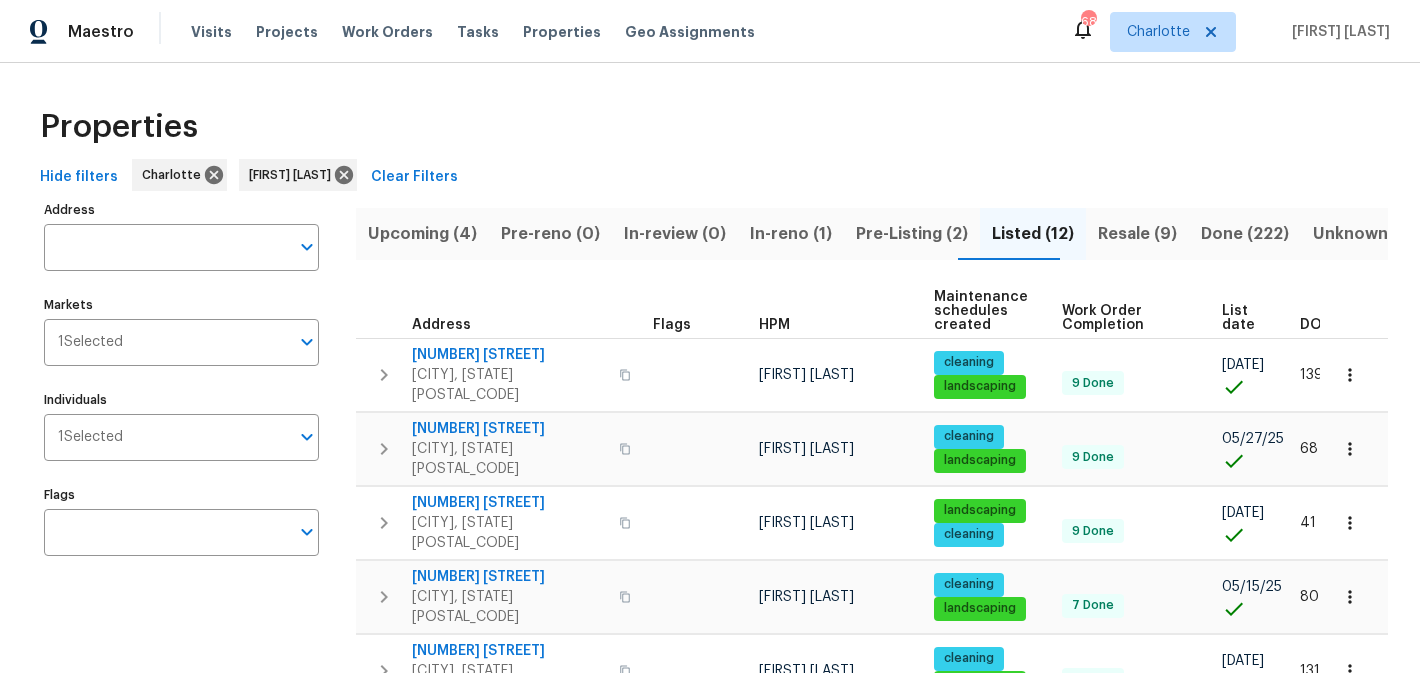 click on "Resale (9)" at bounding box center (1137, 234) 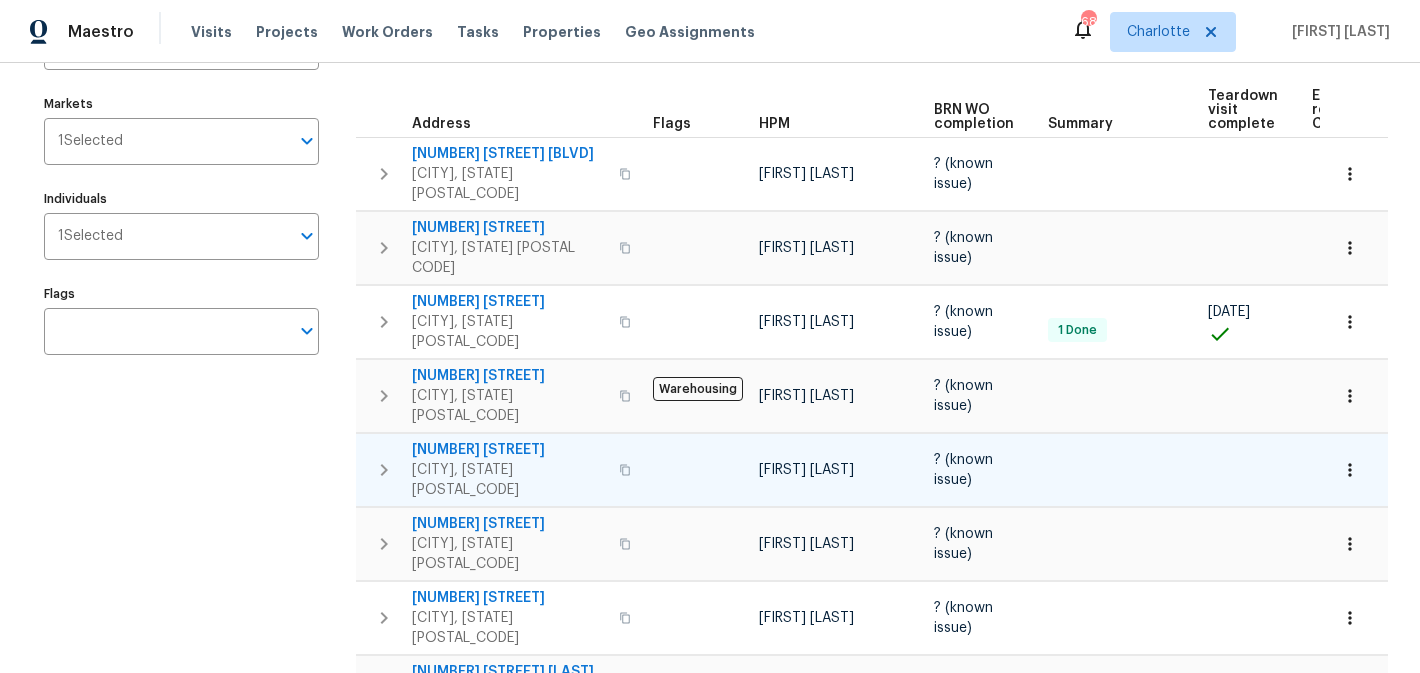 scroll, scrollTop: 0, scrollLeft: 0, axis: both 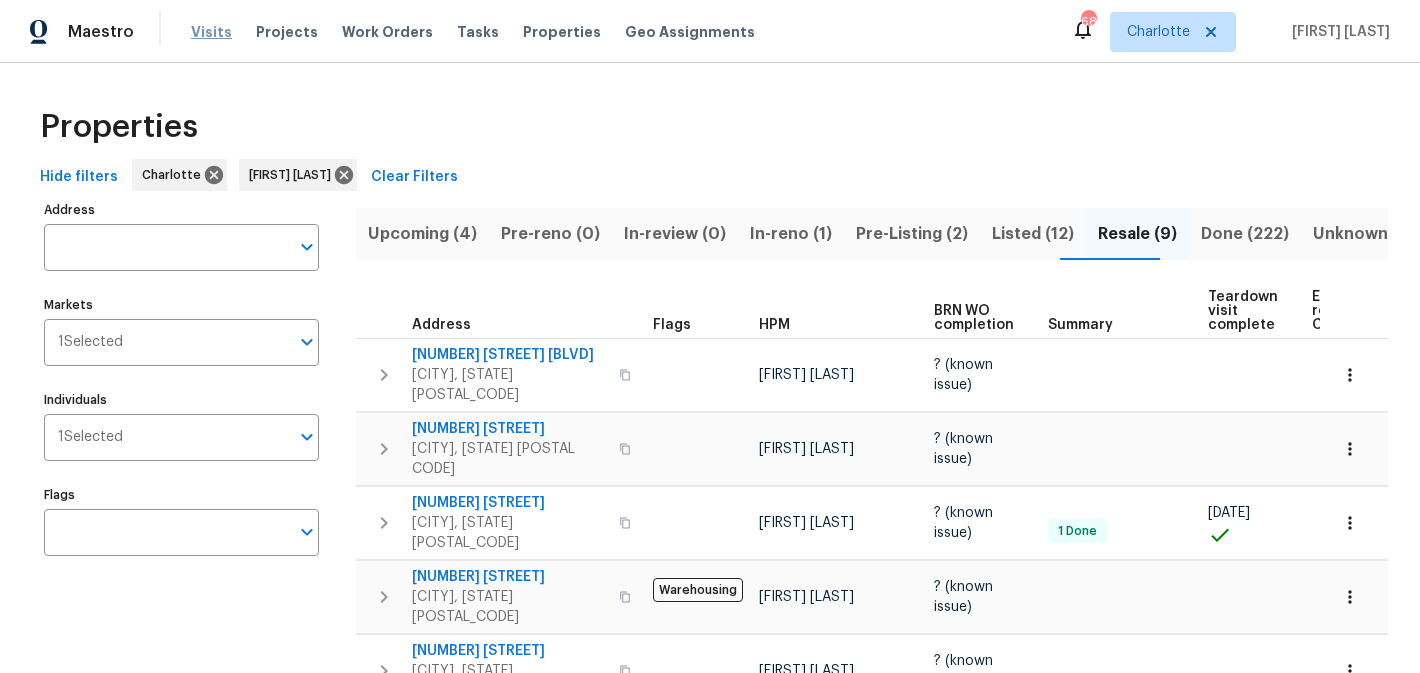 click on "Visits" at bounding box center [211, 32] 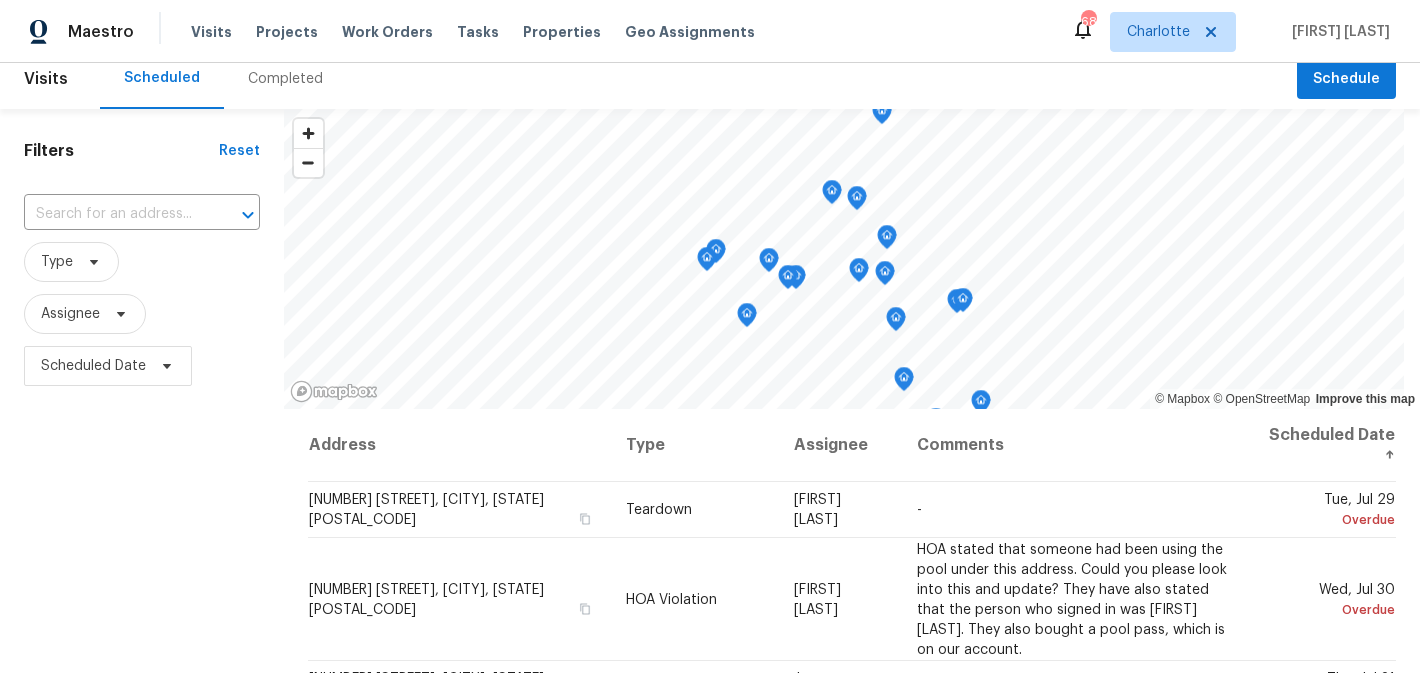 scroll, scrollTop: 0, scrollLeft: 0, axis: both 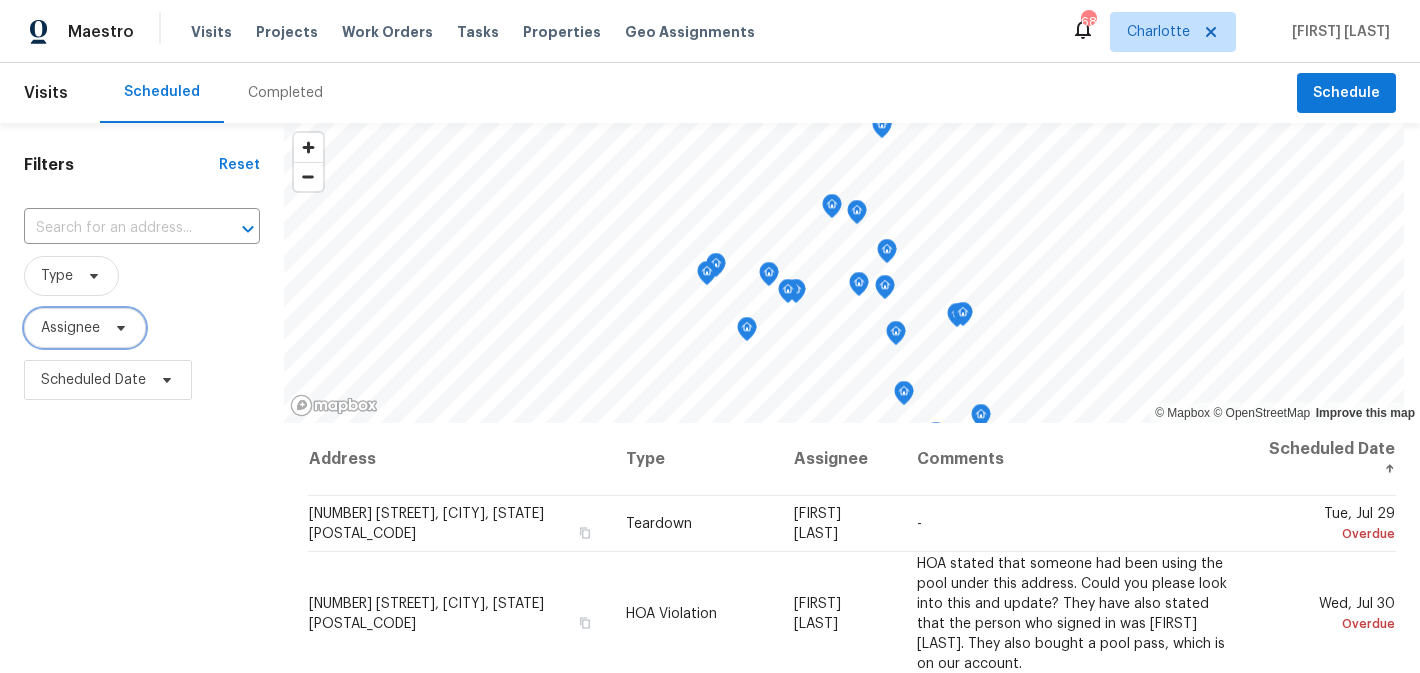 click on "Assignee" at bounding box center (70, 328) 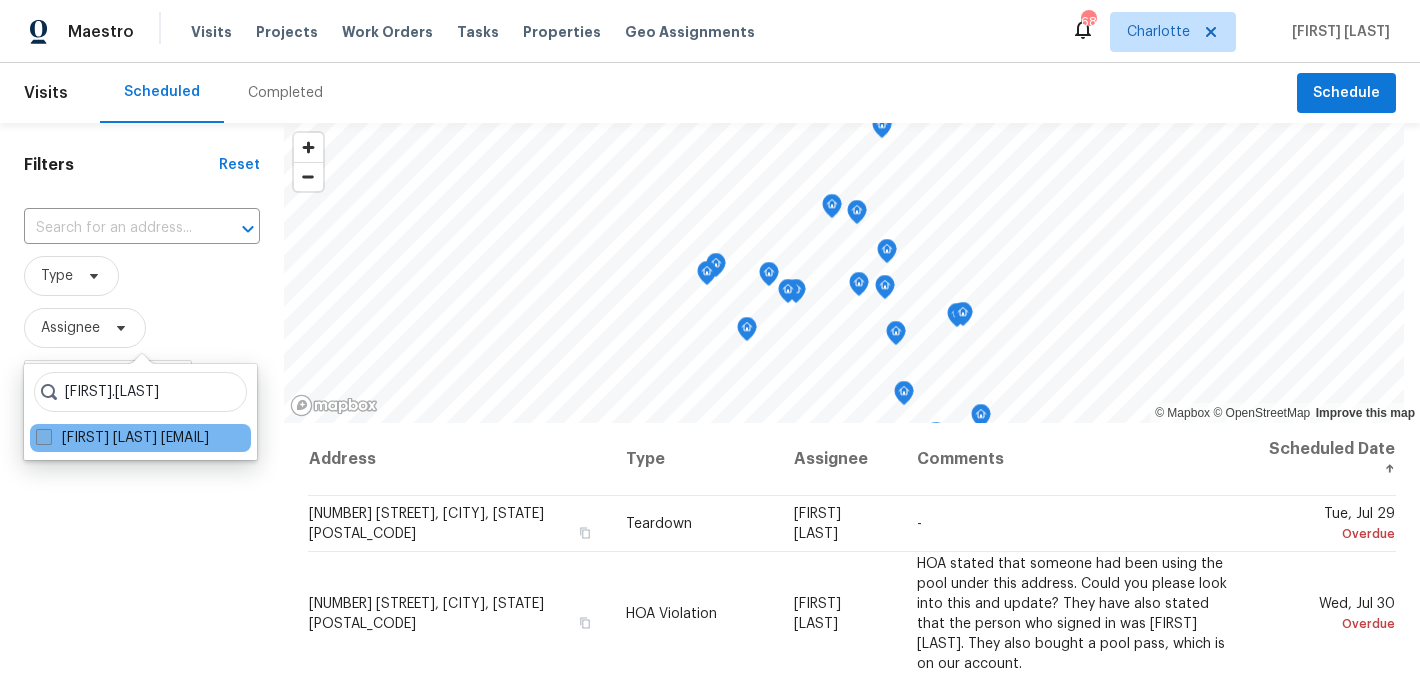 type on "[FIRST].[LAST]" 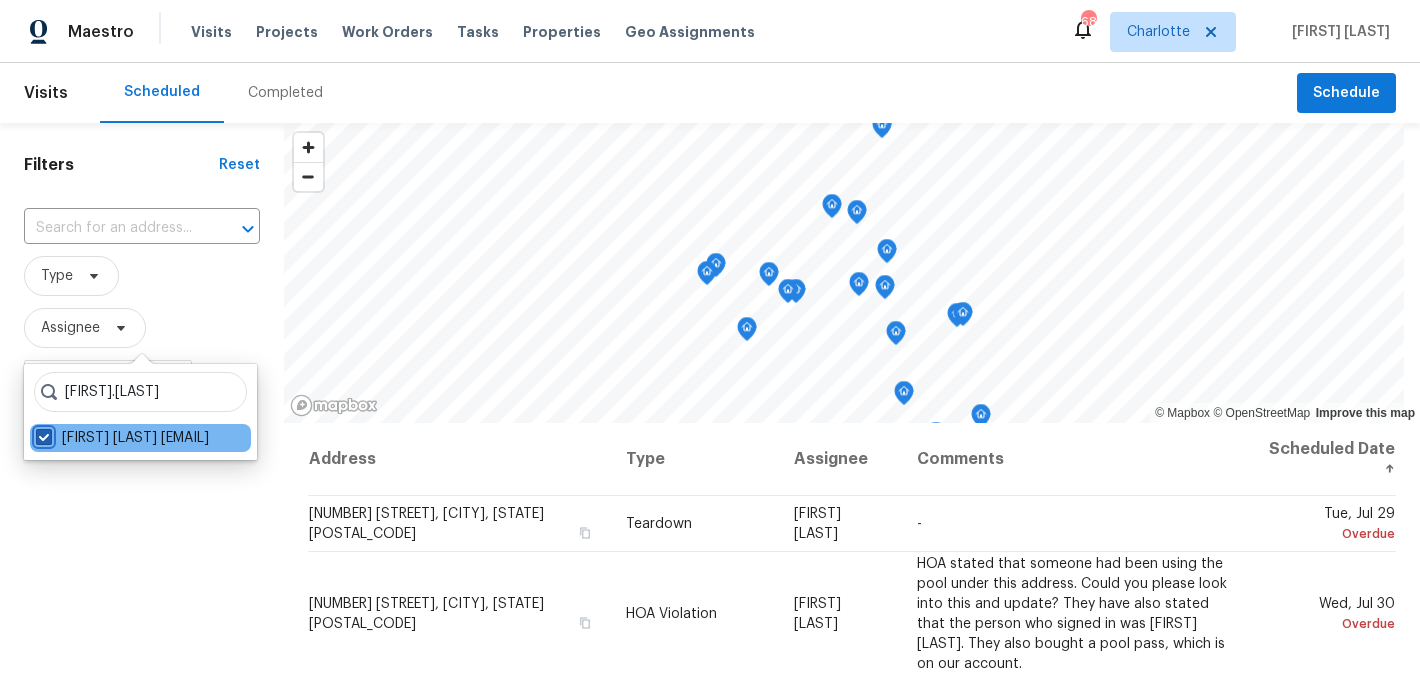 checkbox on "true" 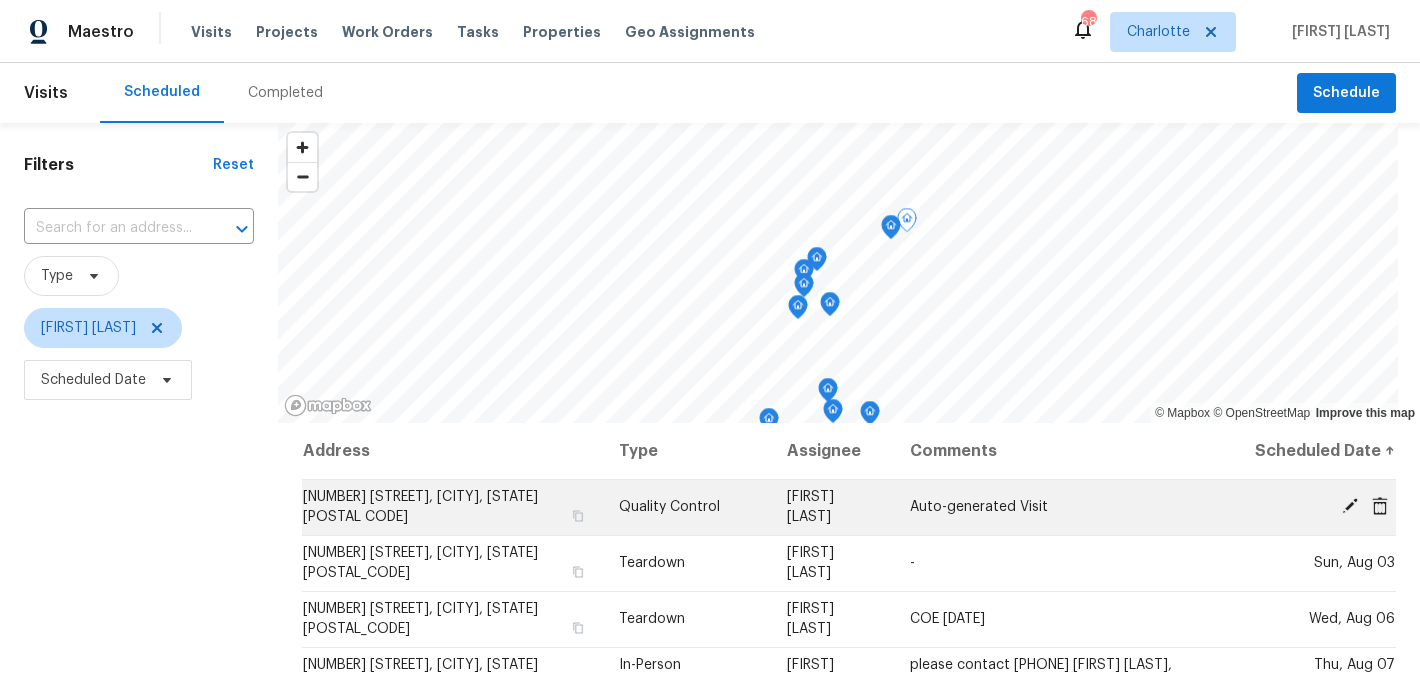 click 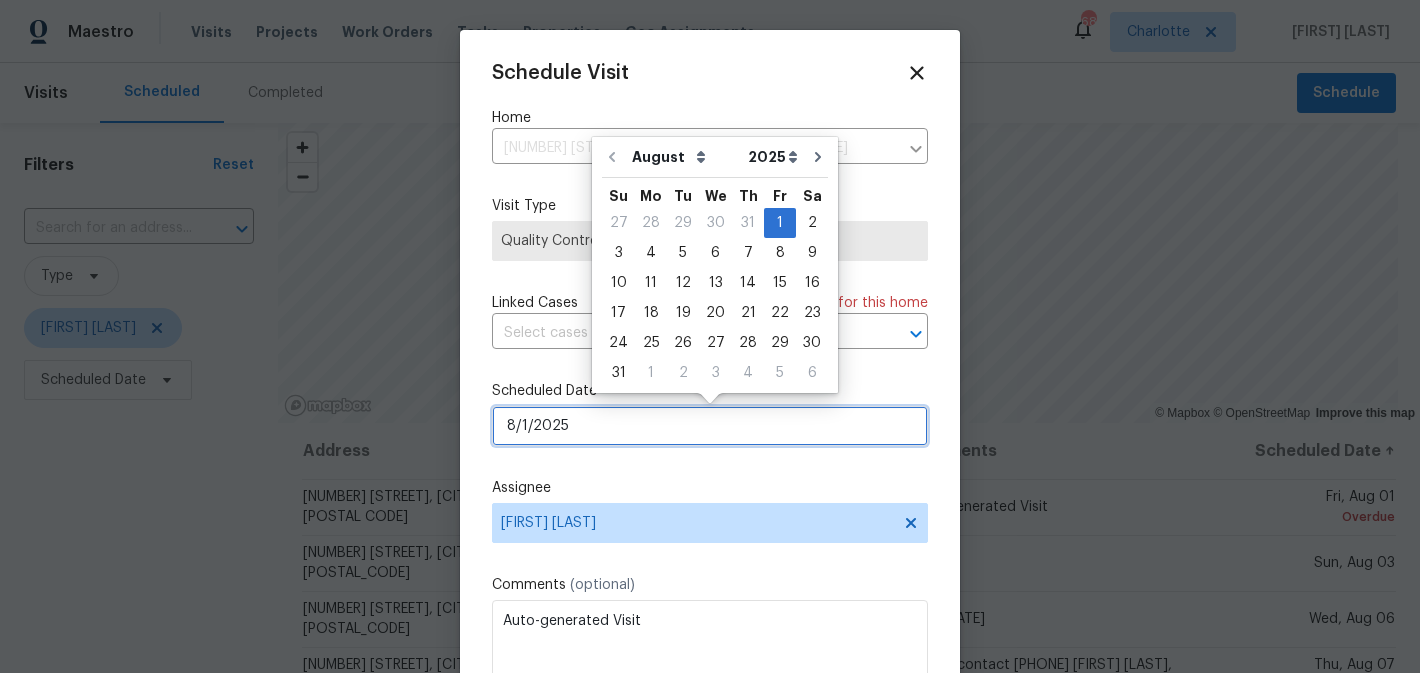 click on "8/1/2025" at bounding box center (710, 426) 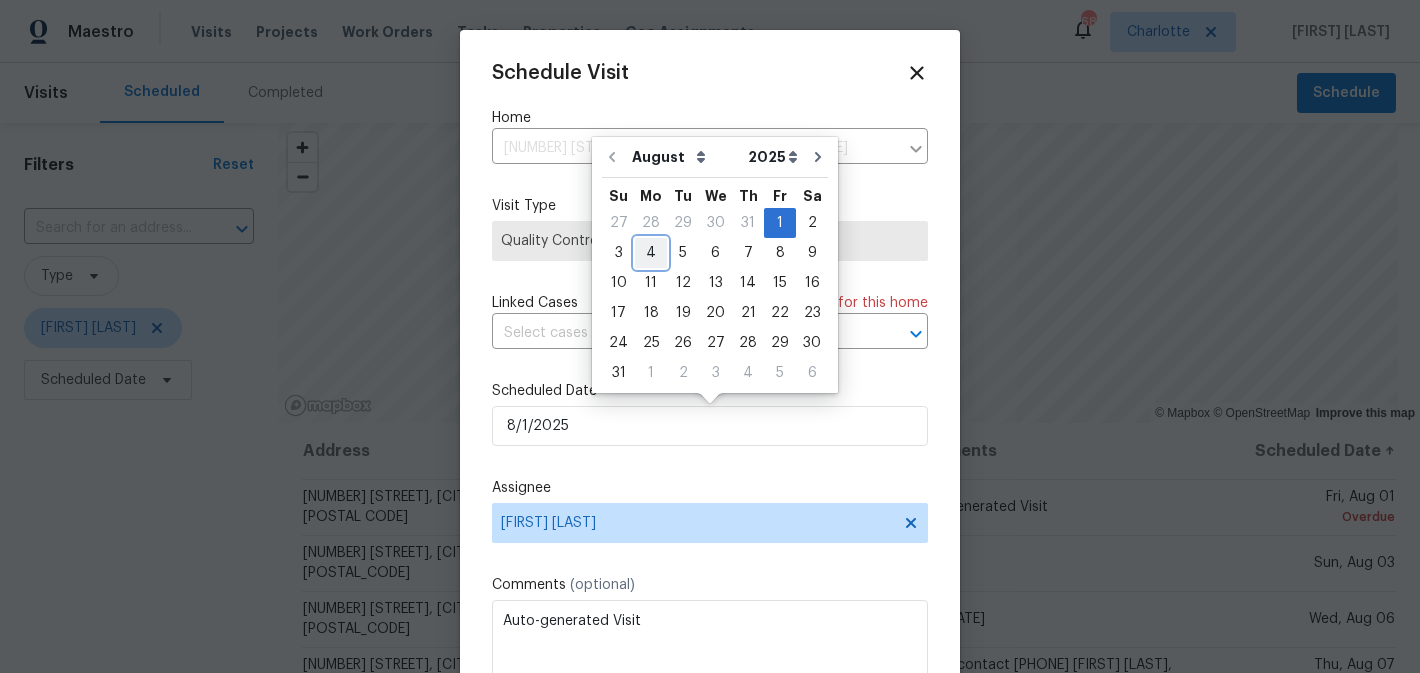 click on "4" at bounding box center (651, 253) 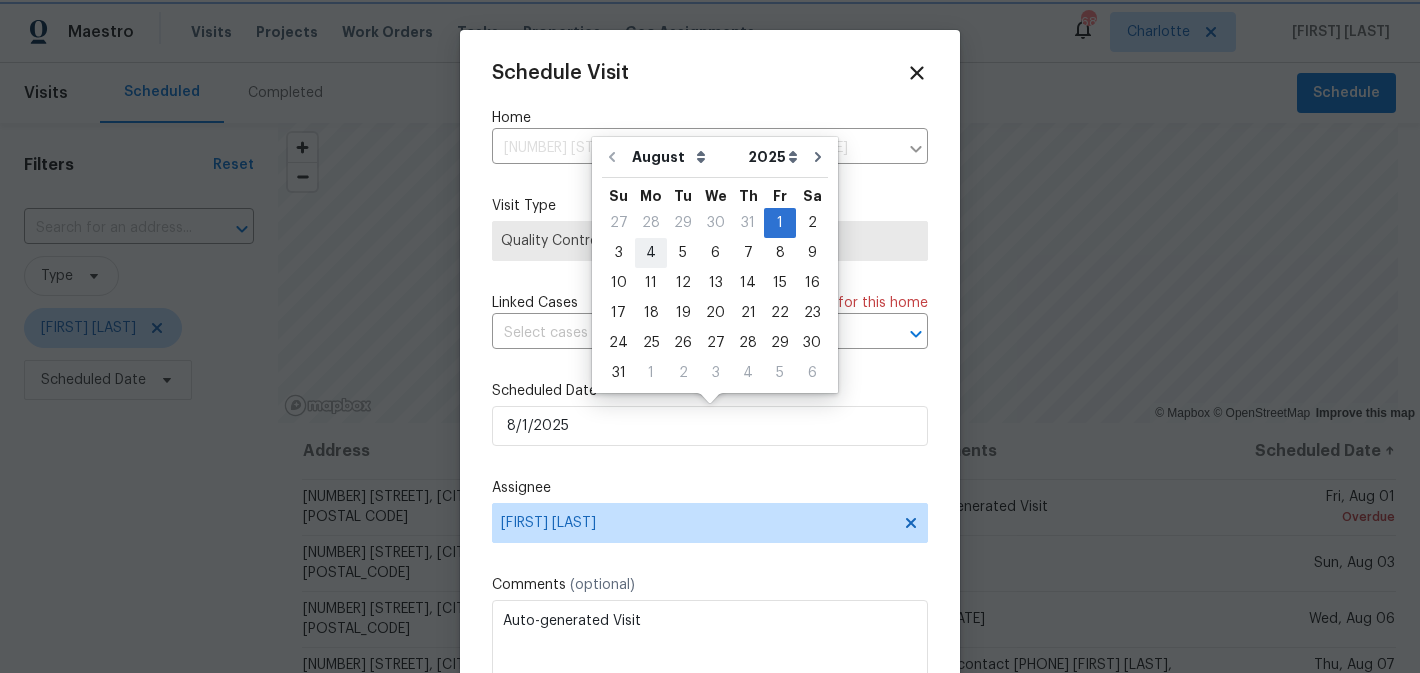 type on "8/4/2025" 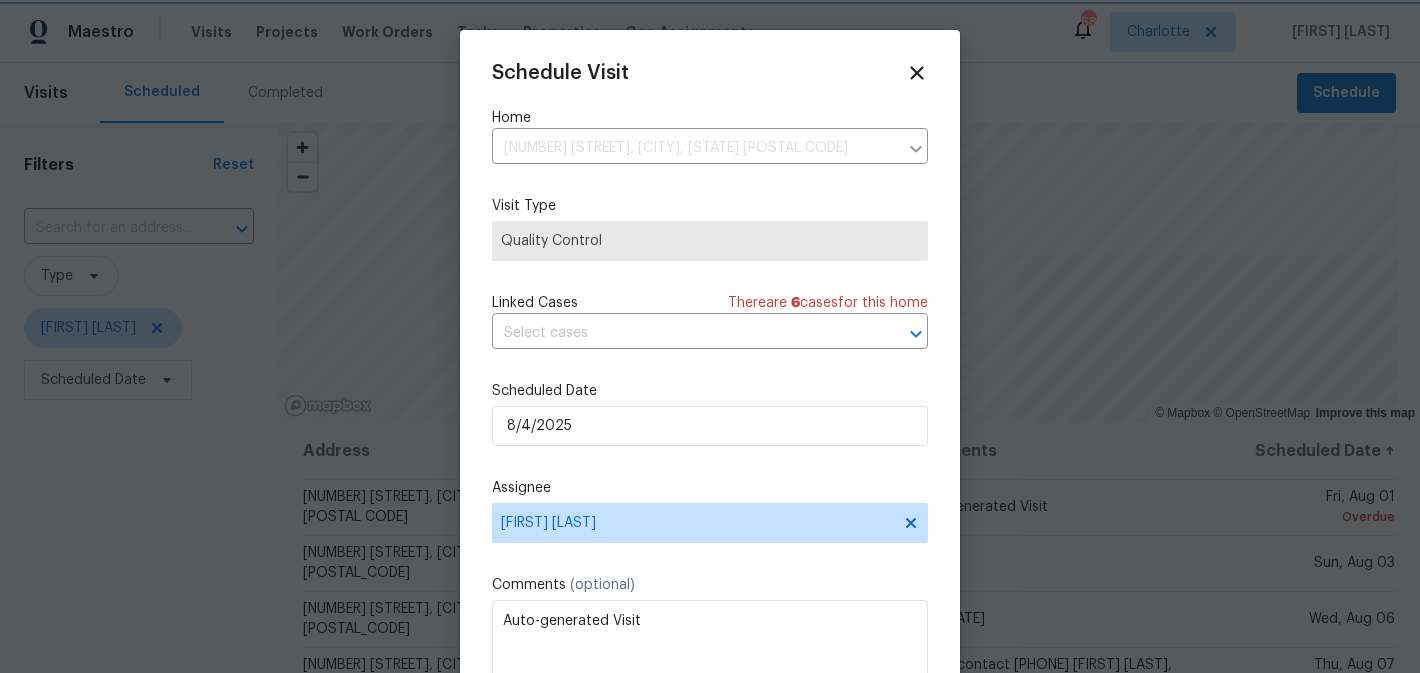 scroll, scrollTop: 36, scrollLeft: 0, axis: vertical 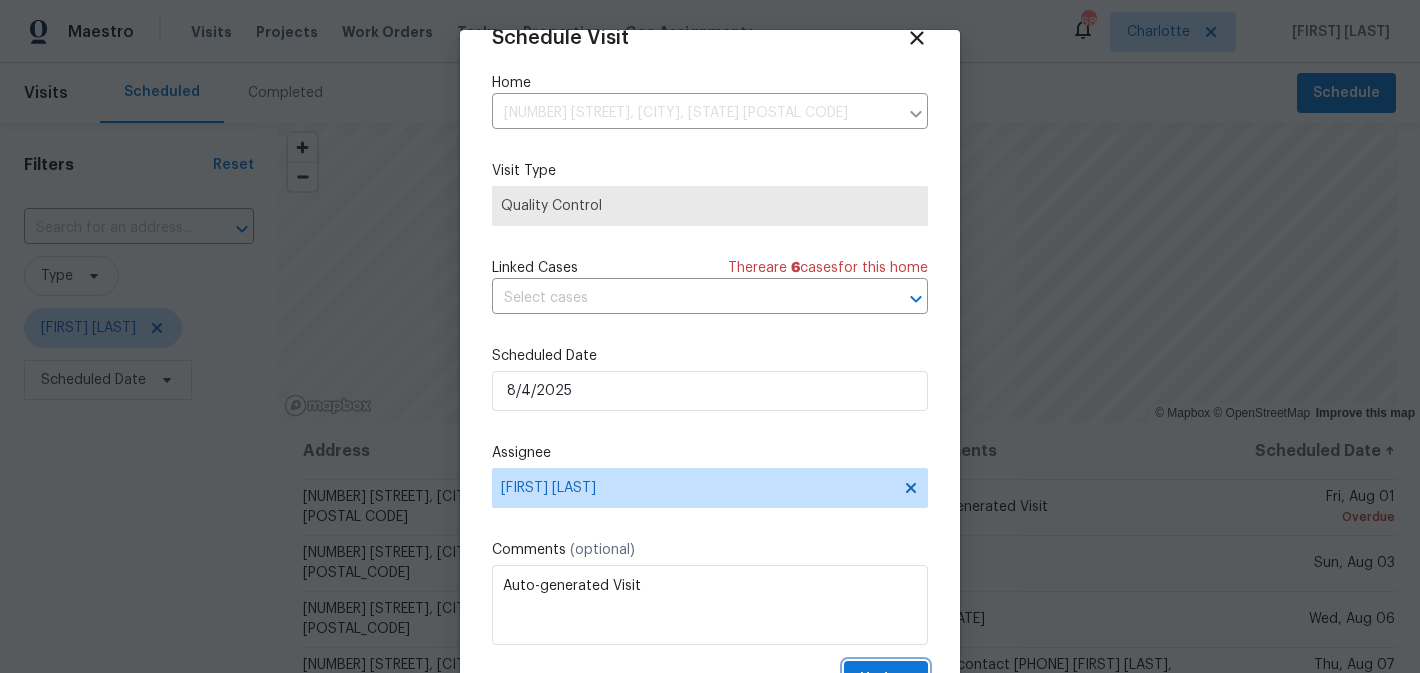 click on "Update" at bounding box center [886, 679] 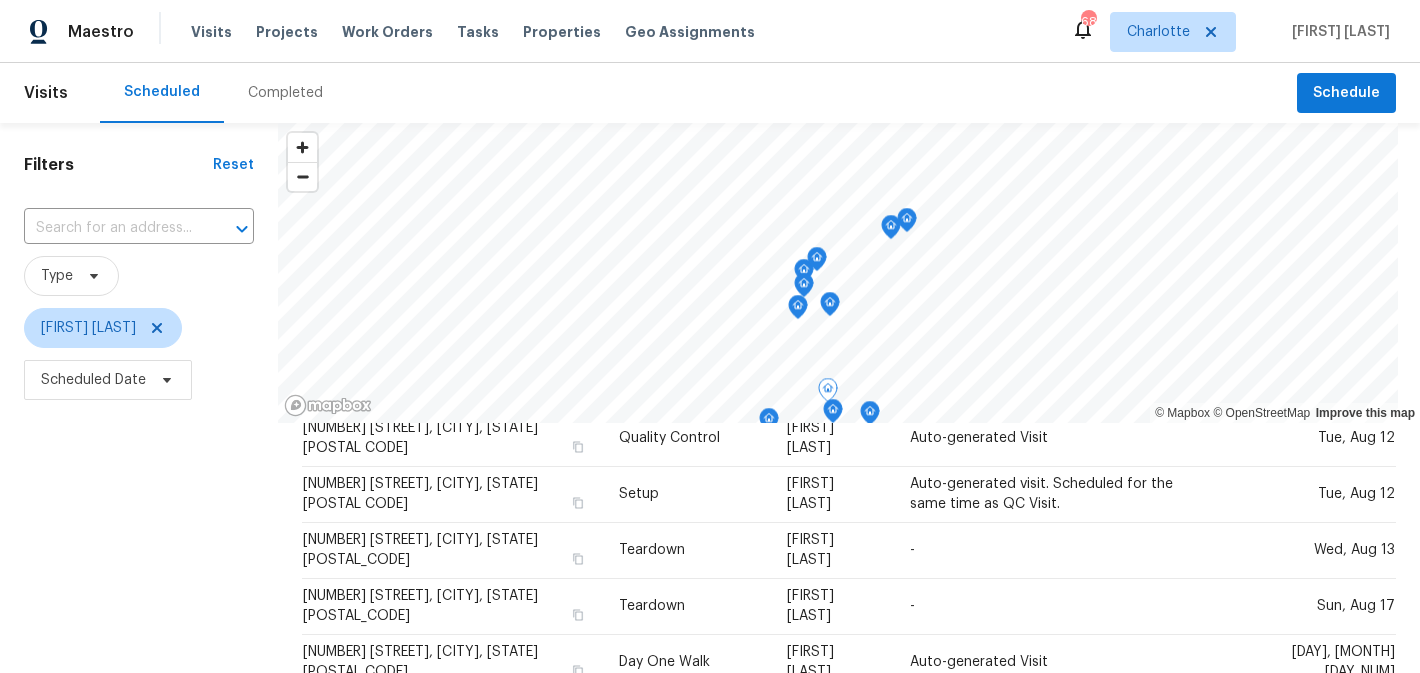 scroll, scrollTop: 412, scrollLeft: 0, axis: vertical 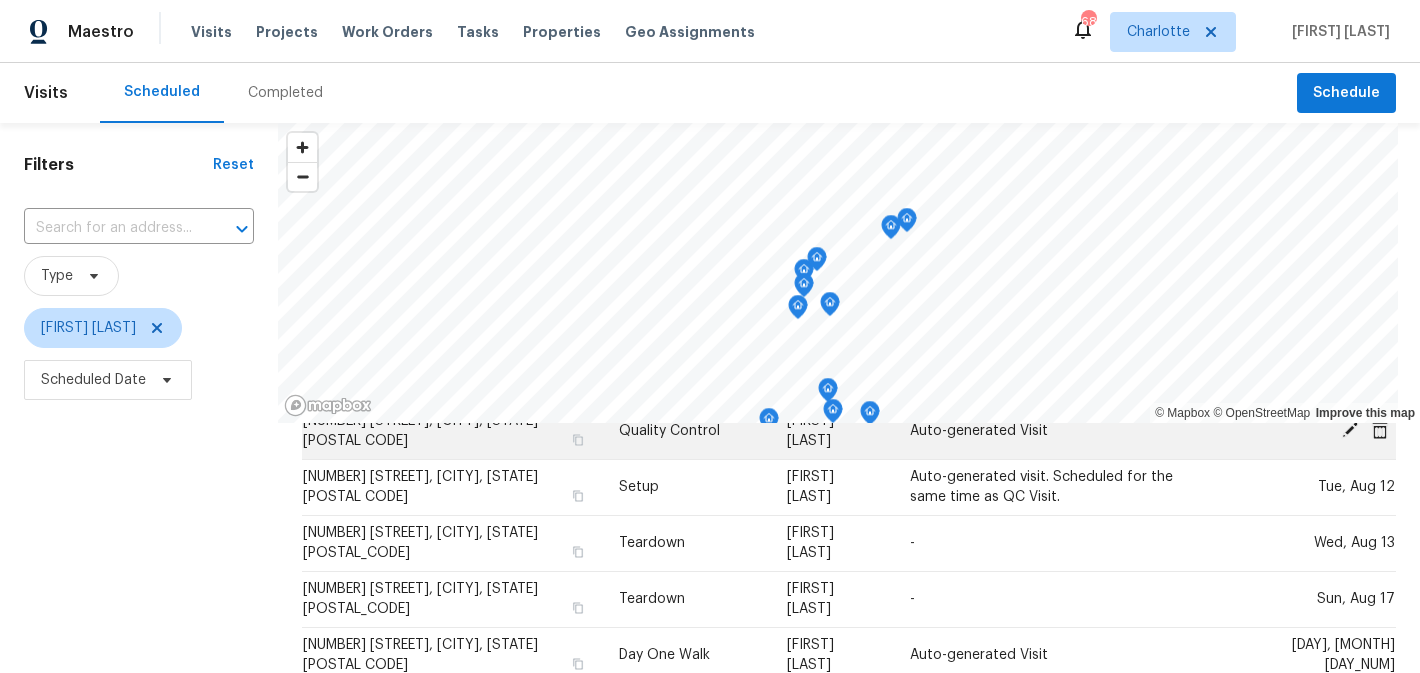 click 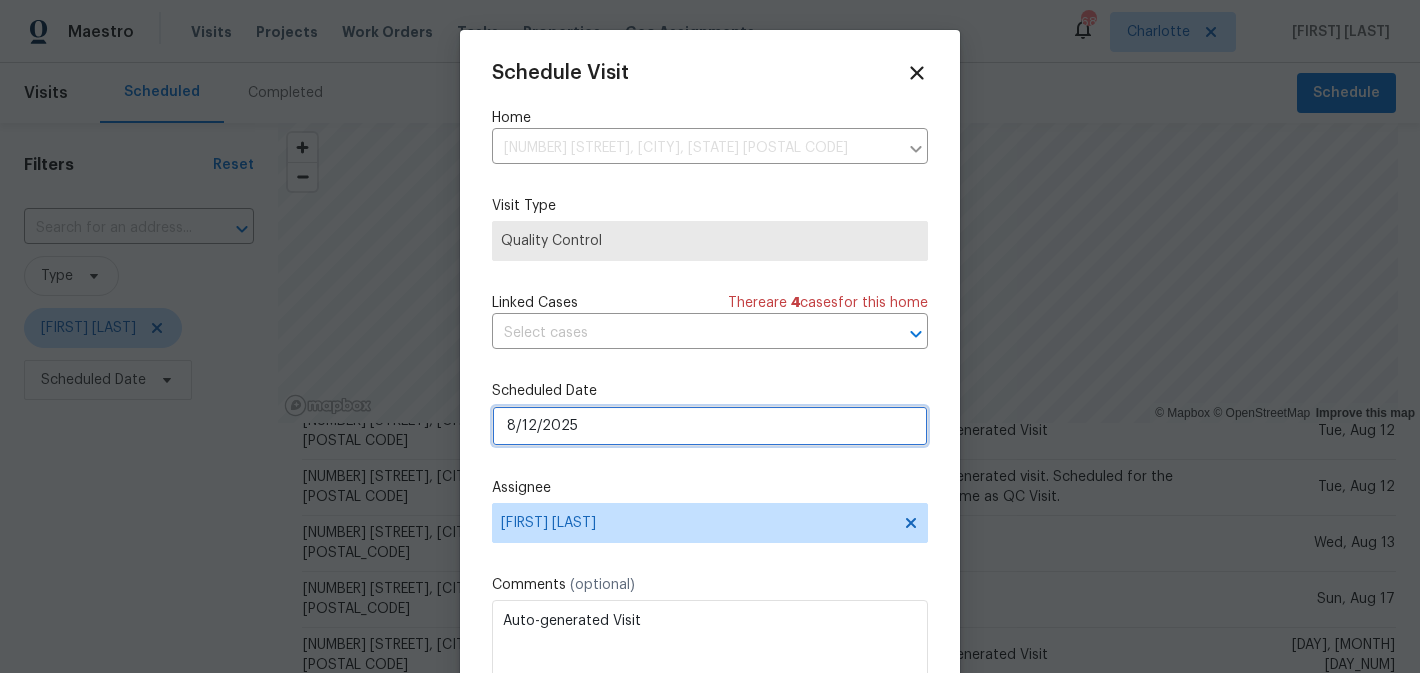 click on "8/12/2025" at bounding box center (710, 426) 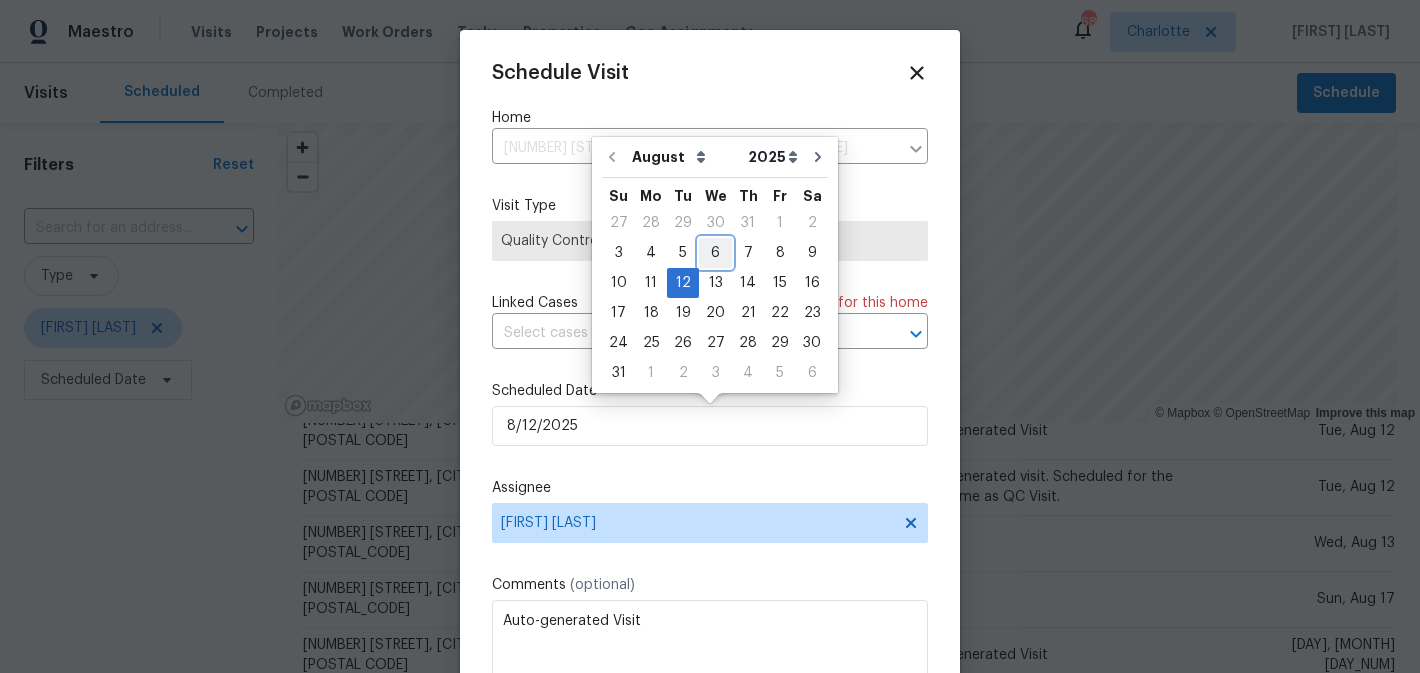 click on "6" at bounding box center [715, 253] 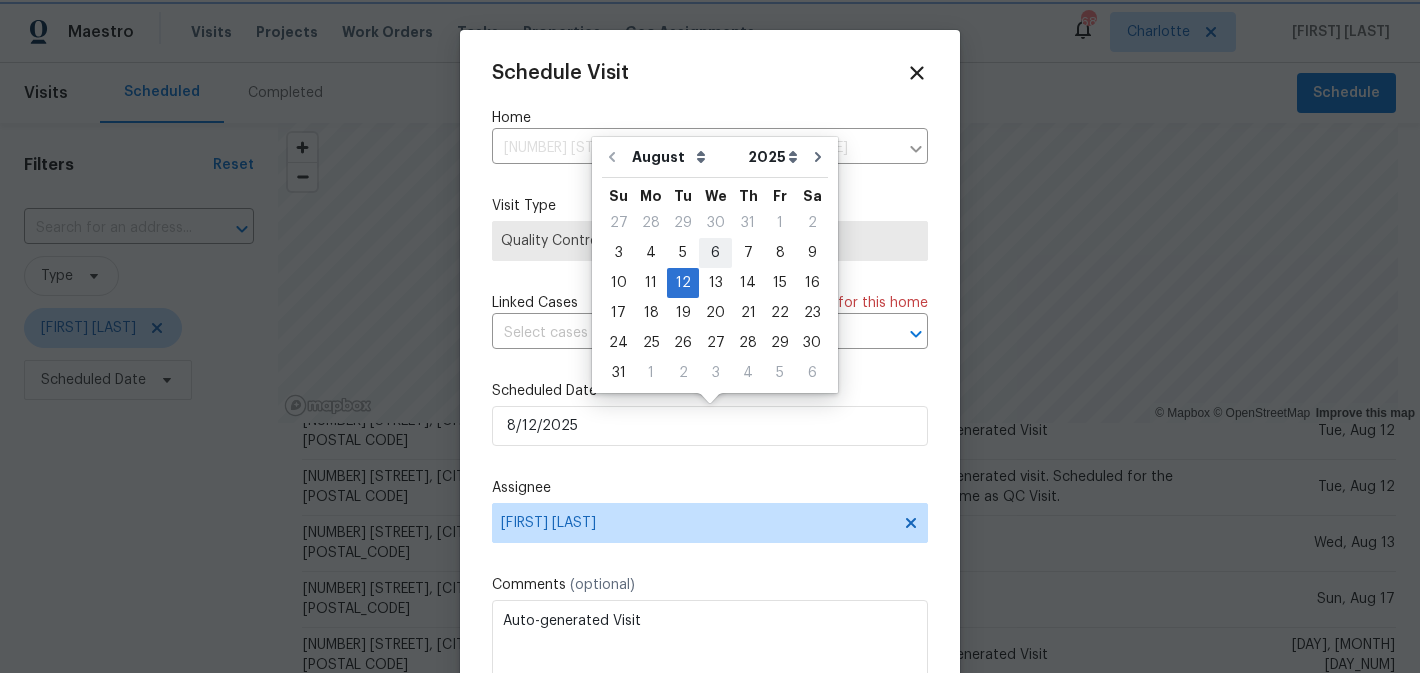 type on "8/6/2025" 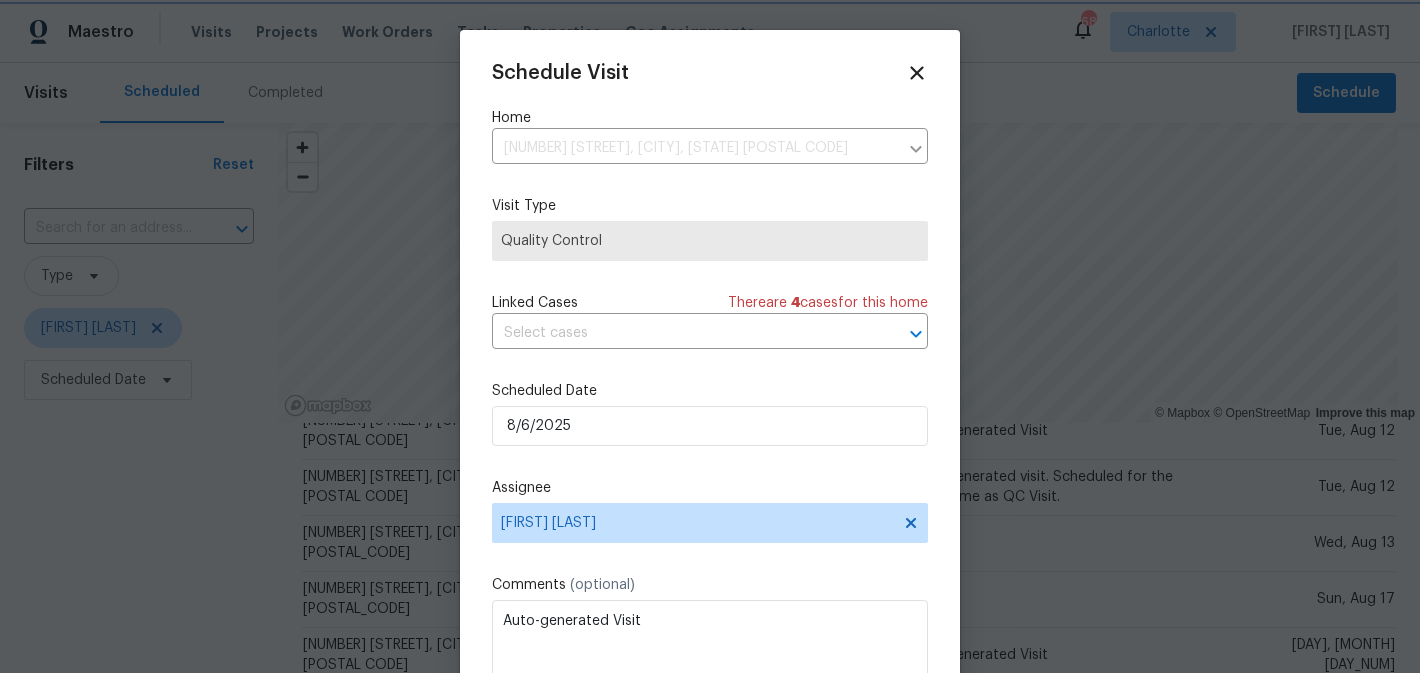 scroll, scrollTop: 36, scrollLeft: 0, axis: vertical 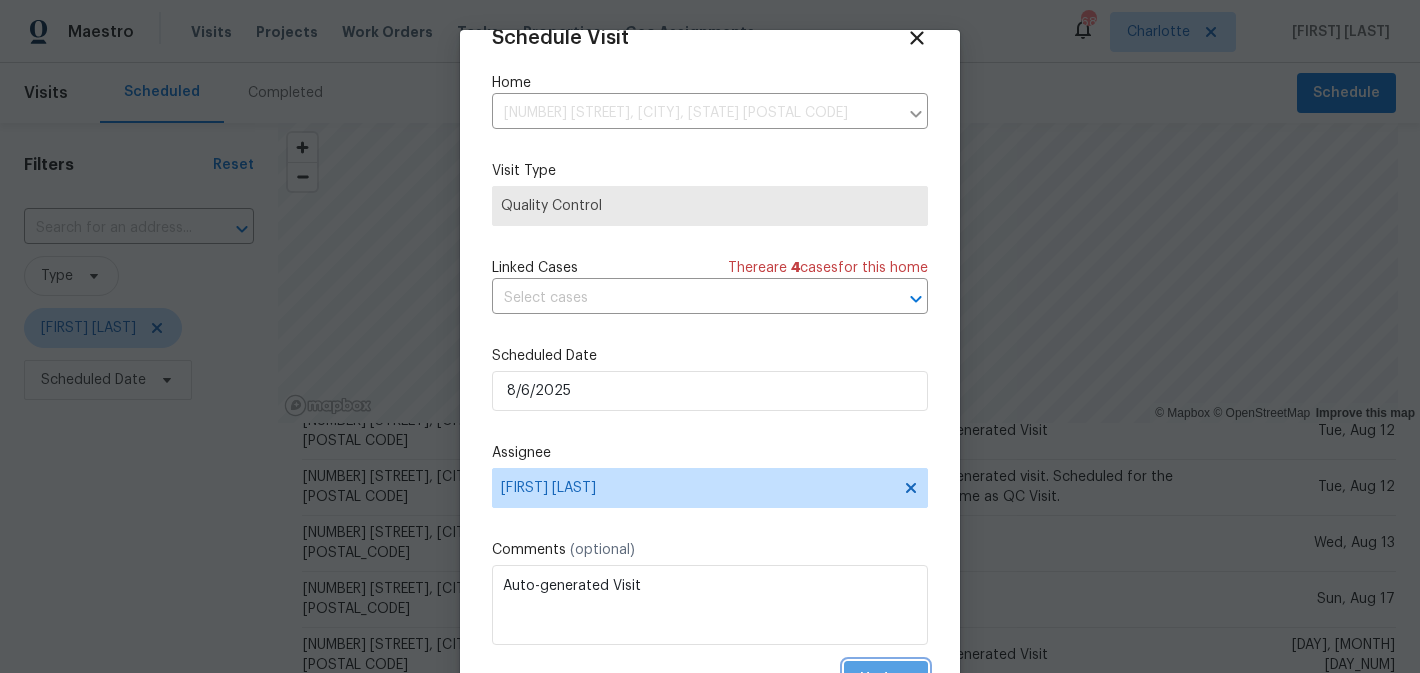 click on "Update" at bounding box center (886, 679) 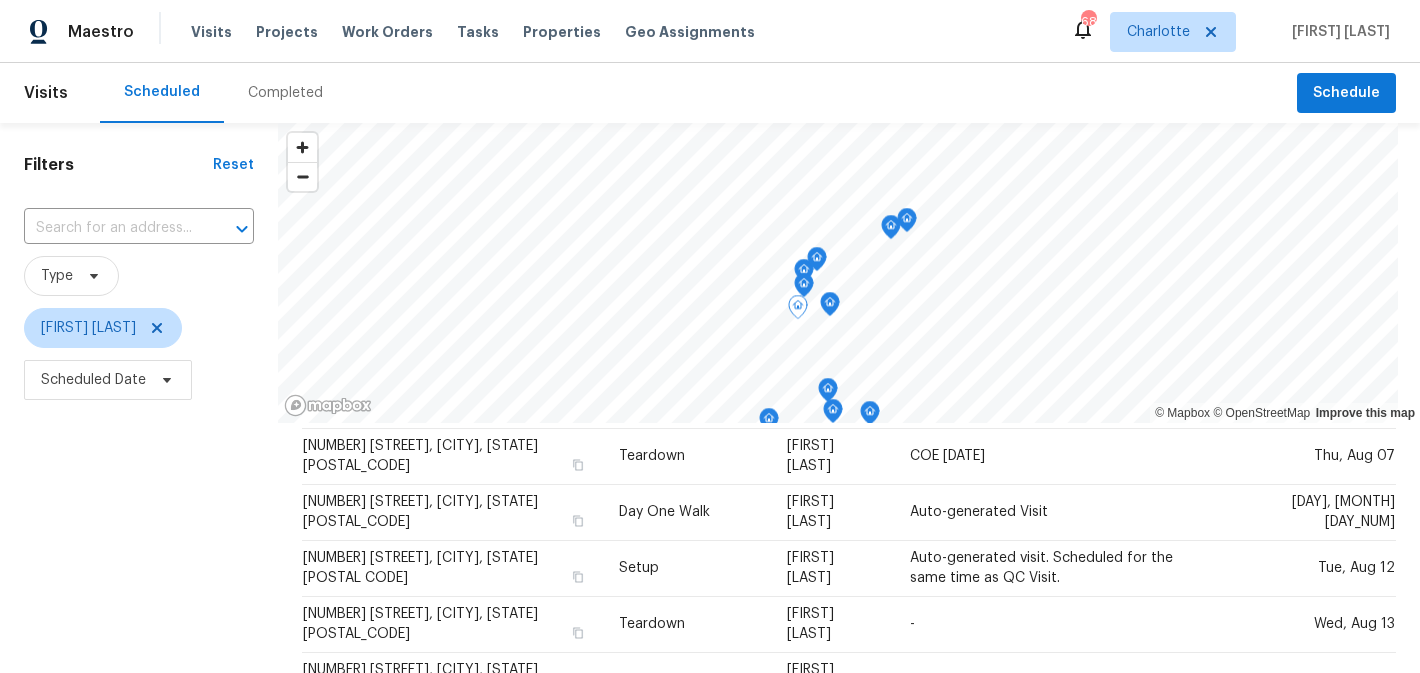 scroll, scrollTop: 345, scrollLeft: 0, axis: vertical 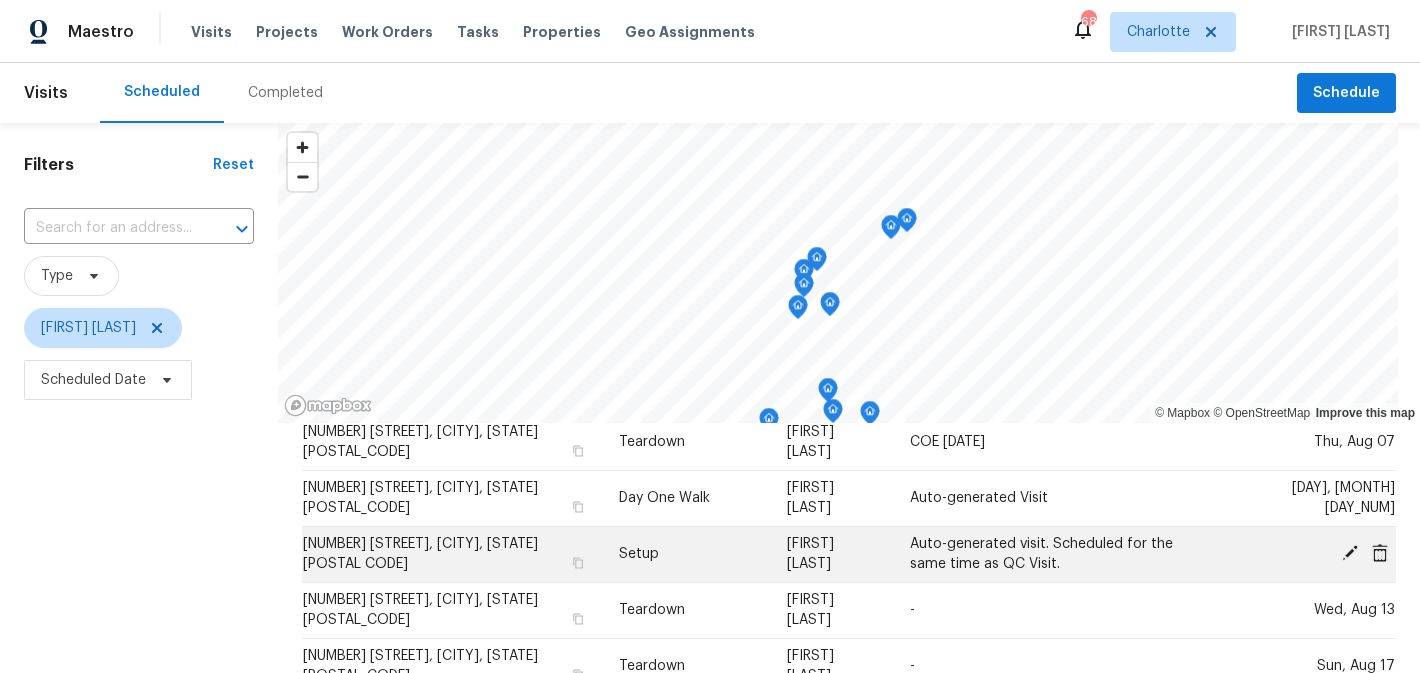 click 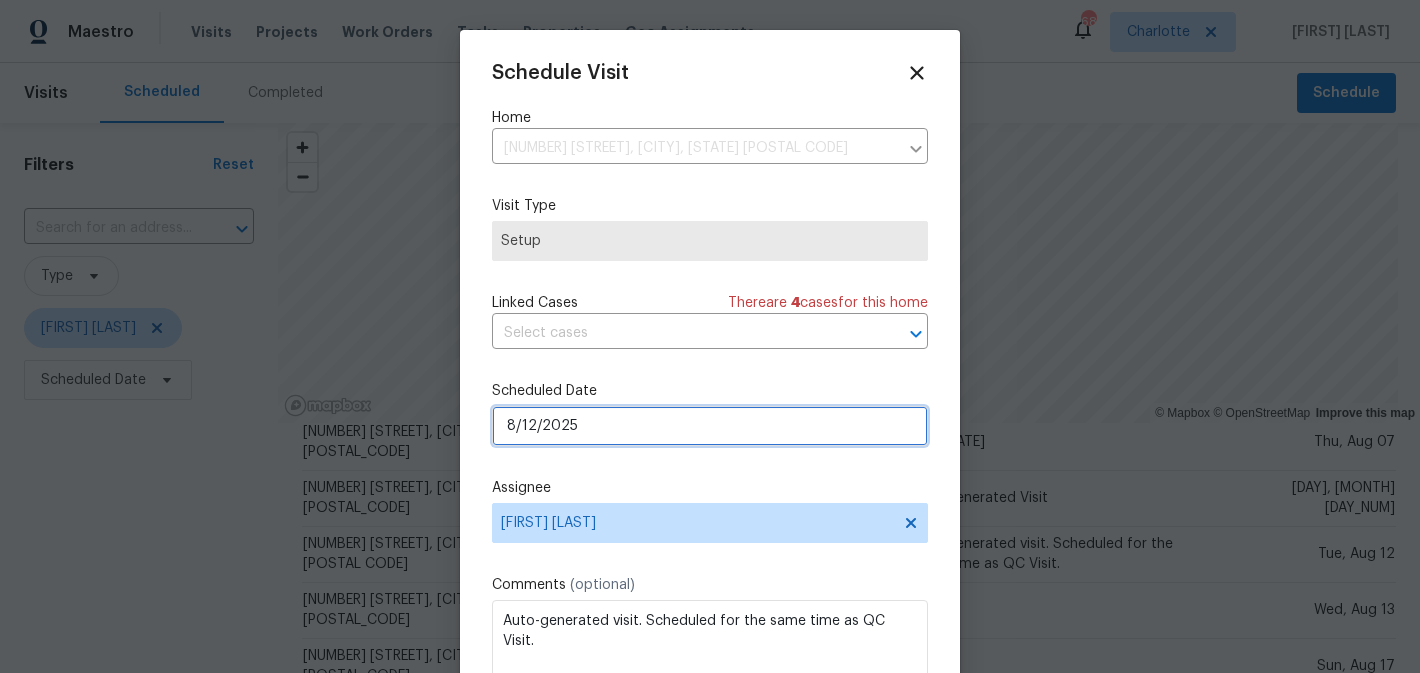 click on "8/12/2025" at bounding box center (710, 426) 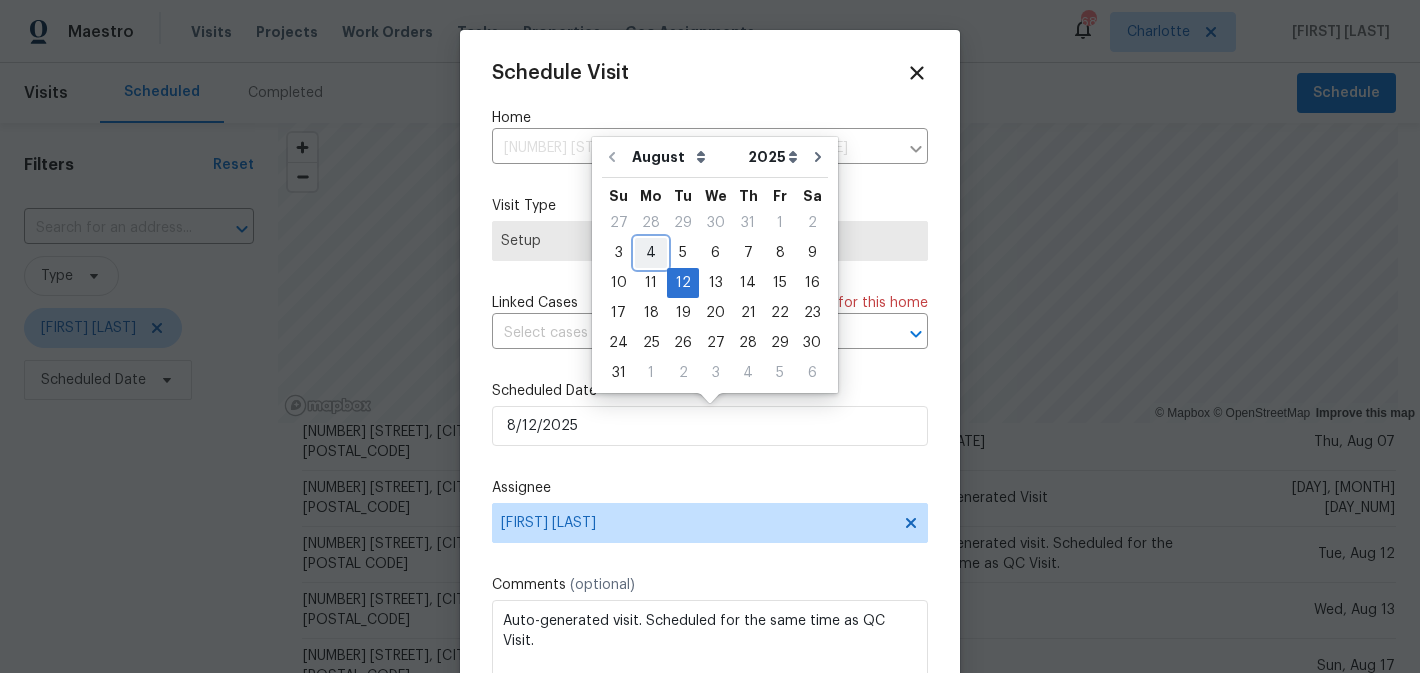 click on "4" at bounding box center [651, 253] 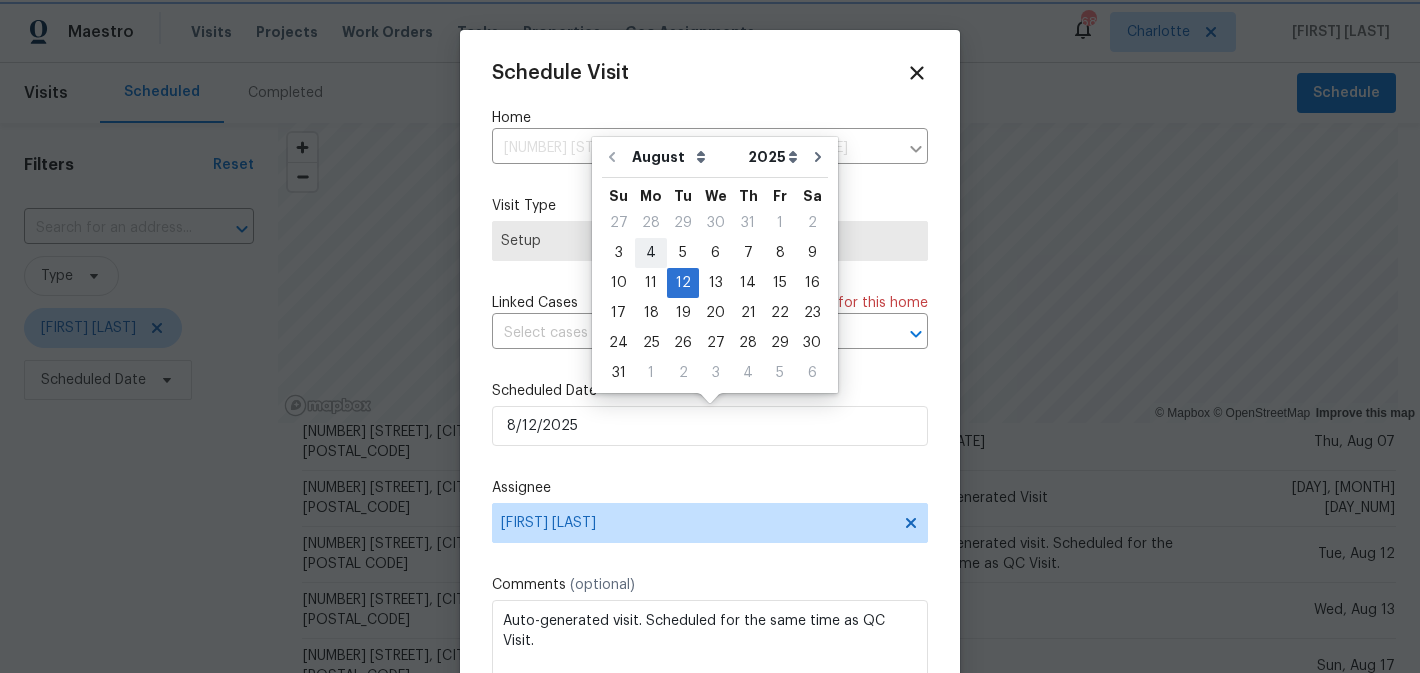 type on "8/4/2025" 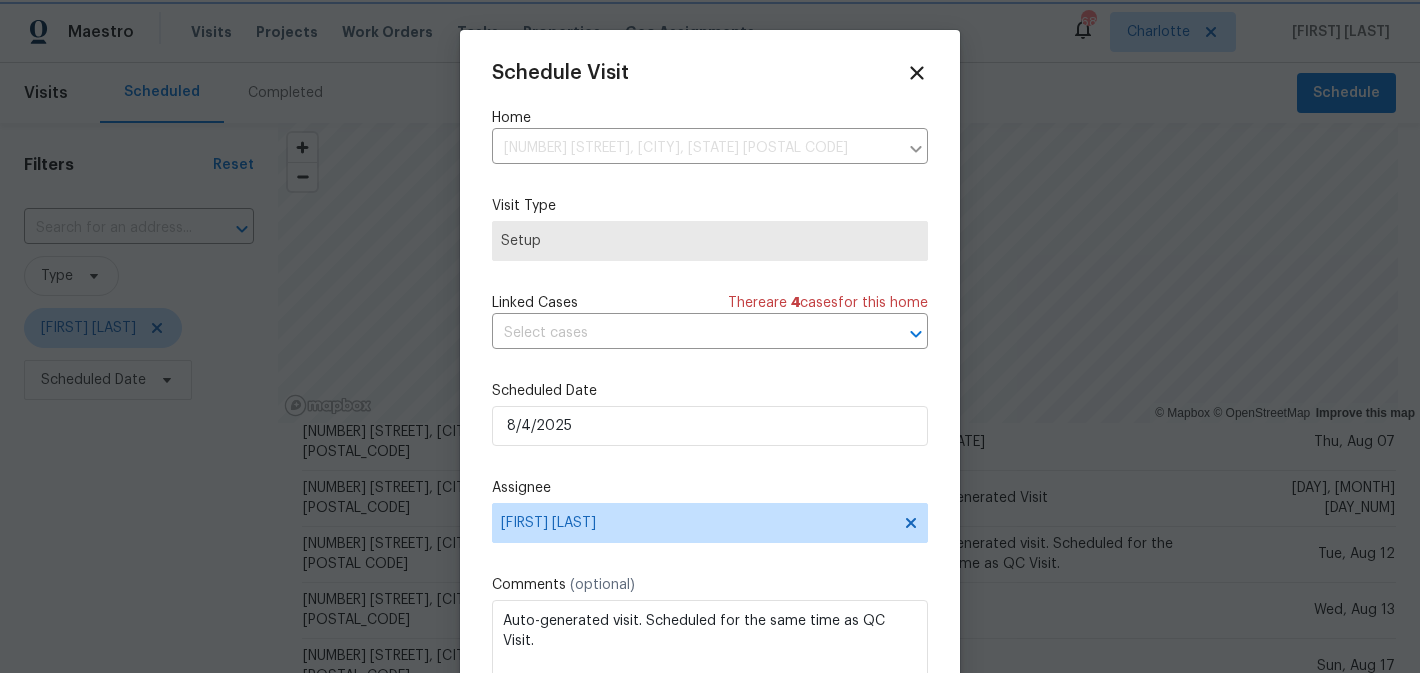scroll, scrollTop: 36, scrollLeft: 0, axis: vertical 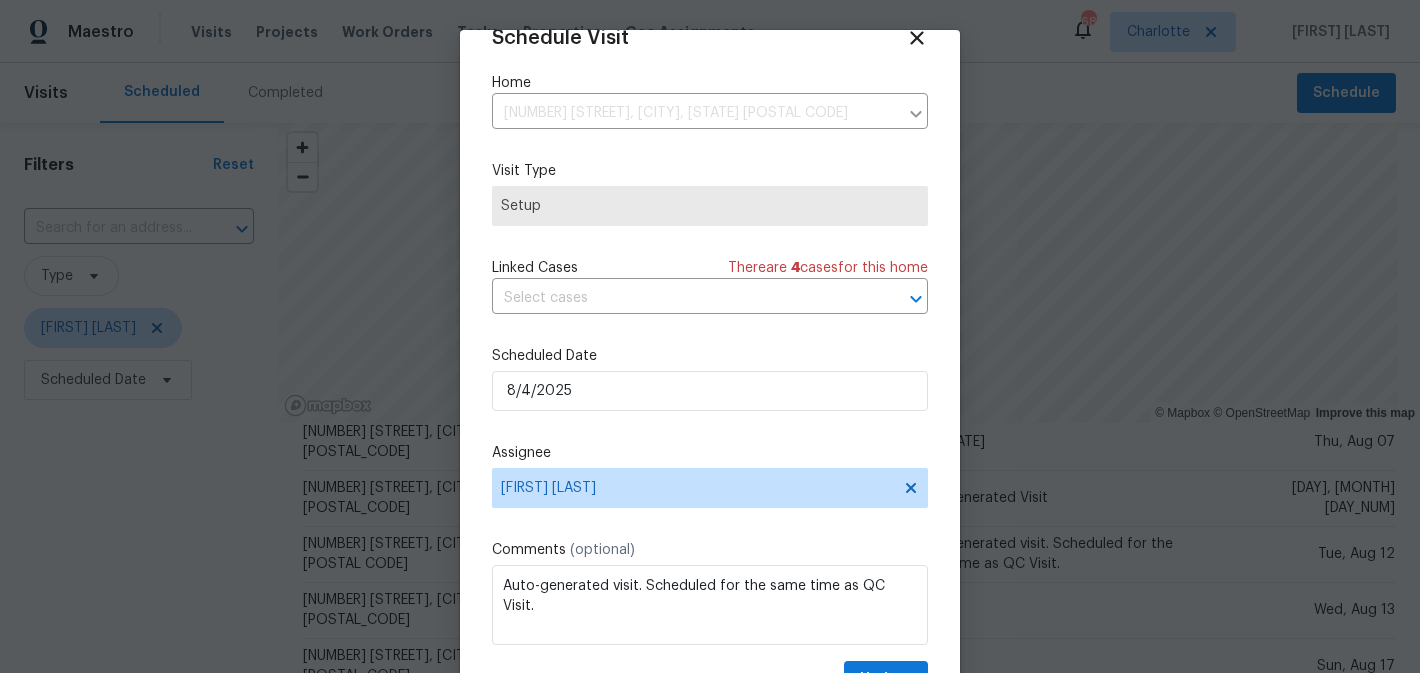click on "Schedule Visit Home   [NUMBER] [STREET], [CITY], [STATE]  ​ Visit Type   Setup Linked Cases There  are   4  case s  for this home   ​ Scheduled Date   [DATE] Assignee   [FIRST] [LAST] Comments   (optional) Auto-generated visit. Scheduled for the same time as QC Visit. Update" at bounding box center (710, 362) 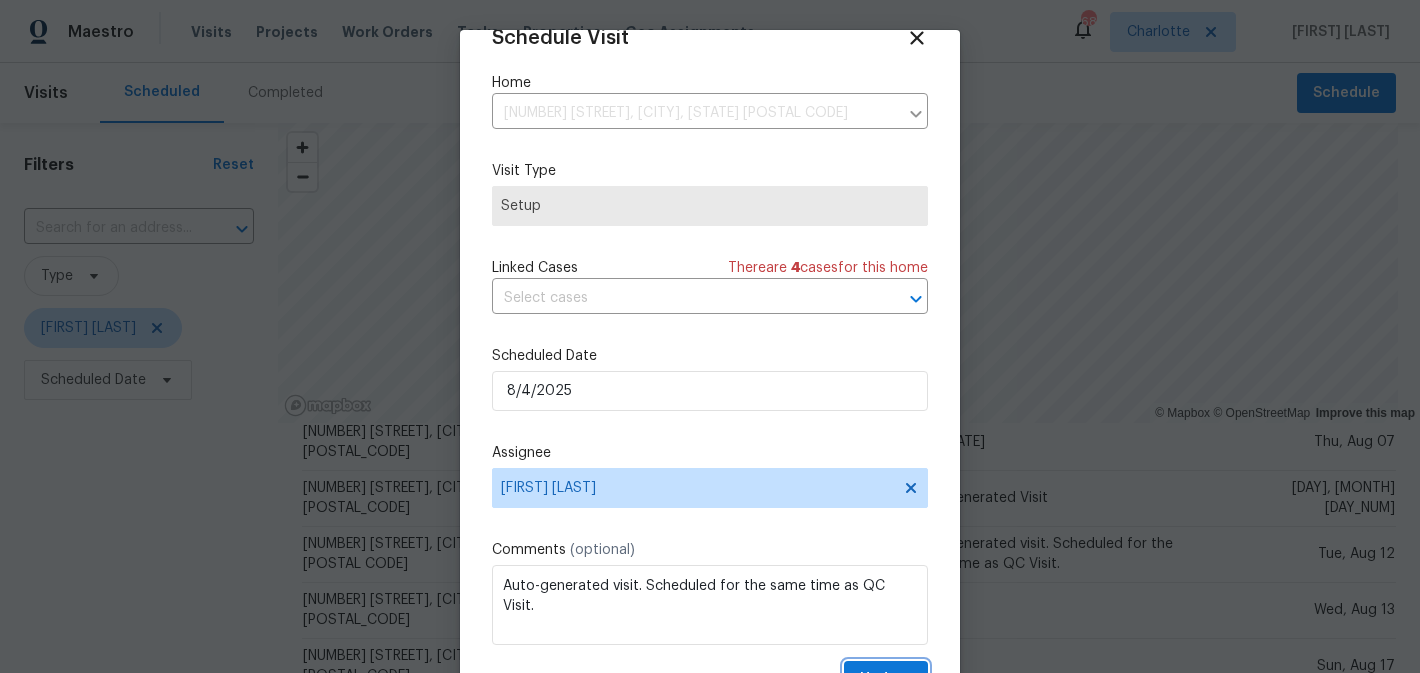 click on "Update" at bounding box center (886, 679) 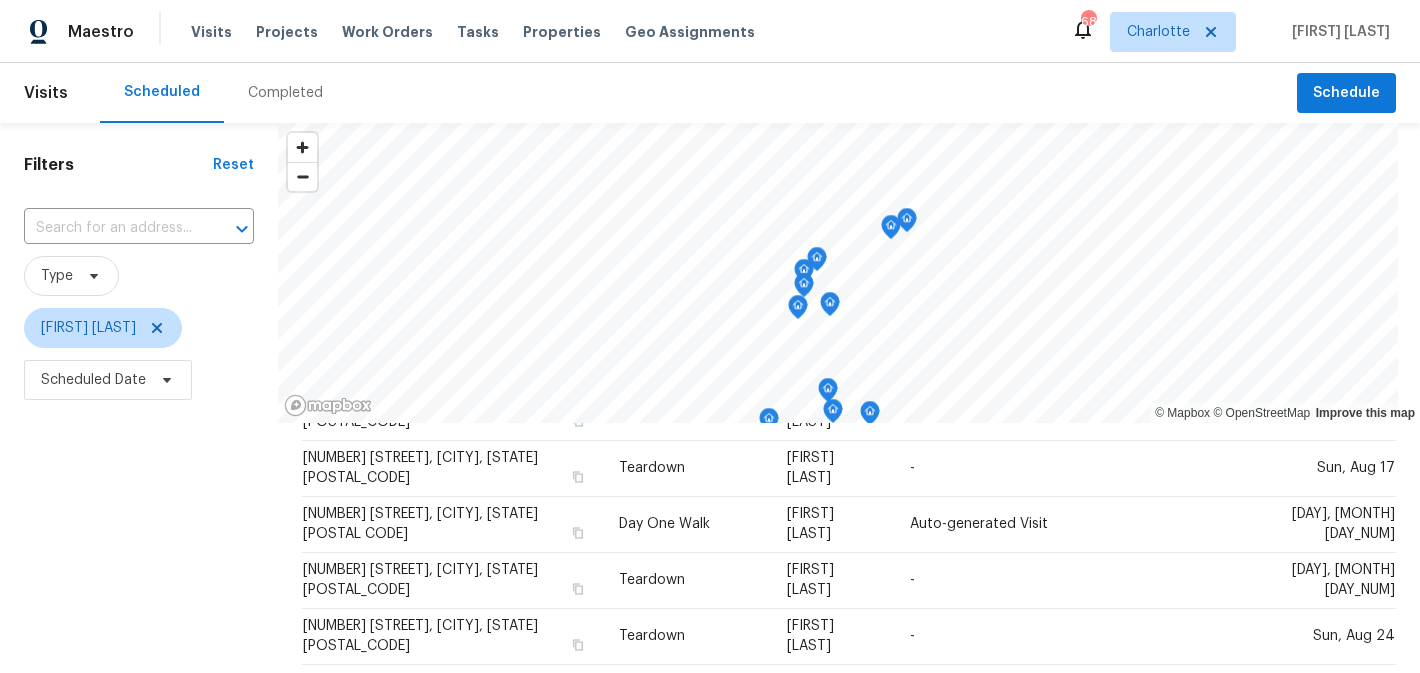 scroll, scrollTop: 558, scrollLeft: 0, axis: vertical 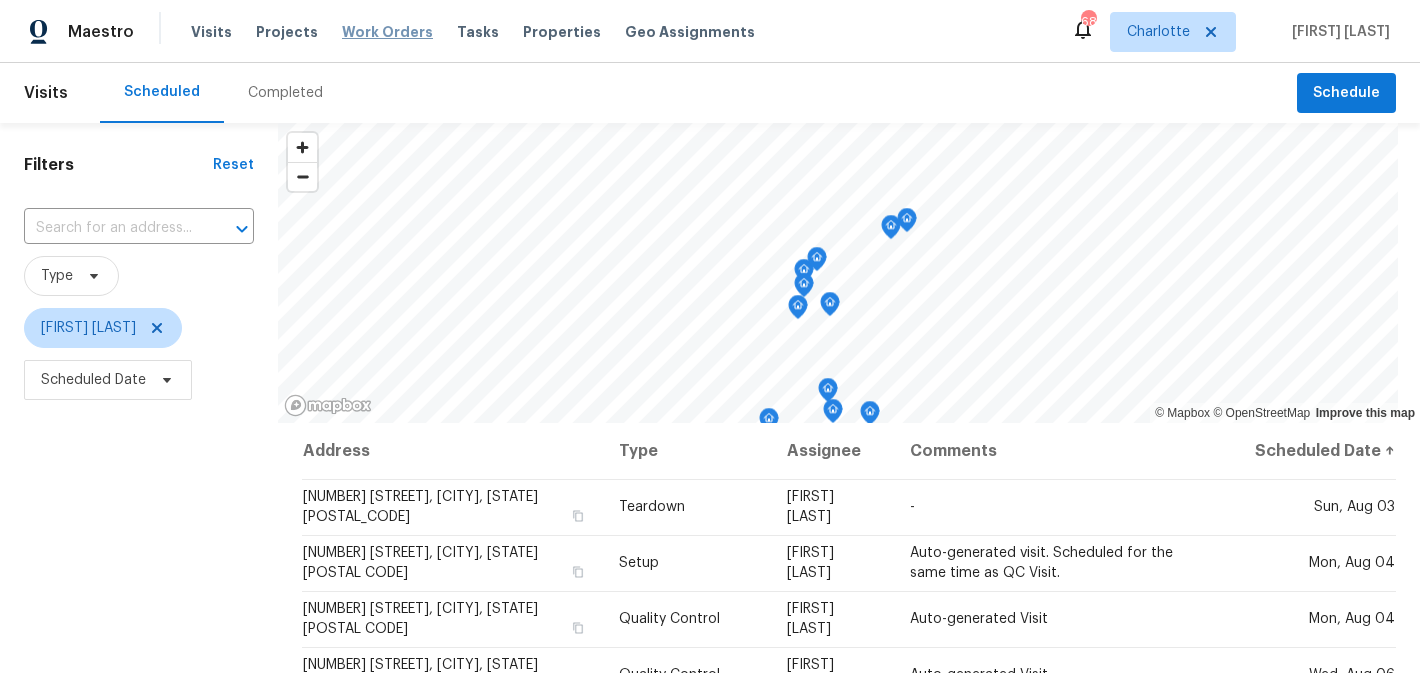 click on "Work Orders" at bounding box center [387, 32] 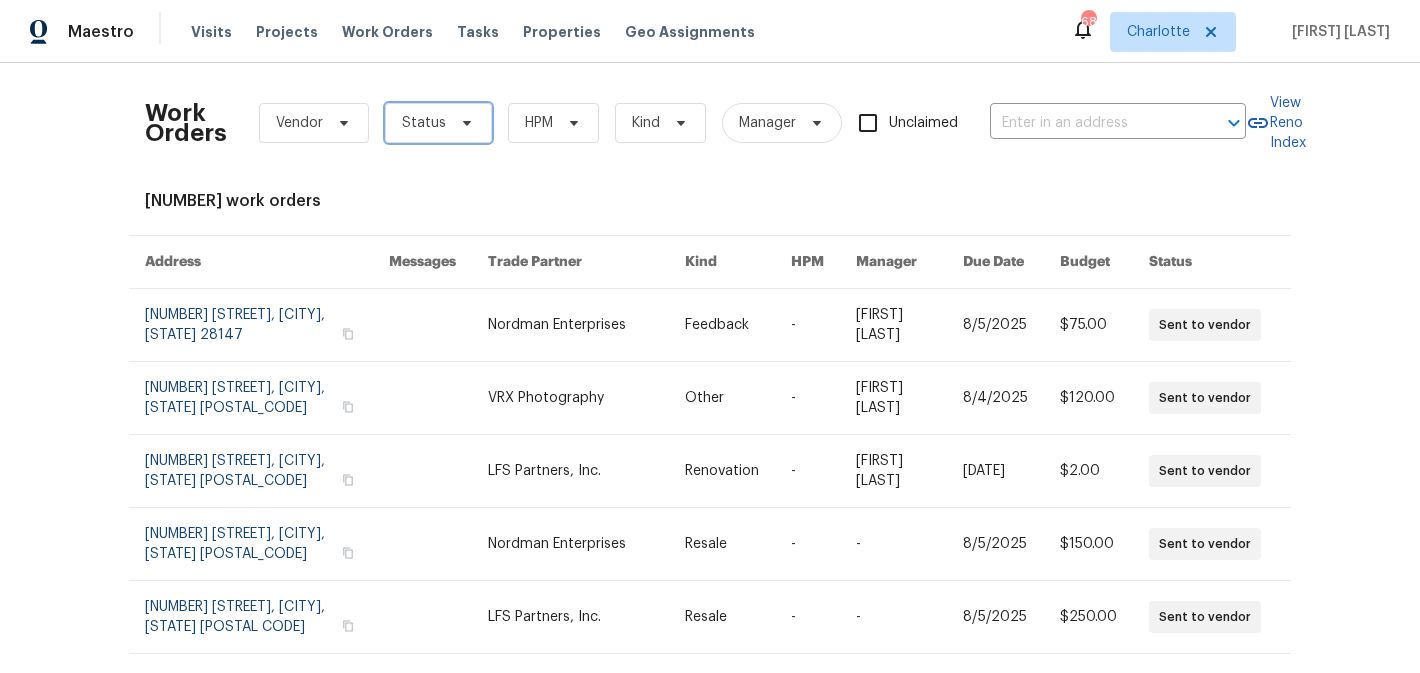 click 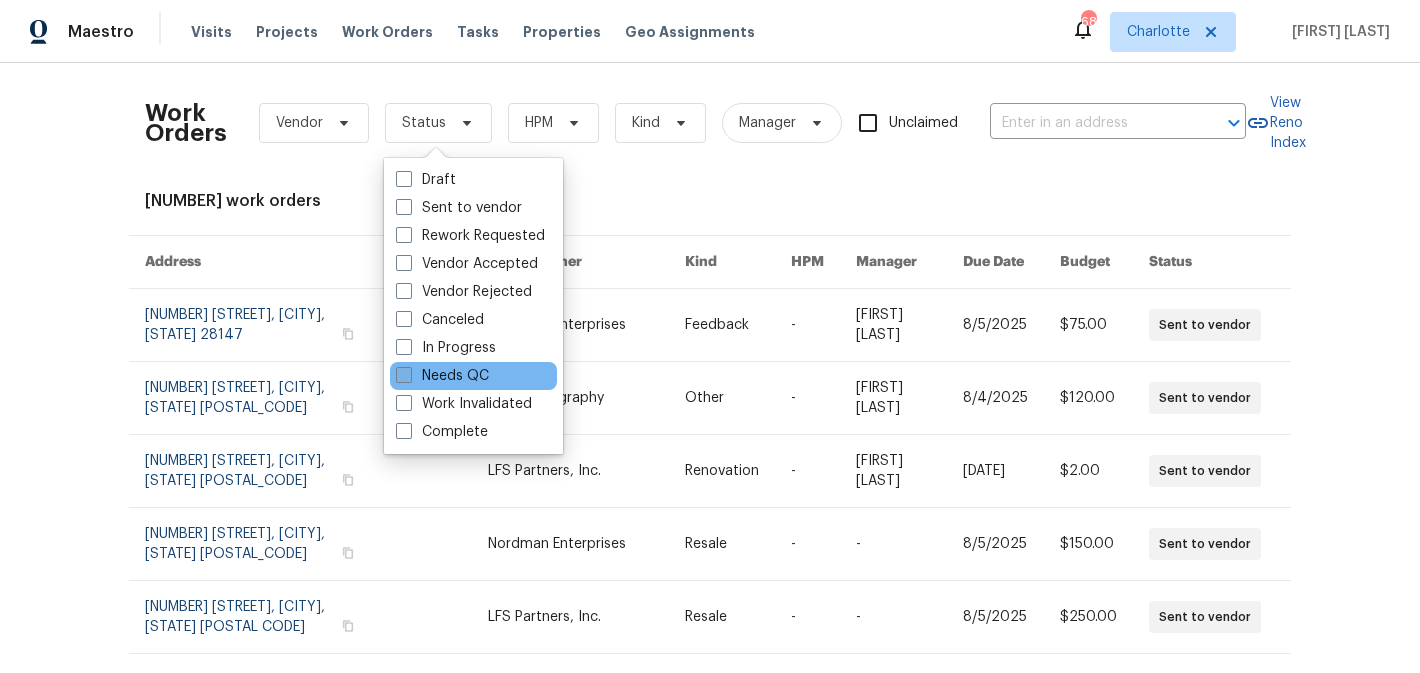 click on "Needs QC" at bounding box center (442, 376) 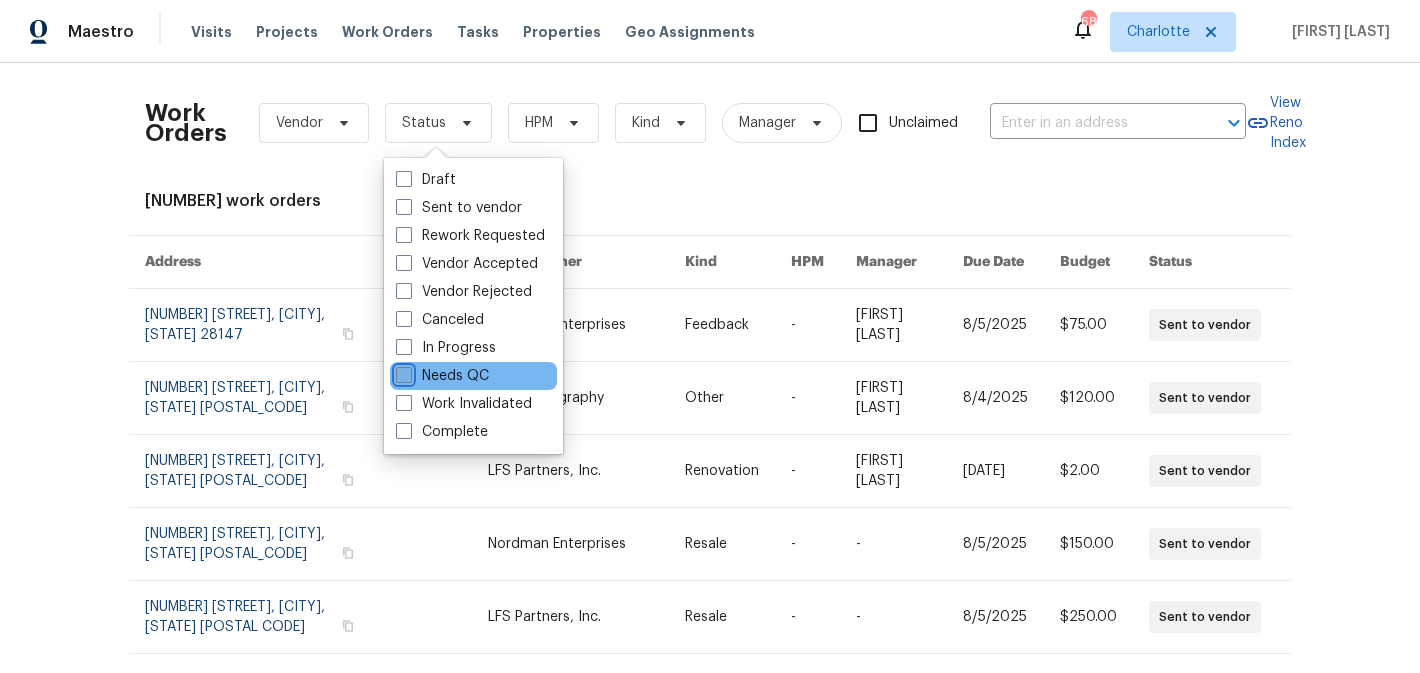 click on "Needs QC" at bounding box center [402, 372] 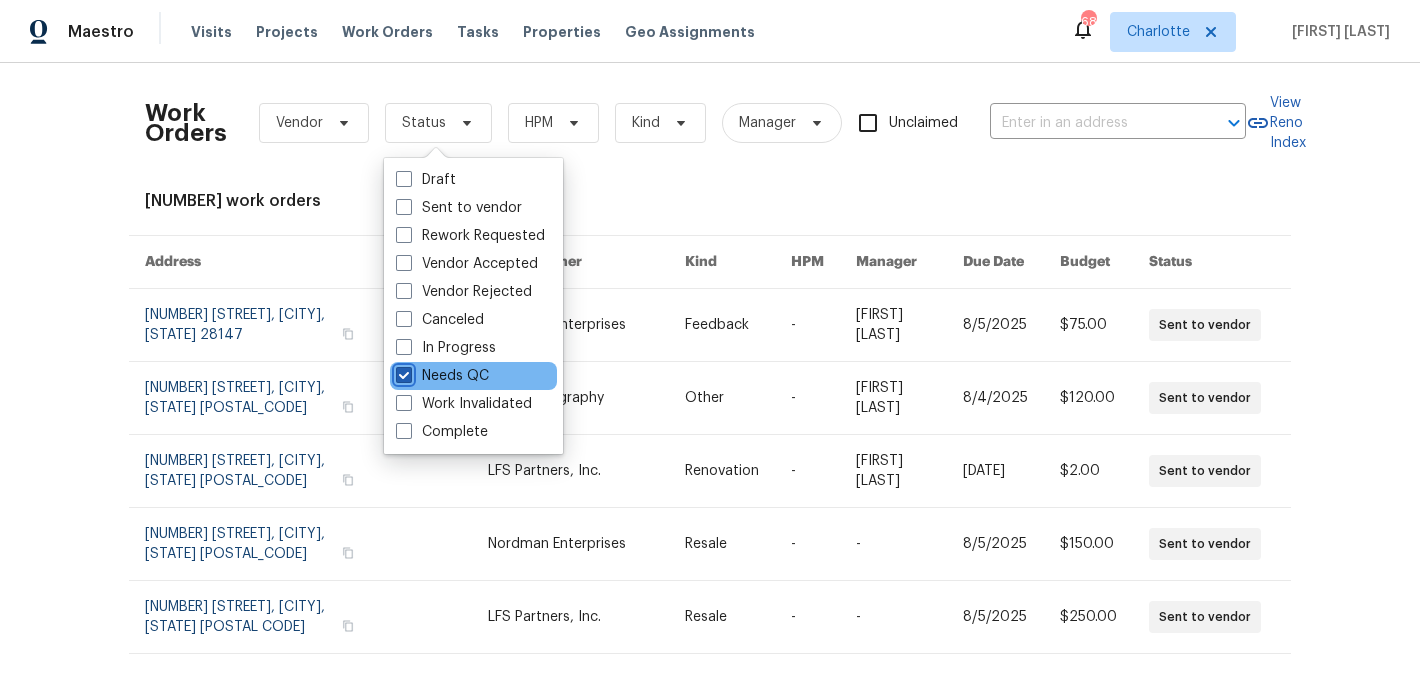 checkbox on "true" 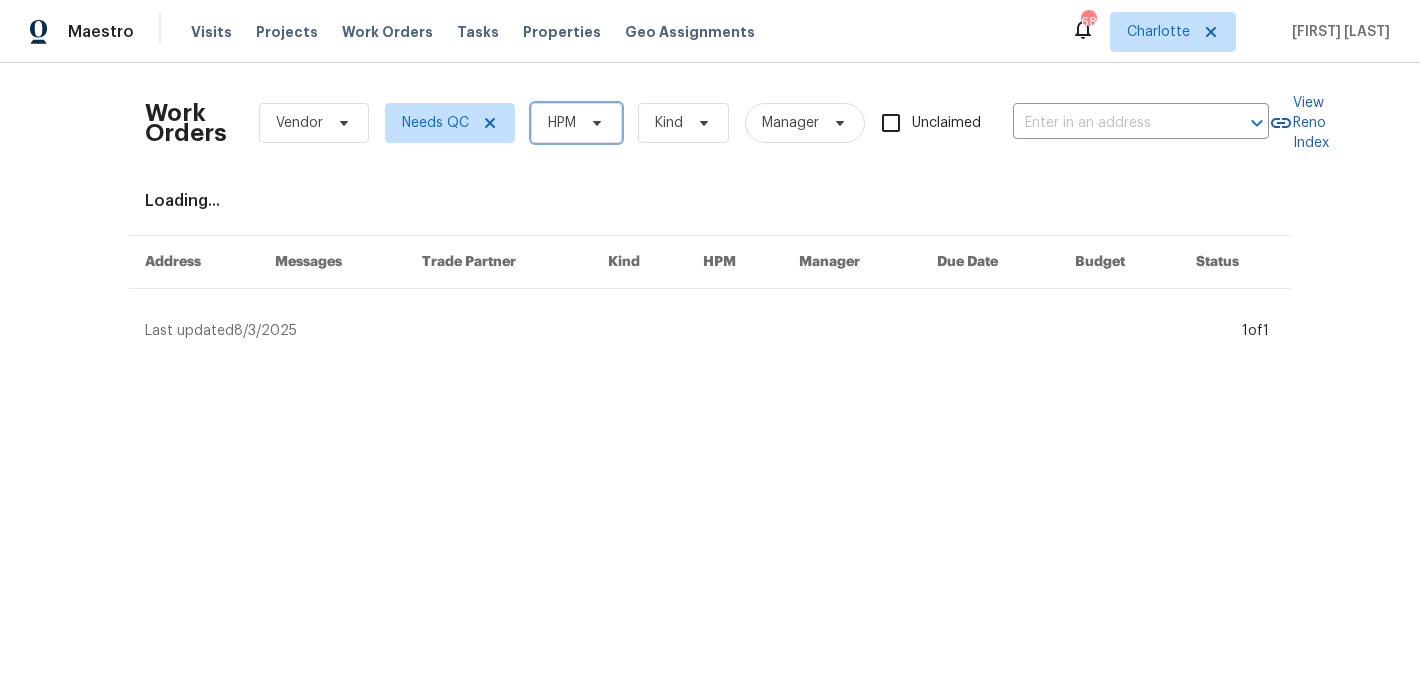 click on "HPM" at bounding box center [576, 123] 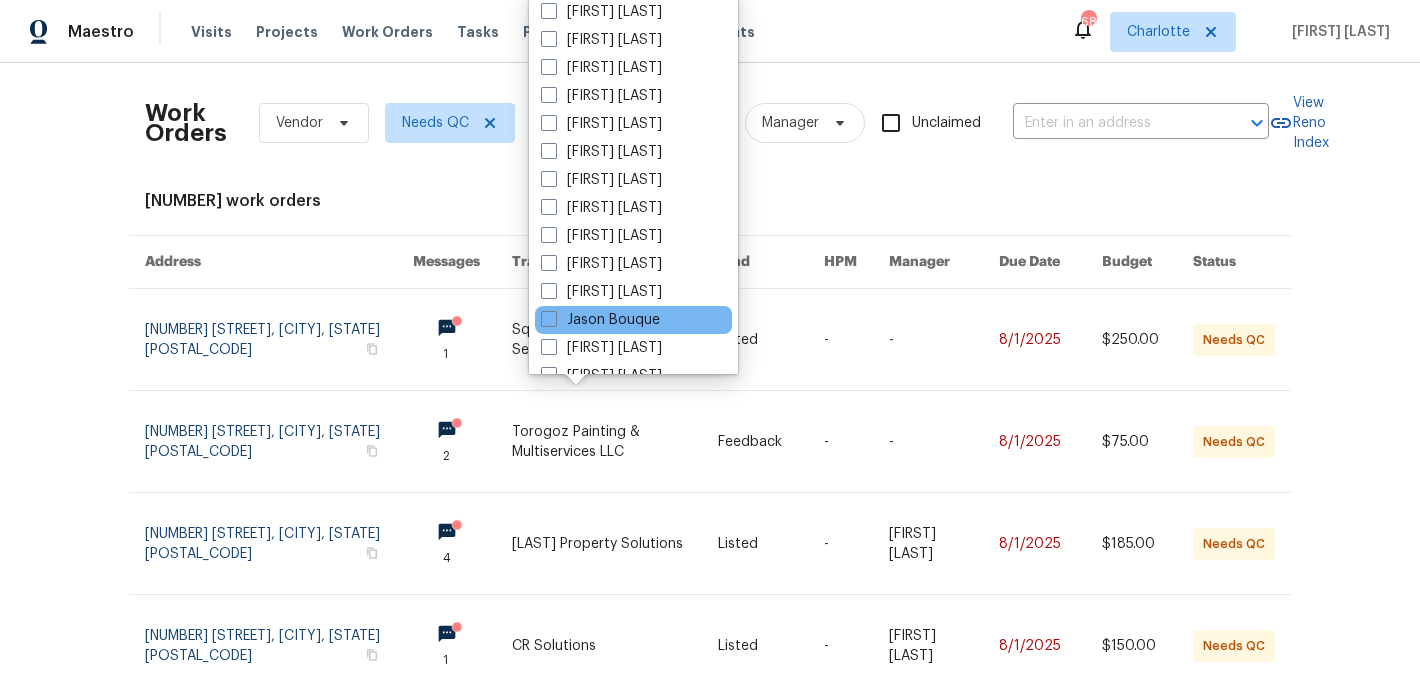 scroll, scrollTop: 248, scrollLeft: 0, axis: vertical 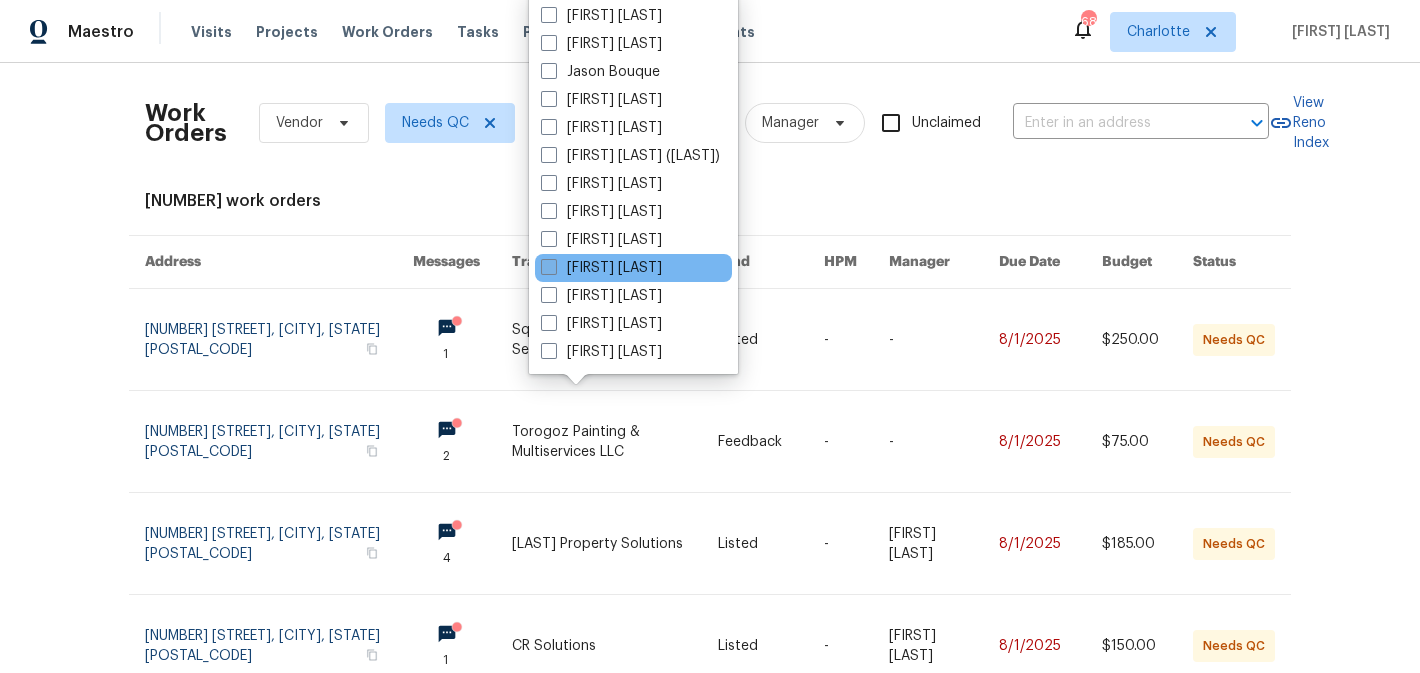 click on "[FIRST] [LAST]" at bounding box center [601, 268] 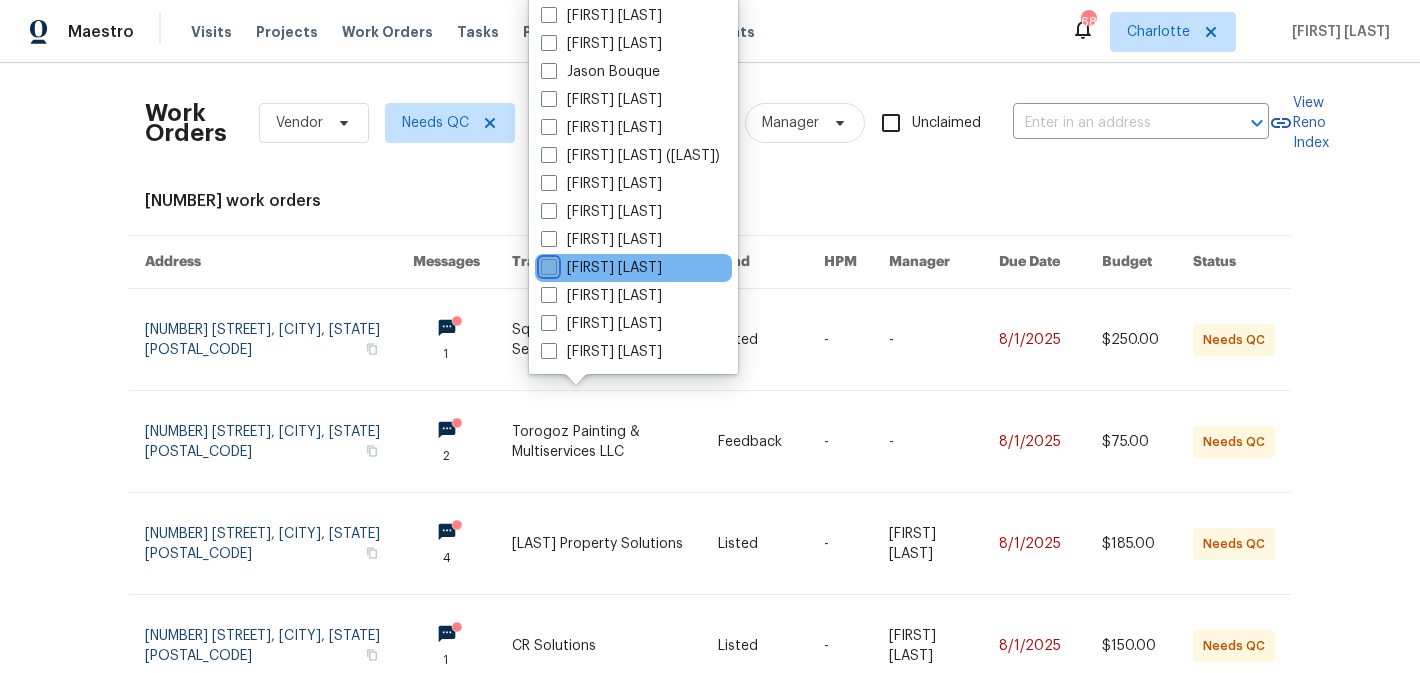 click on "[FIRST] [LAST]" at bounding box center (547, 264) 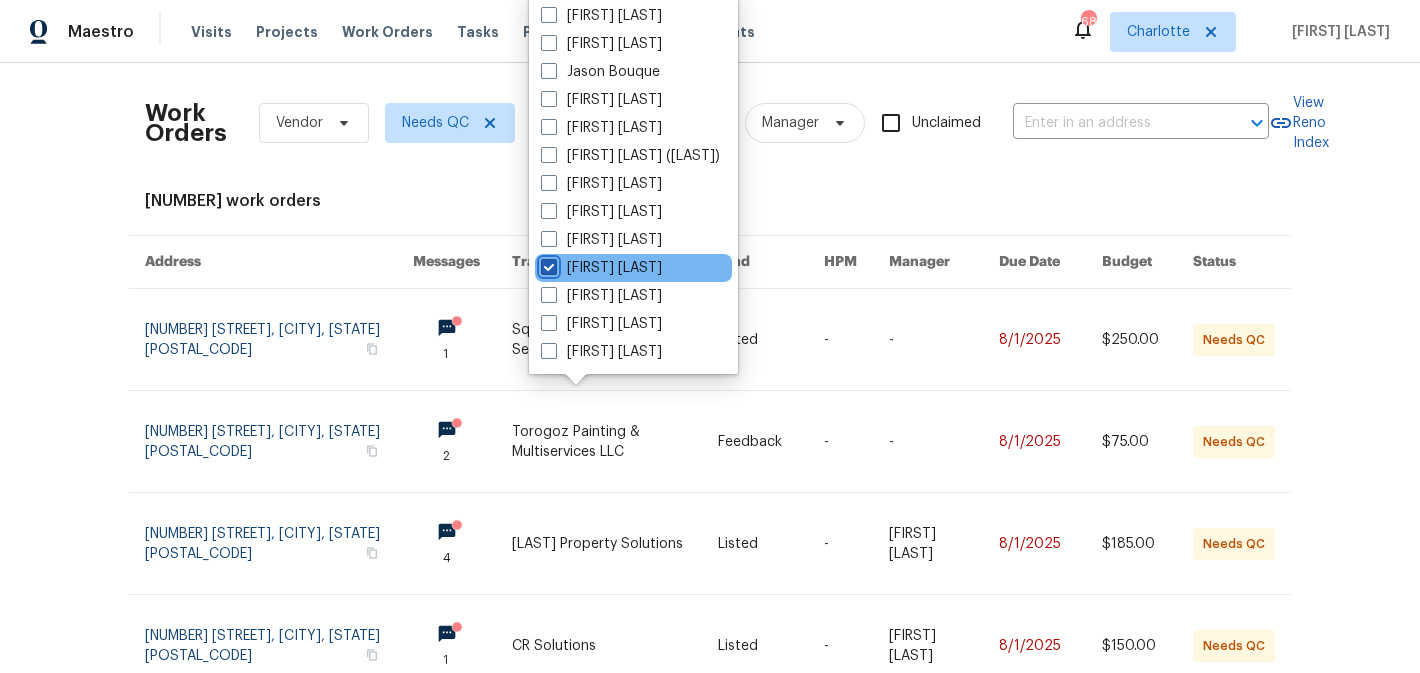 checkbox on "true" 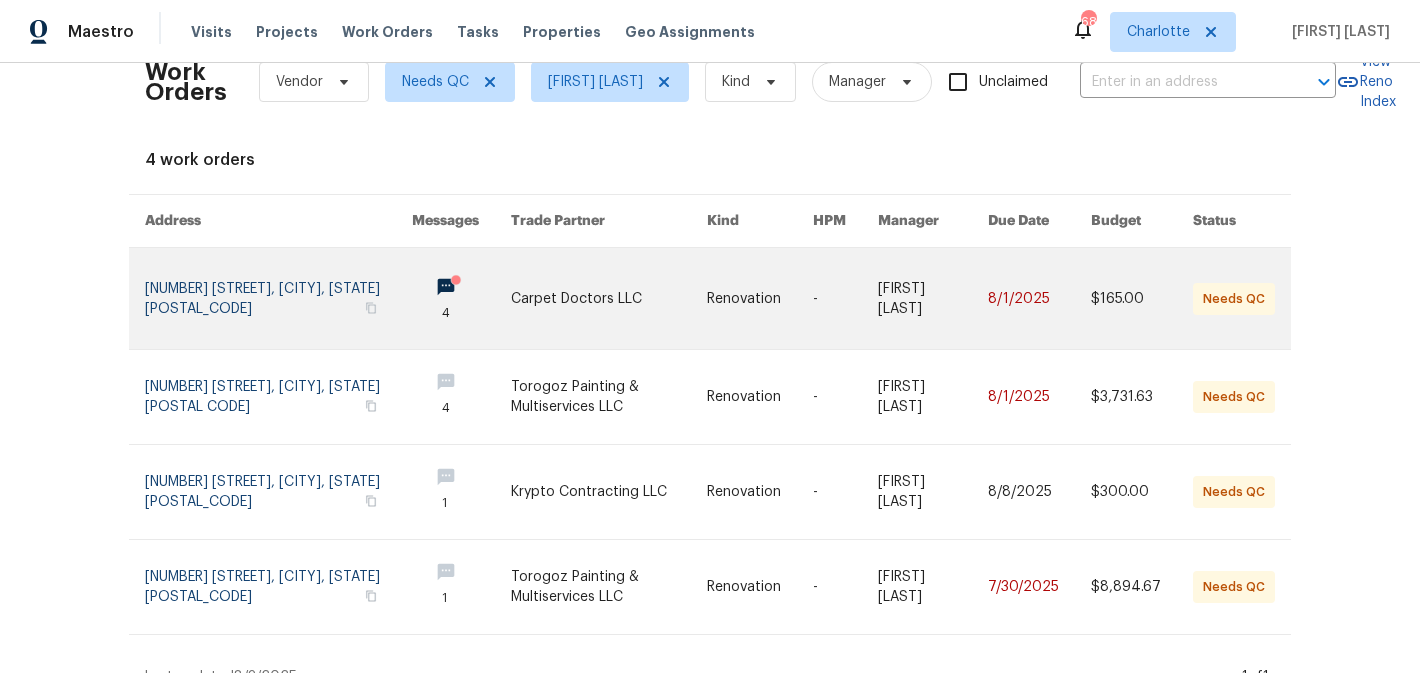 scroll, scrollTop: 69, scrollLeft: 0, axis: vertical 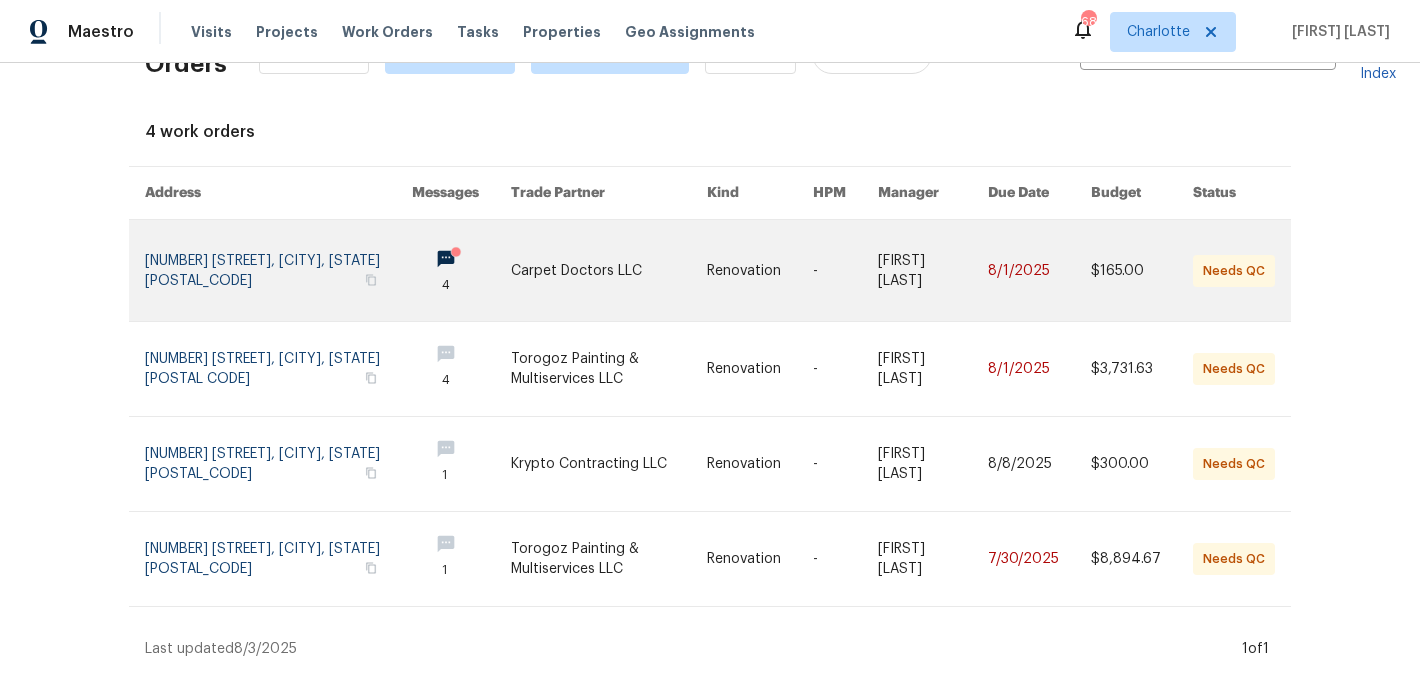 click at bounding box center [609, 270] 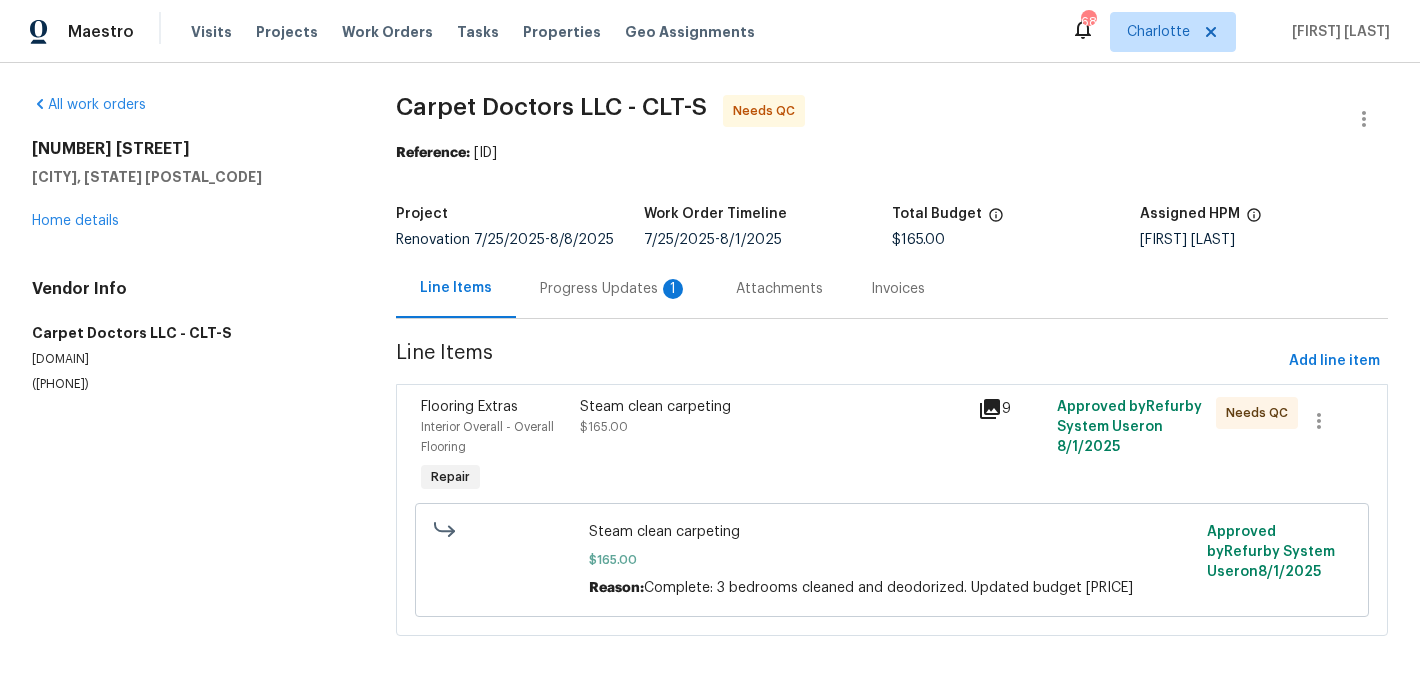 click on "Progress Updates 1" at bounding box center [614, 289] 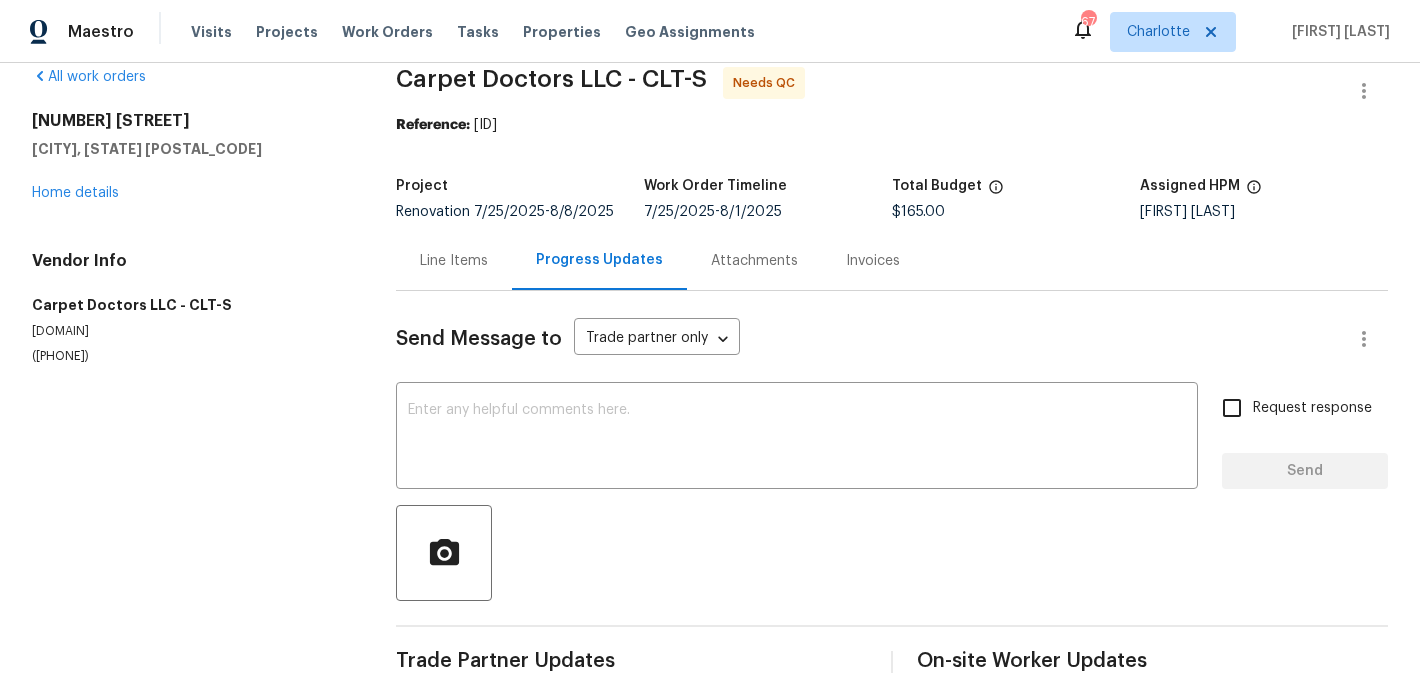 scroll, scrollTop: 0, scrollLeft: 0, axis: both 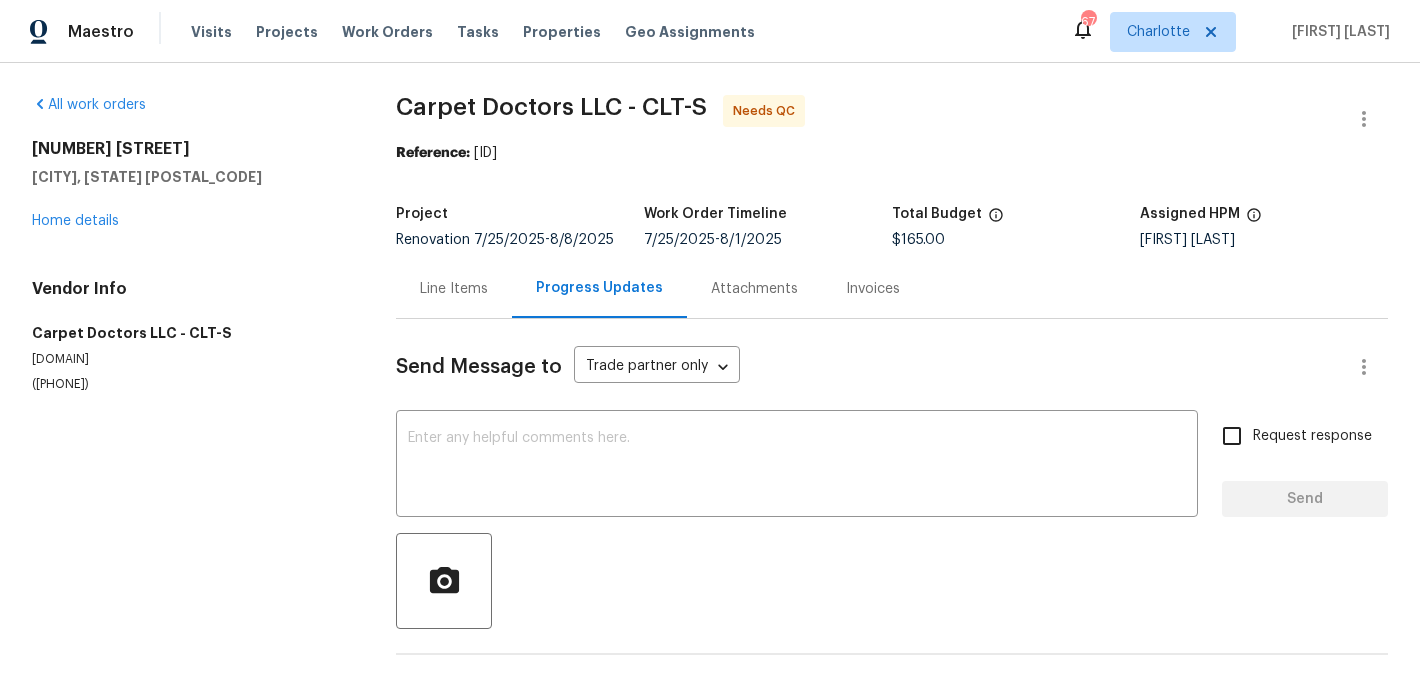 click on "Line Items" at bounding box center [454, 289] 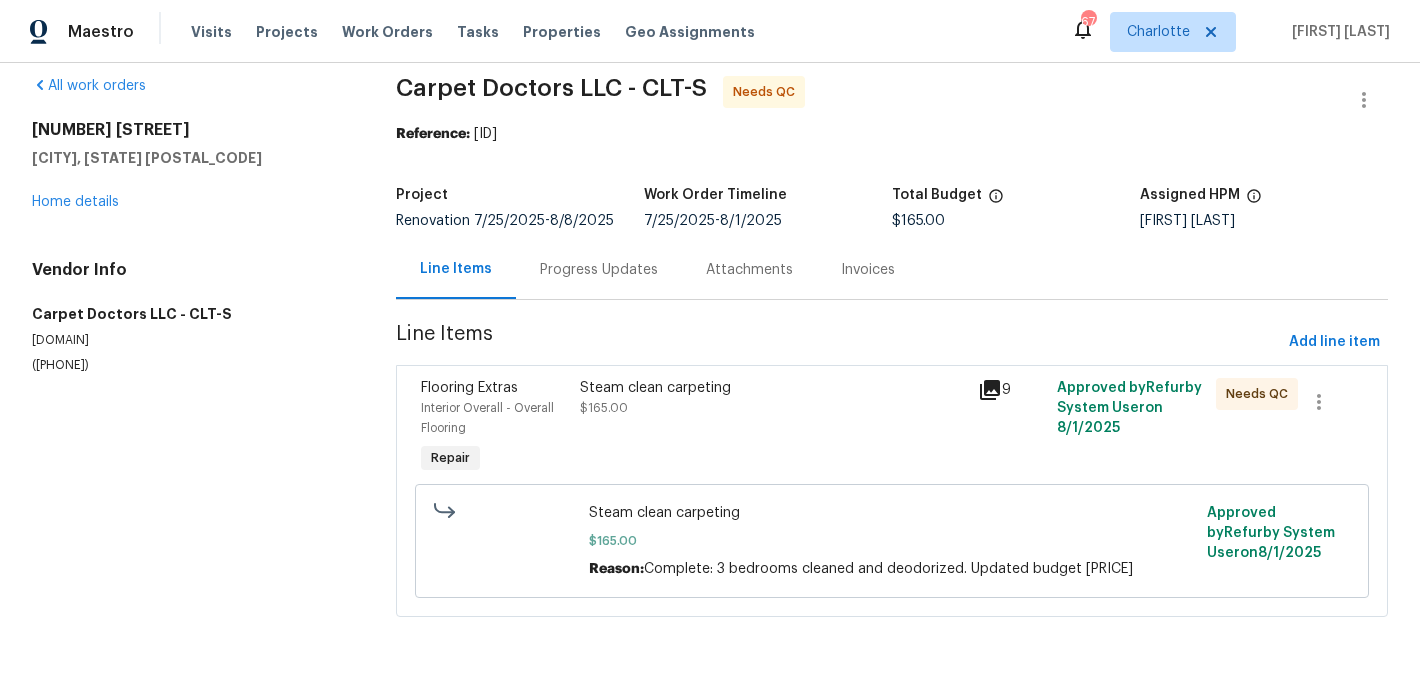 scroll, scrollTop: 0, scrollLeft: 0, axis: both 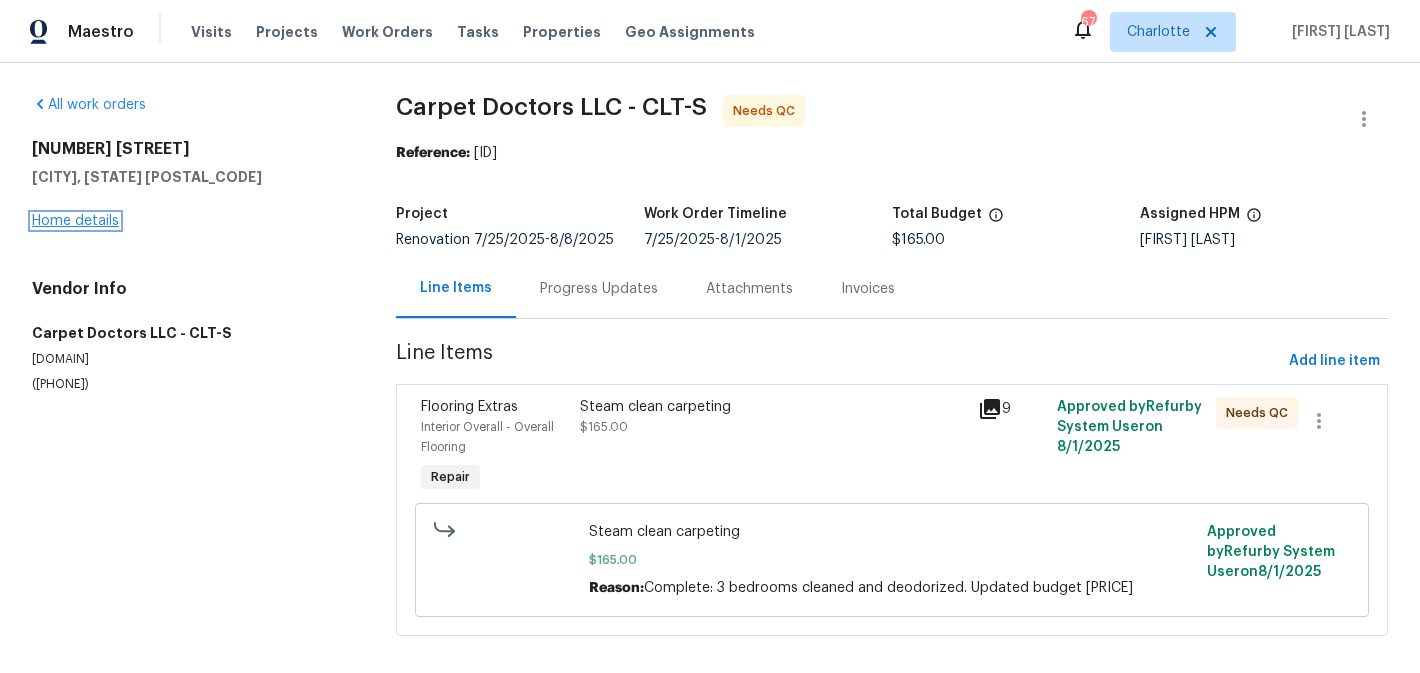 click on "Home details" at bounding box center [75, 221] 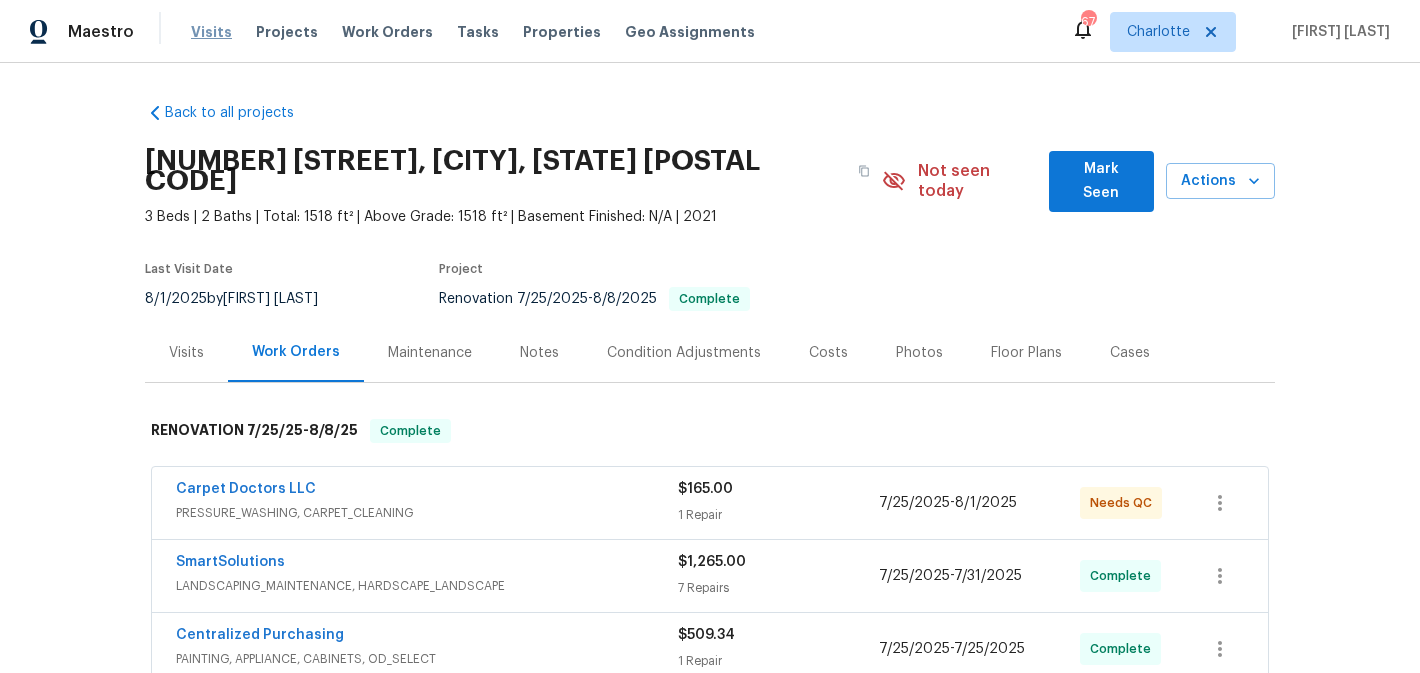 click on "Visits" at bounding box center [211, 32] 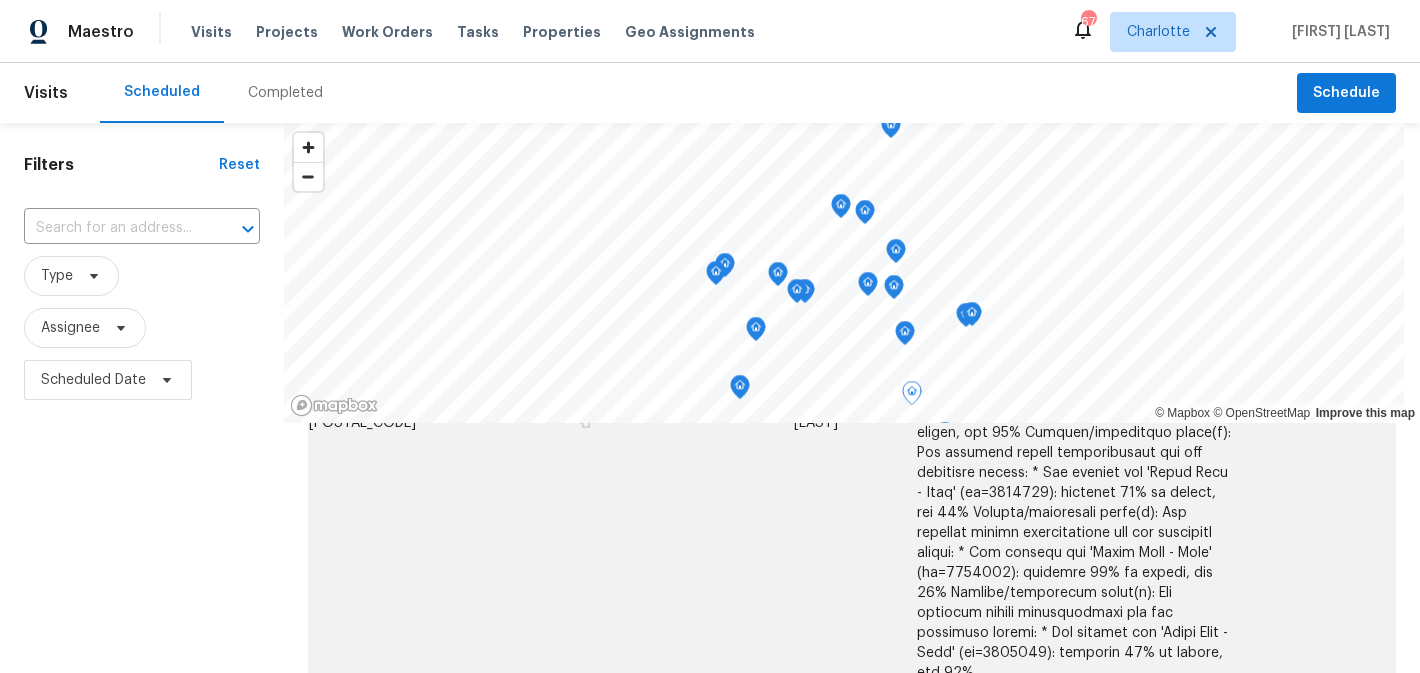 scroll, scrollTop: 1582, scrollLeft: 0, axis: vertical 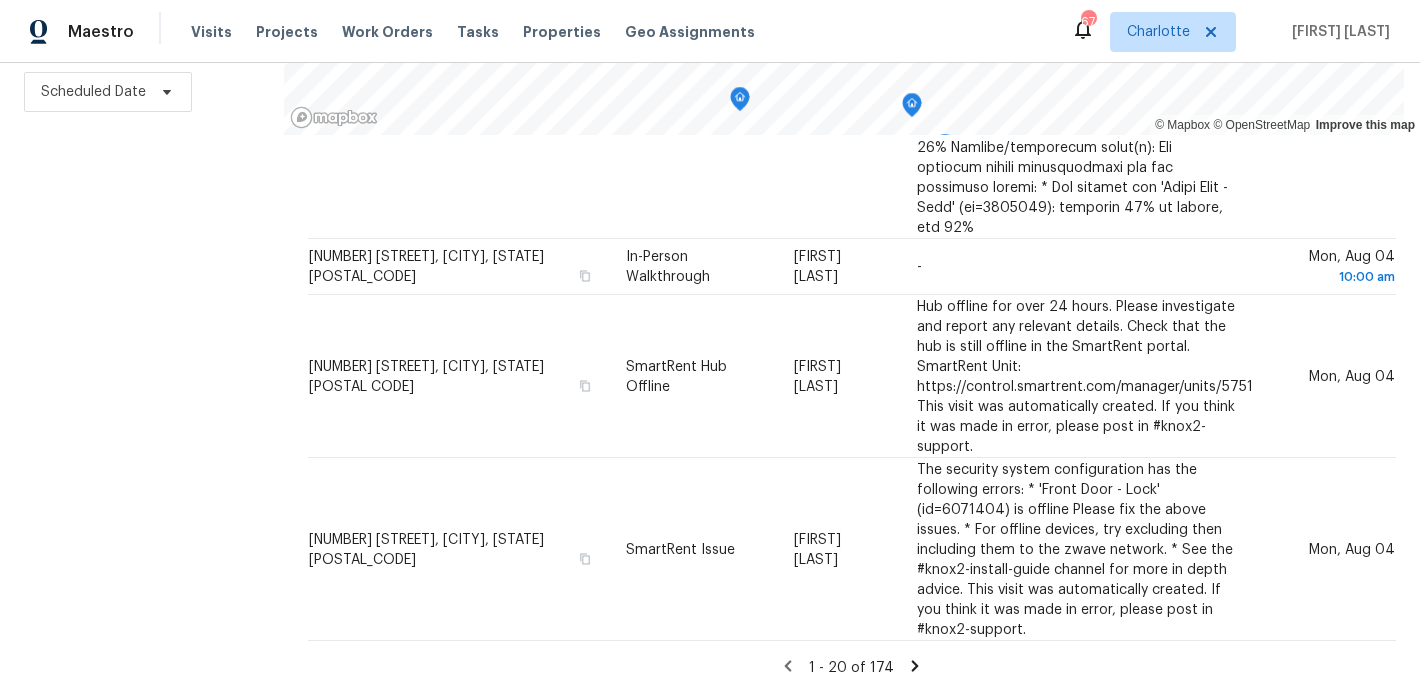 click 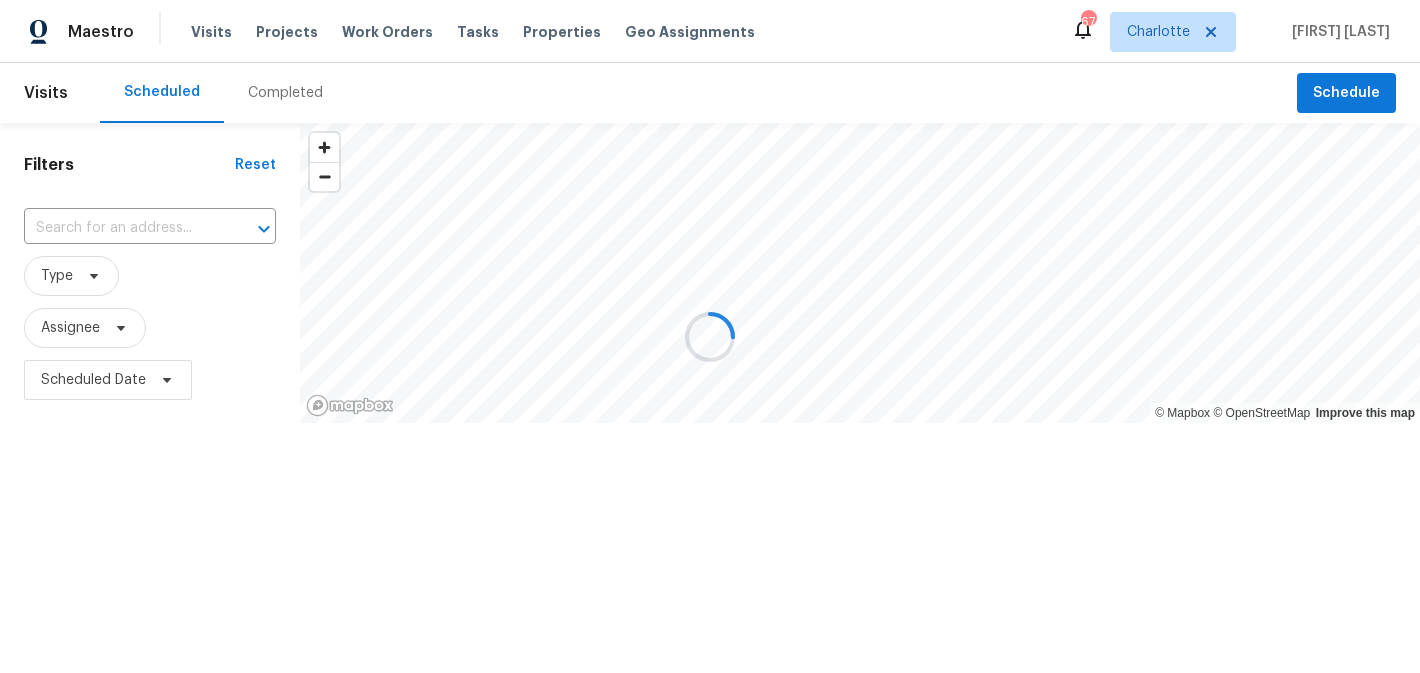 scroll, scrollTop: 0, scrollLeft: 0, axis: both 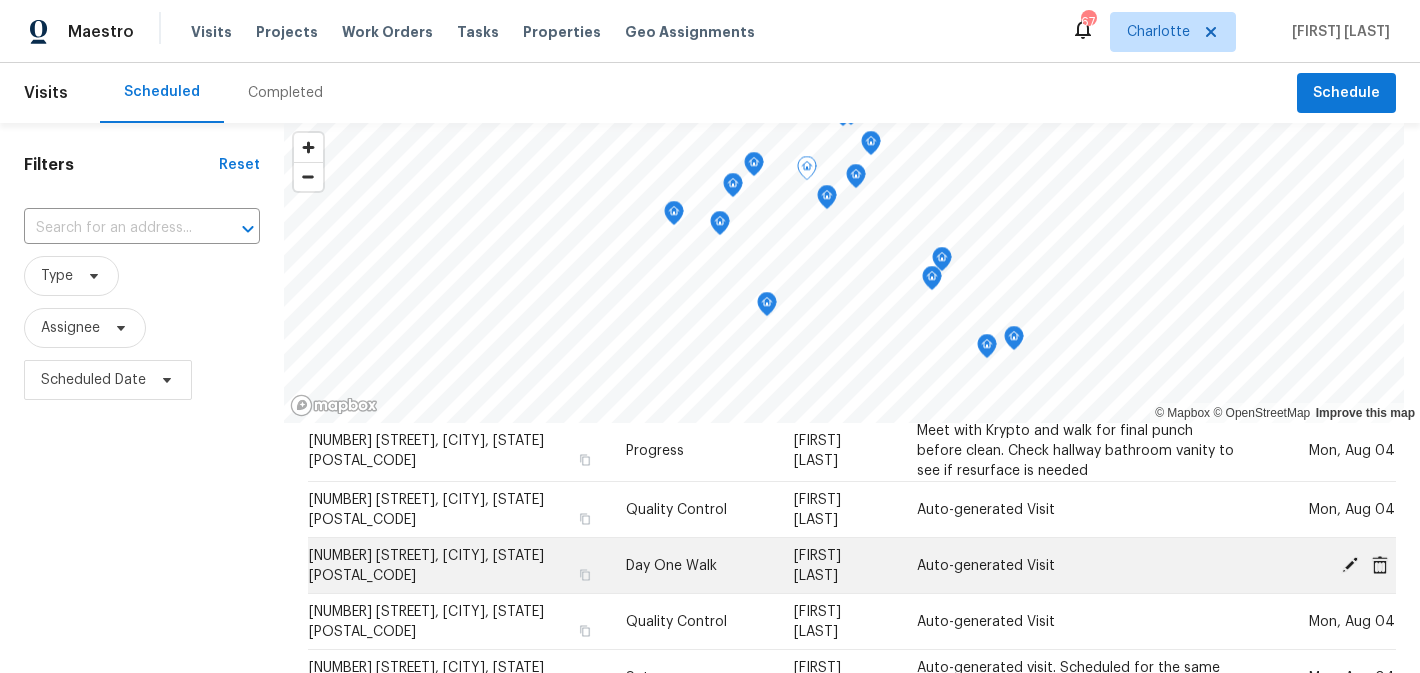 click 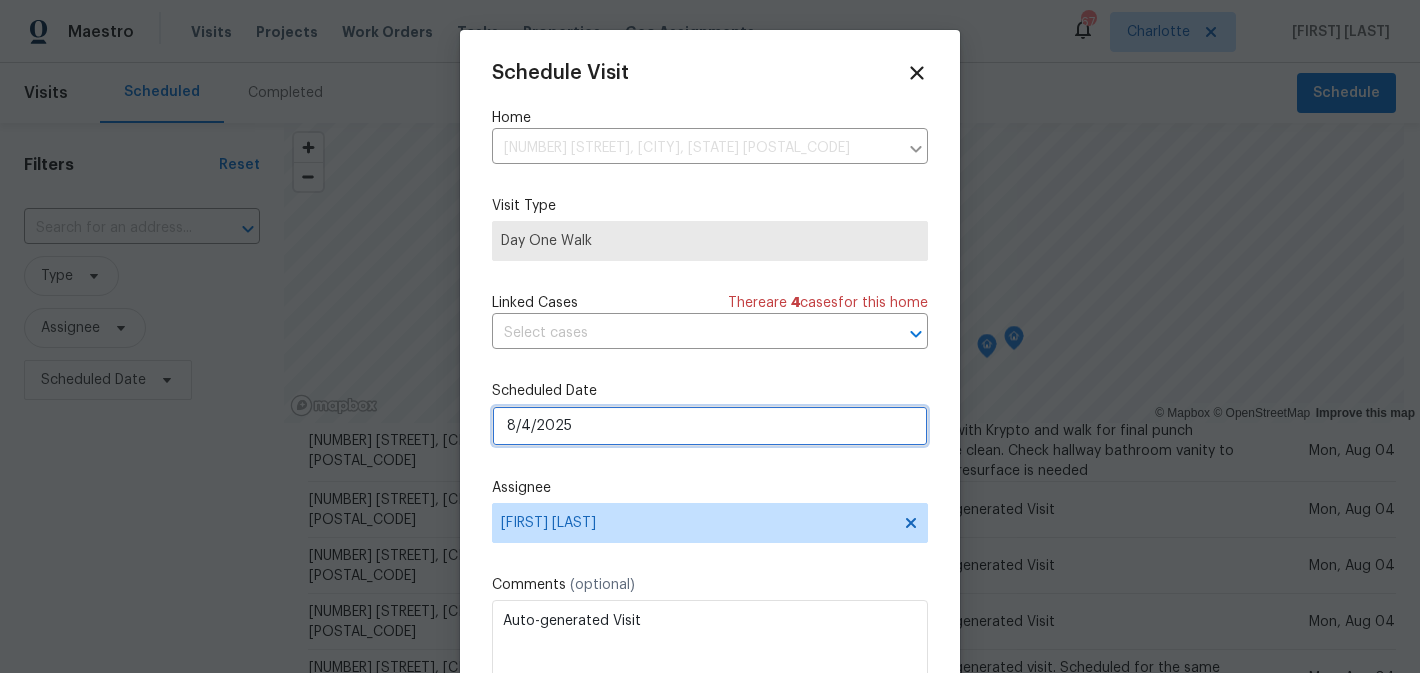 click on "8/4/2025" at bounding box center [710, 426] 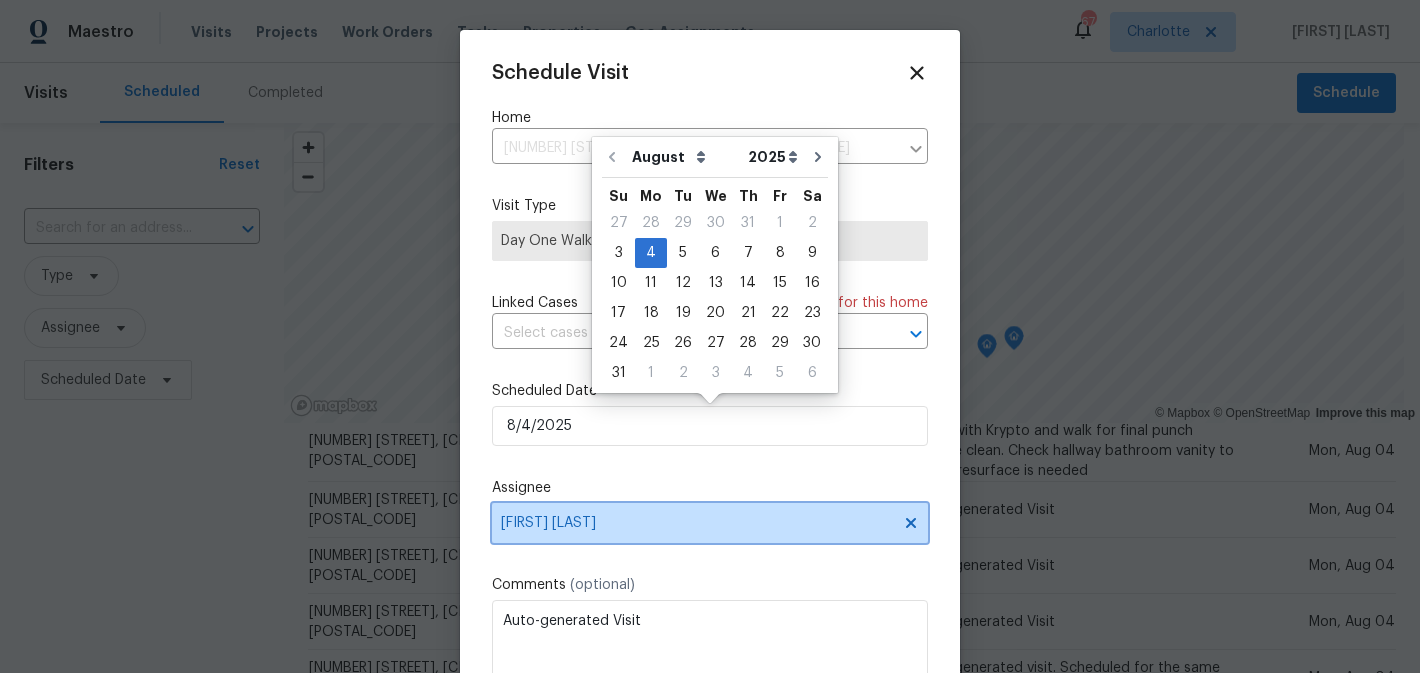 click on "[FIRST] [LAST]" at bounding box center (710, 523) 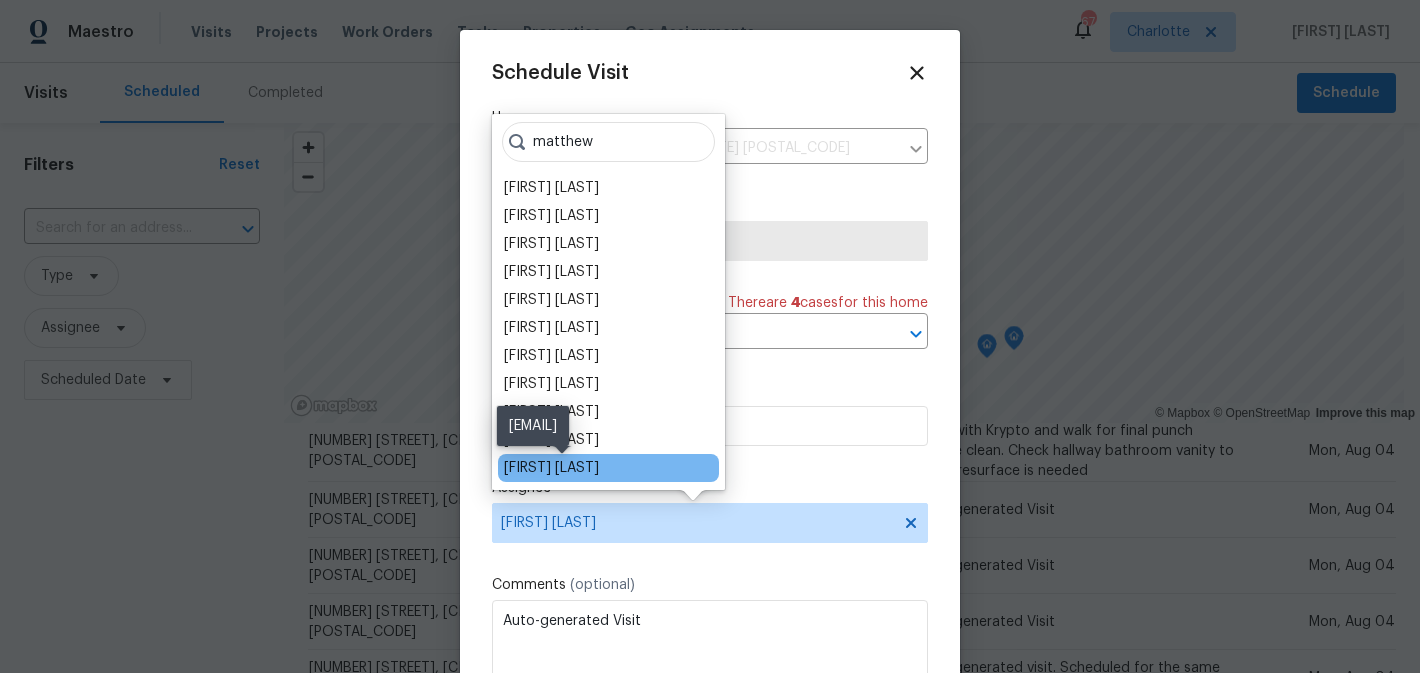type on "matthew" 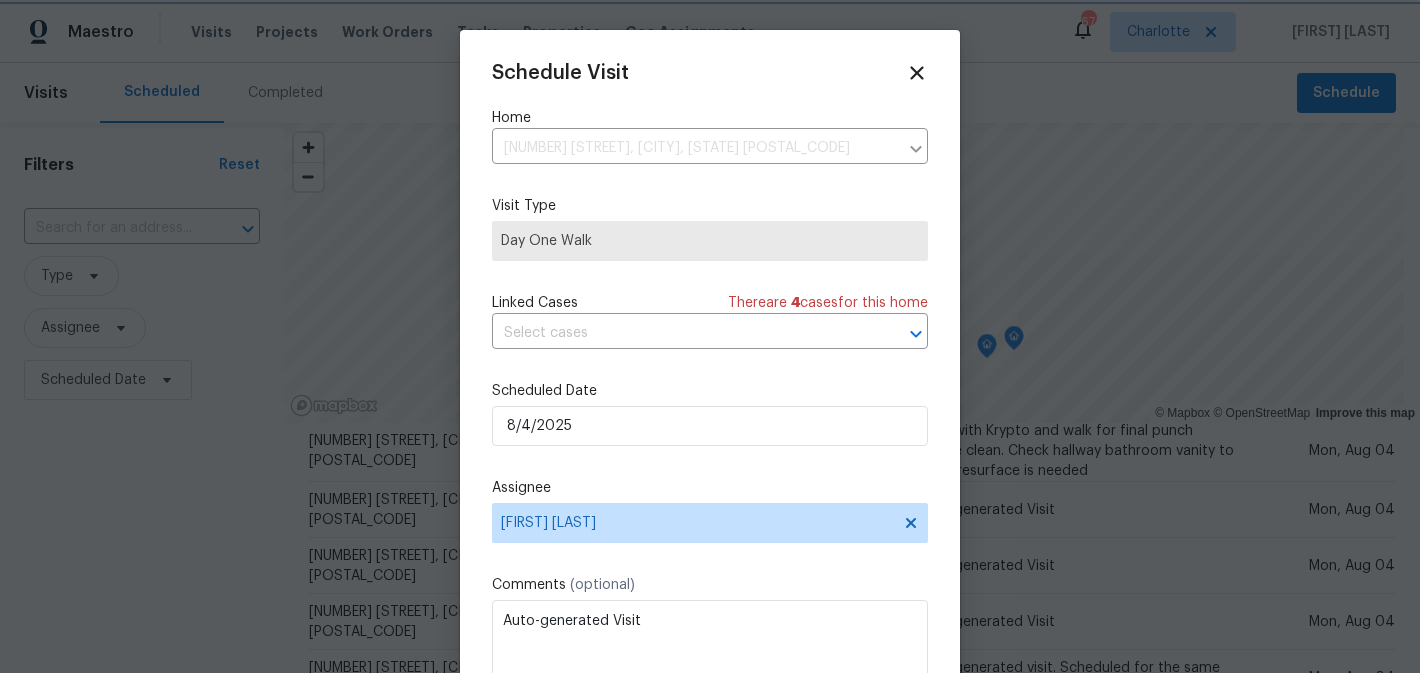 scroll, scrollTop: 36, scrollLeft: 0, axis: vertical 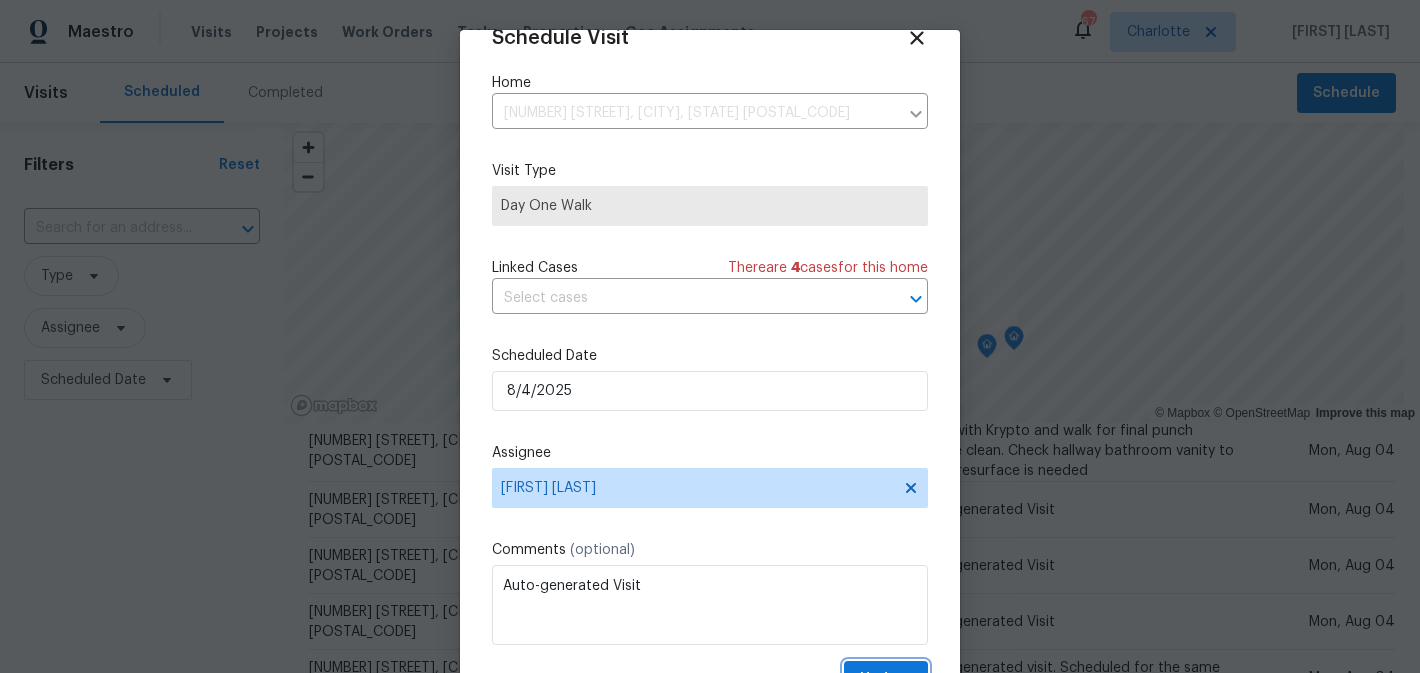 click on "Update" at bounding box center [886, 679] 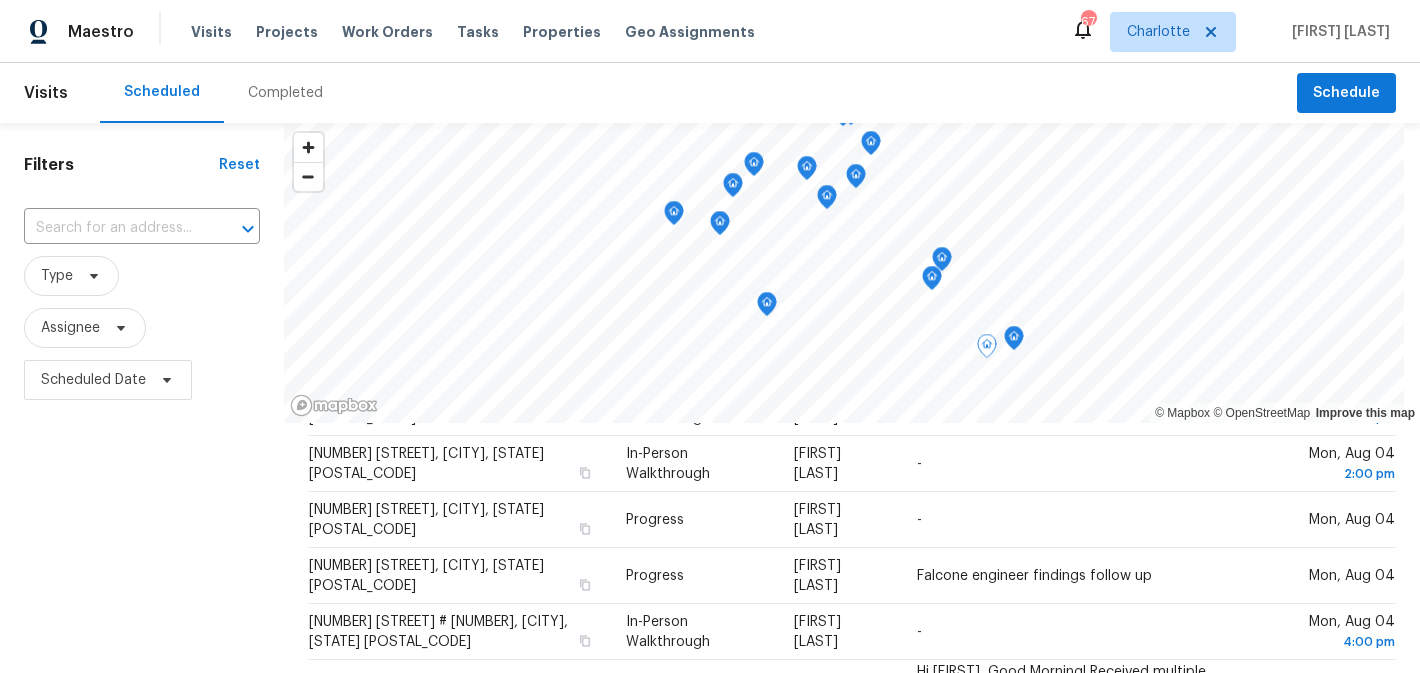 scroll, scrollTop: 1089, scrollLeft: 0, axis: vertical 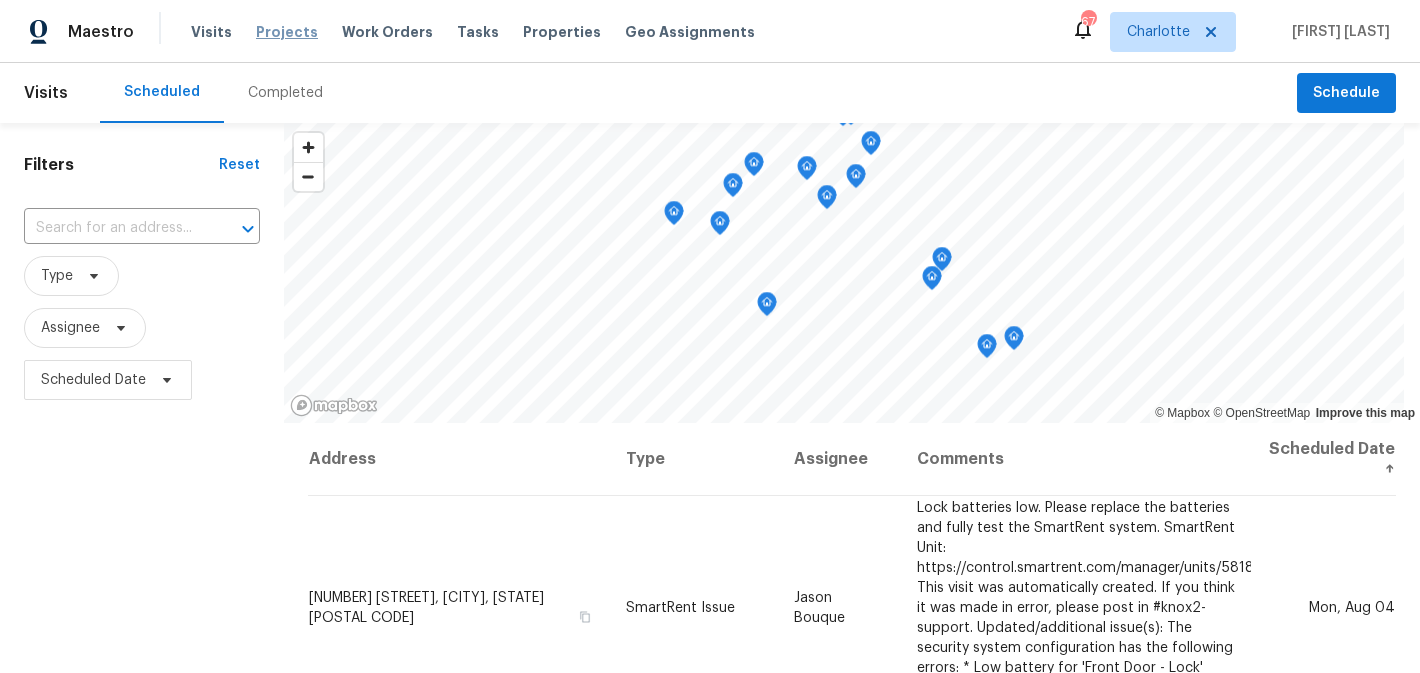 click on "Projects" at bounding box center (287, 32) 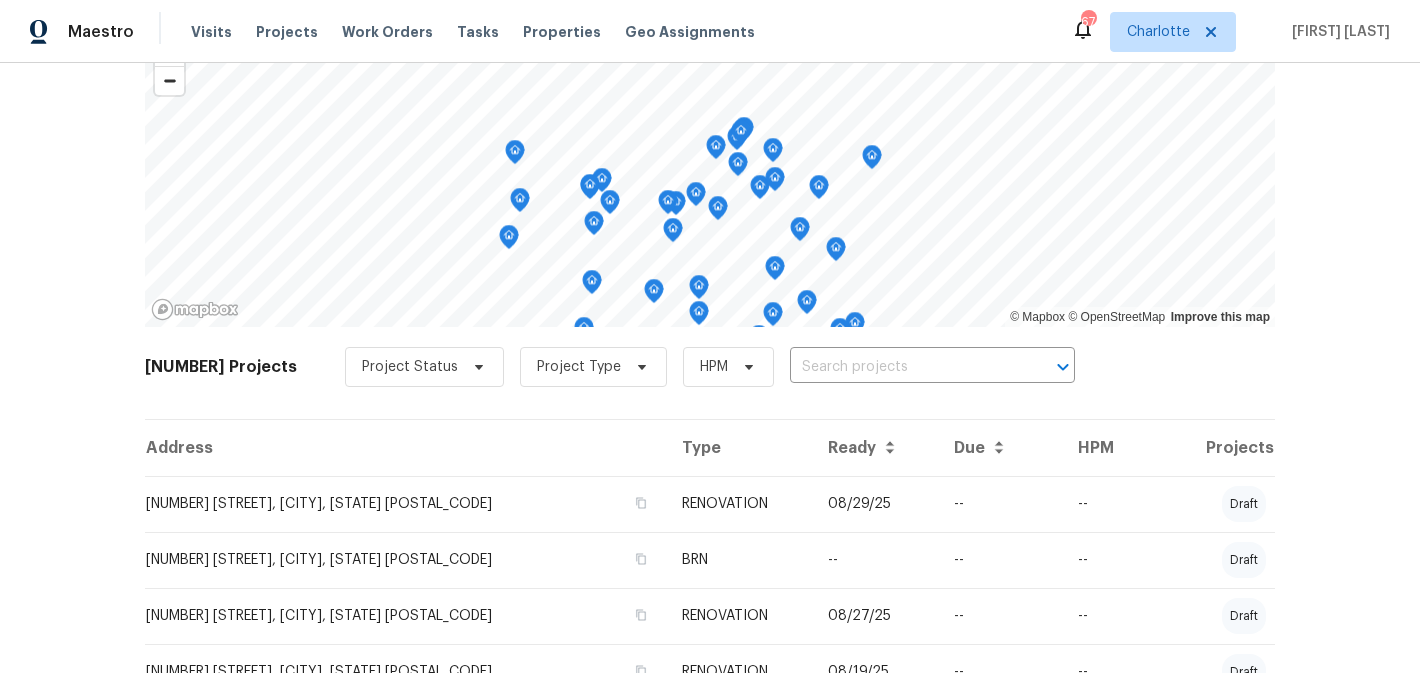scroll, scrollTop: 119, scrollLeft: 0, axis: vertical 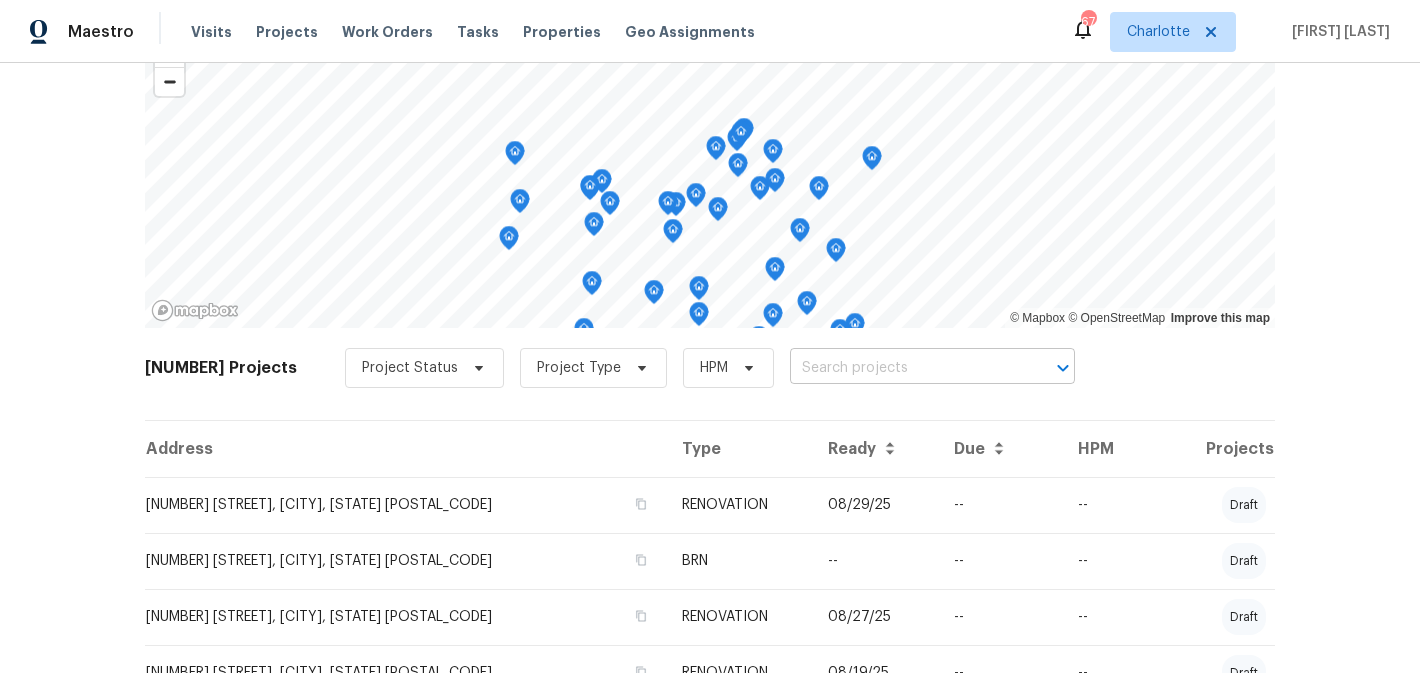 click at bounding box center [904, 368] 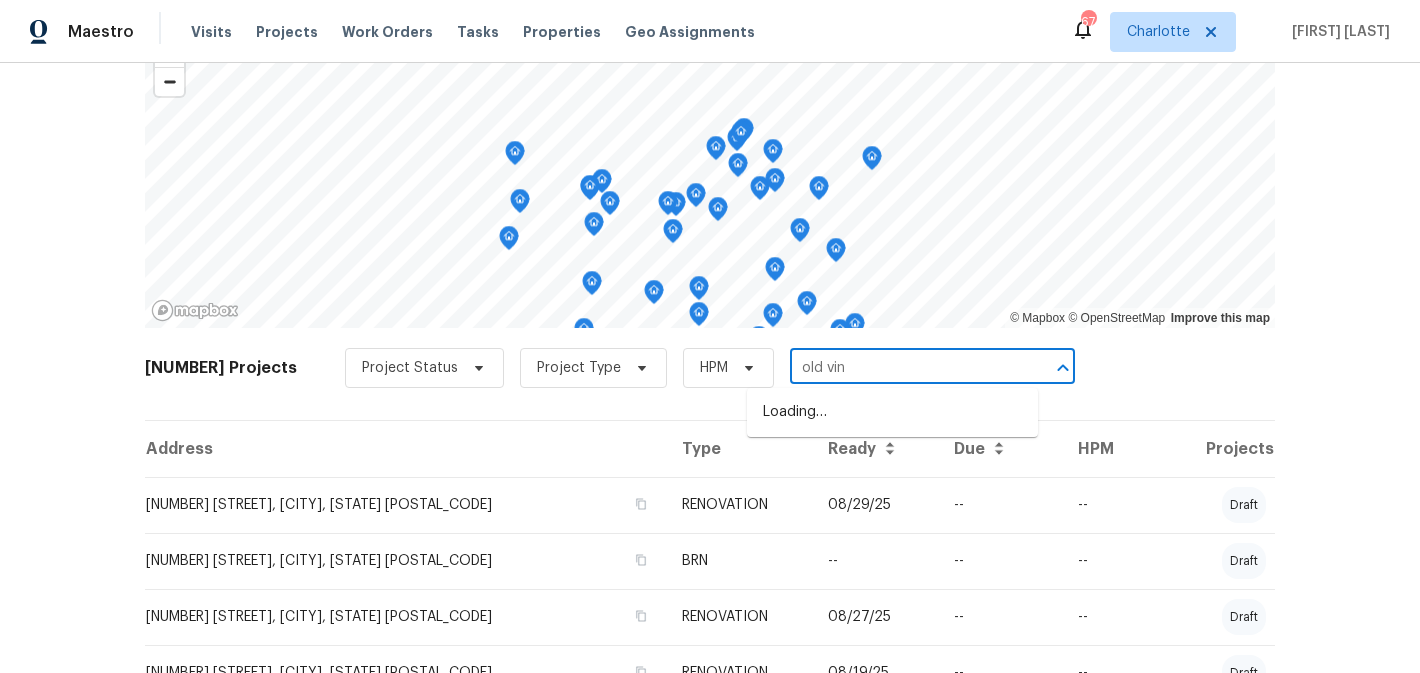 type on "old v" 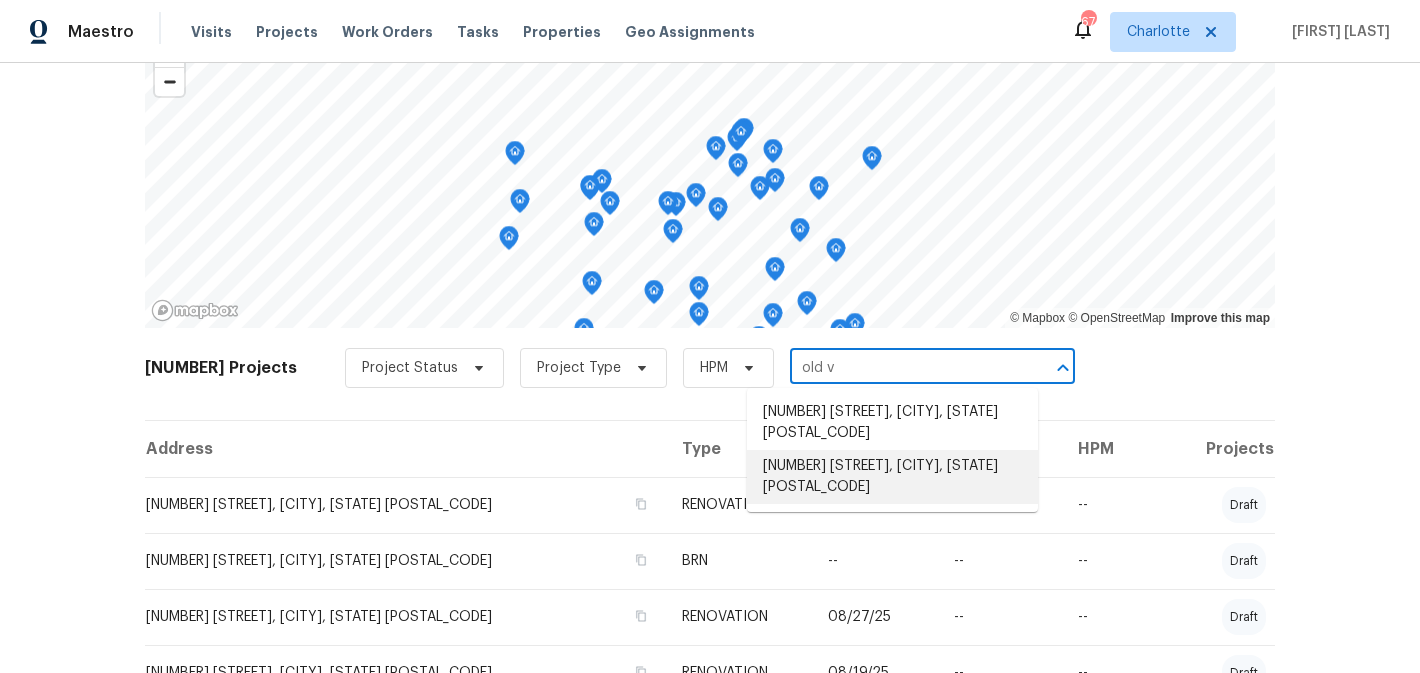 click on "[NUMBER] [STREET], [CITY], [STATE] [POSTAL_CODE]" at bounding box center [892, 477] 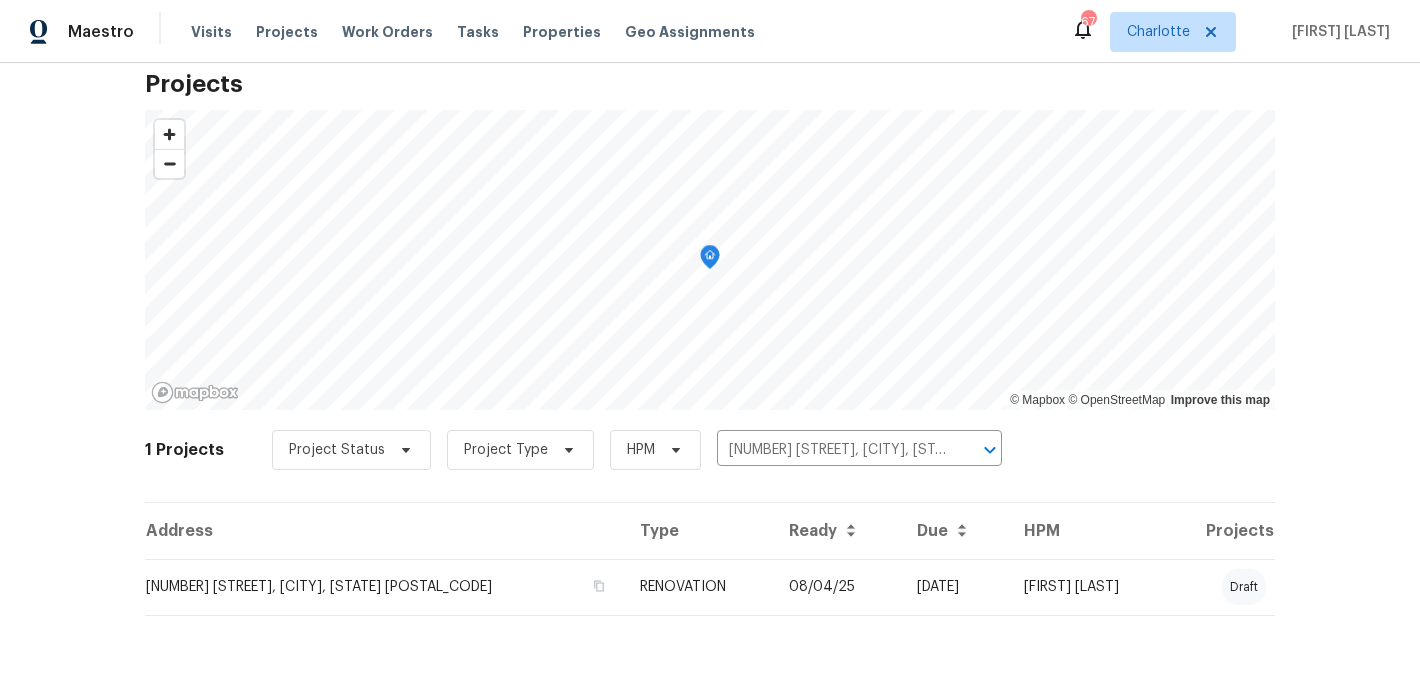 scroll, scrollTop: 43, scrollLeft: 0, axis: vertical 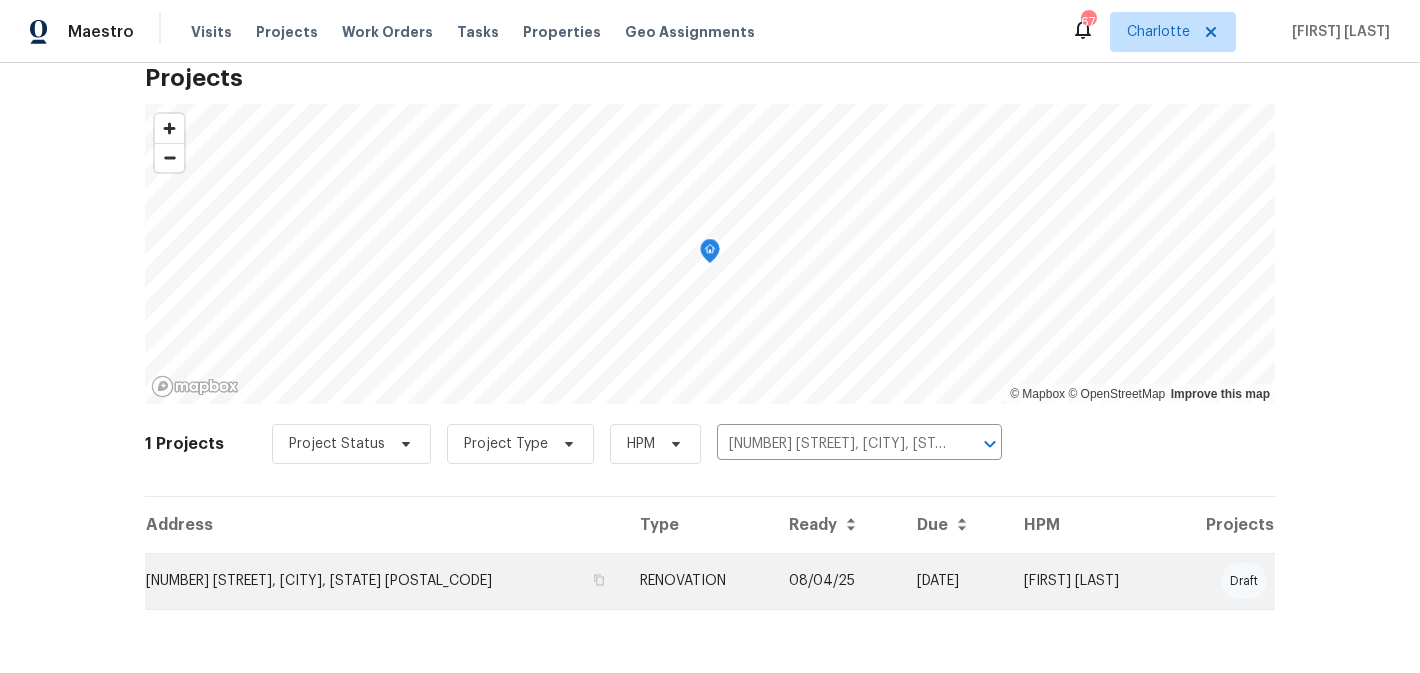 click on "[NUMBER] [STREET], [CITY], [STATE] [POSTAL_CODE]" at bounding box center (384, 581) 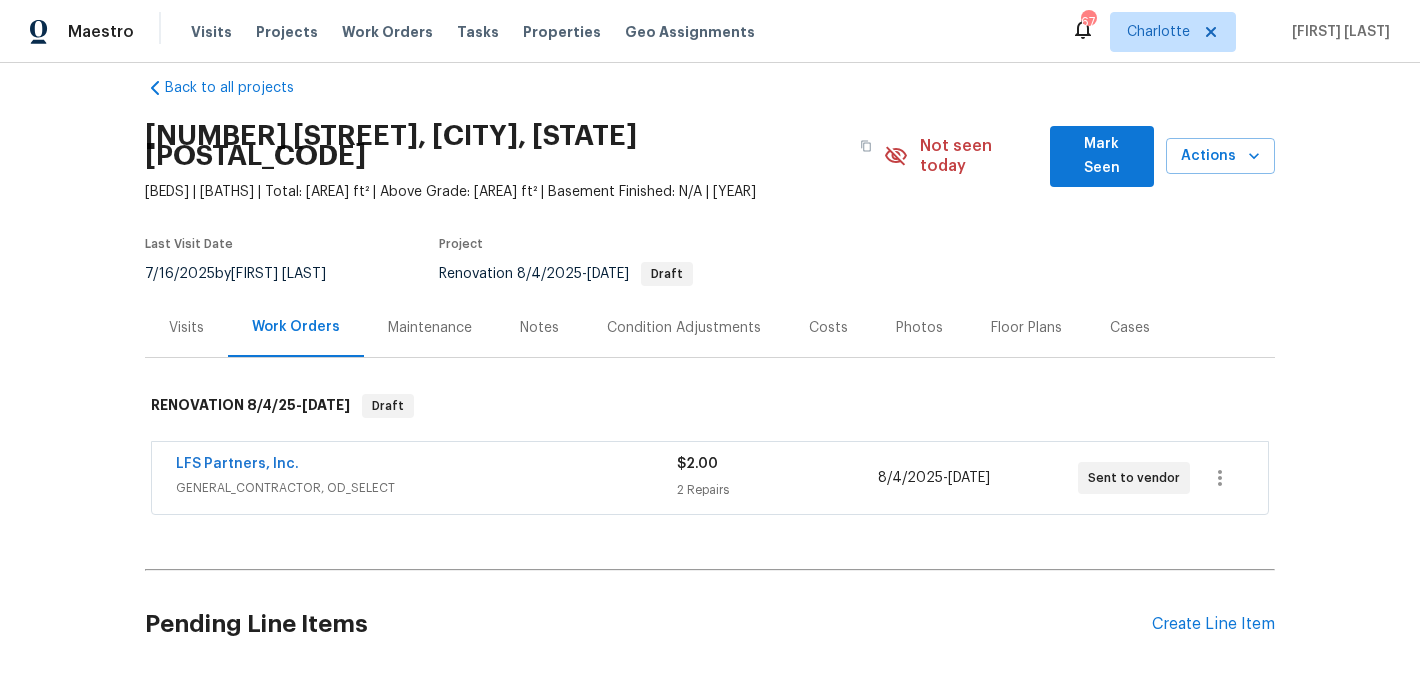scroll, scrollTop: 0, scrollLeft: 0, axis: both 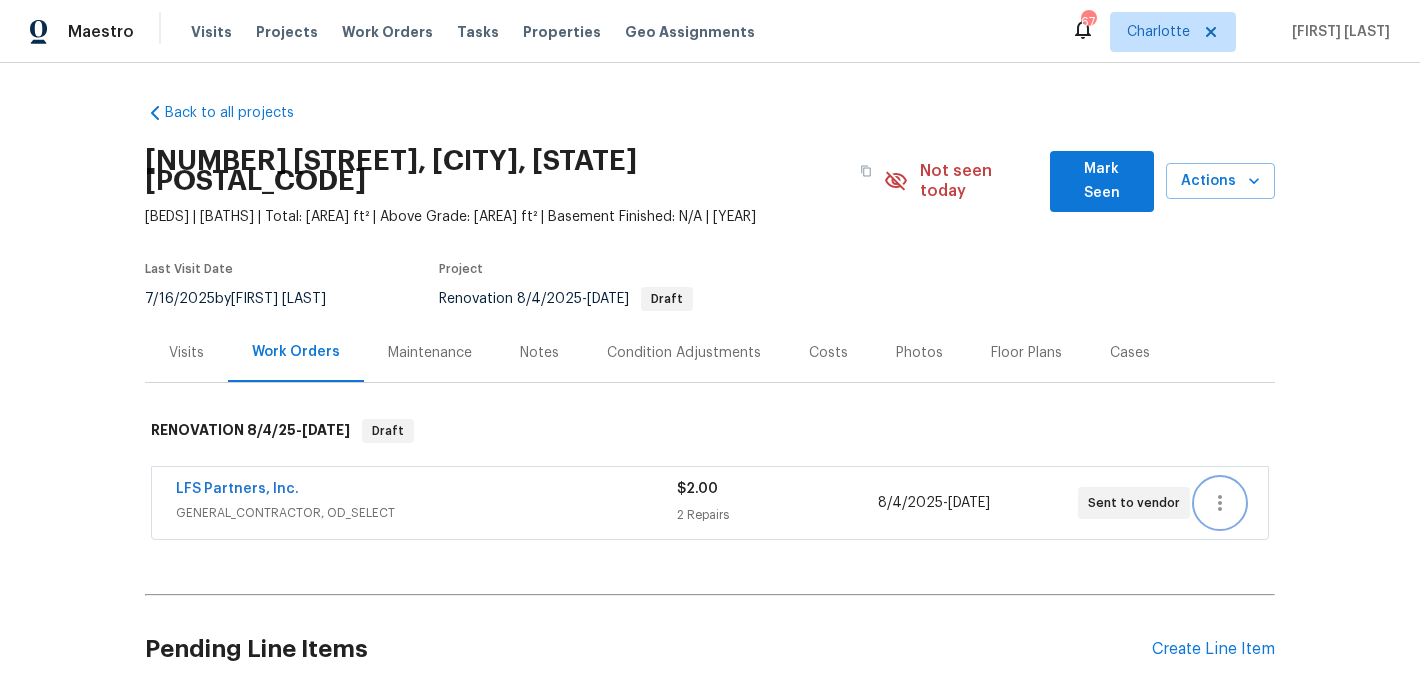 click 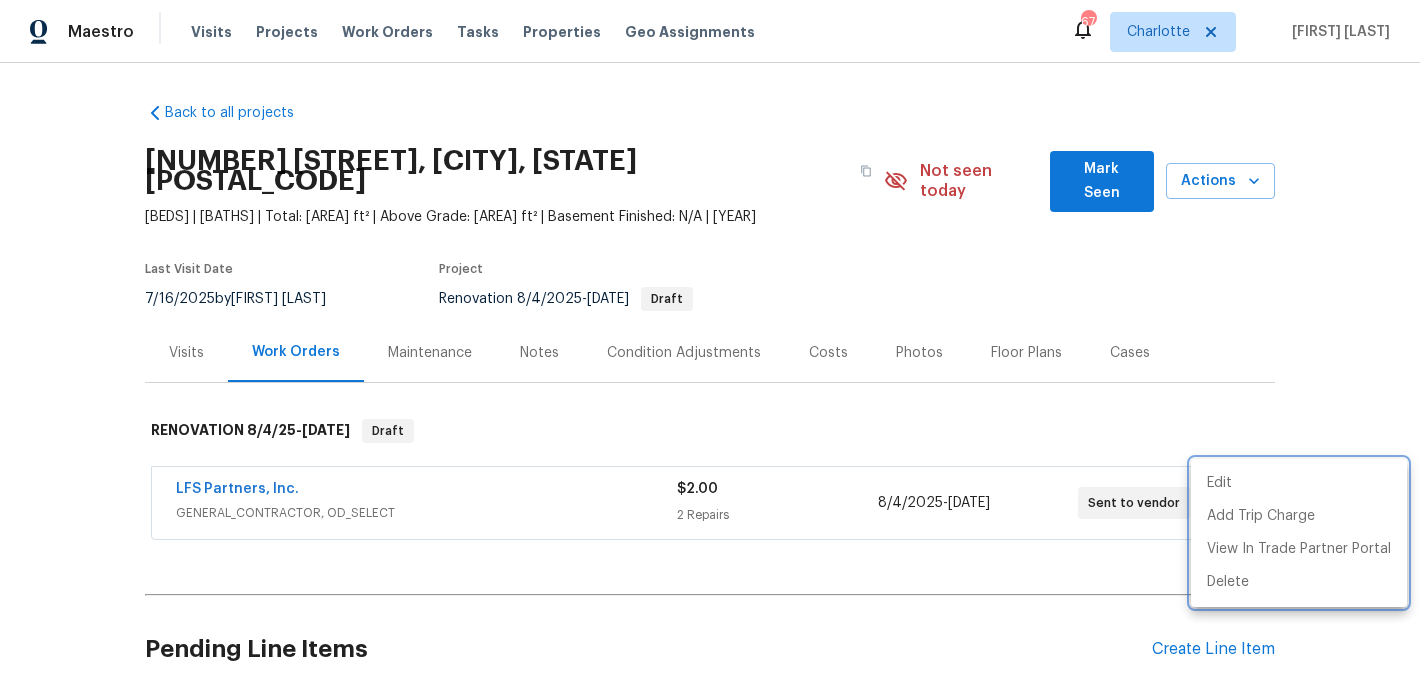 click at bounding box center [710, 336] 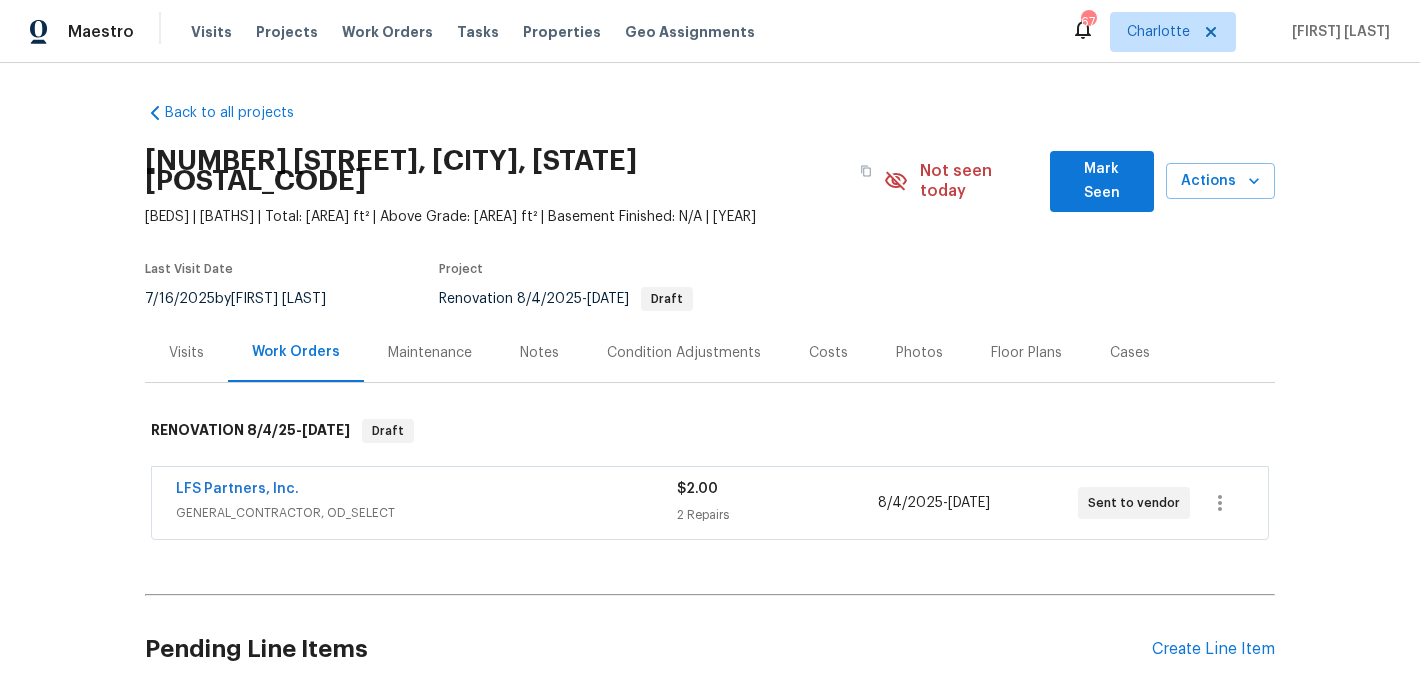 click on "Visits" at bounding box center (186, 353) 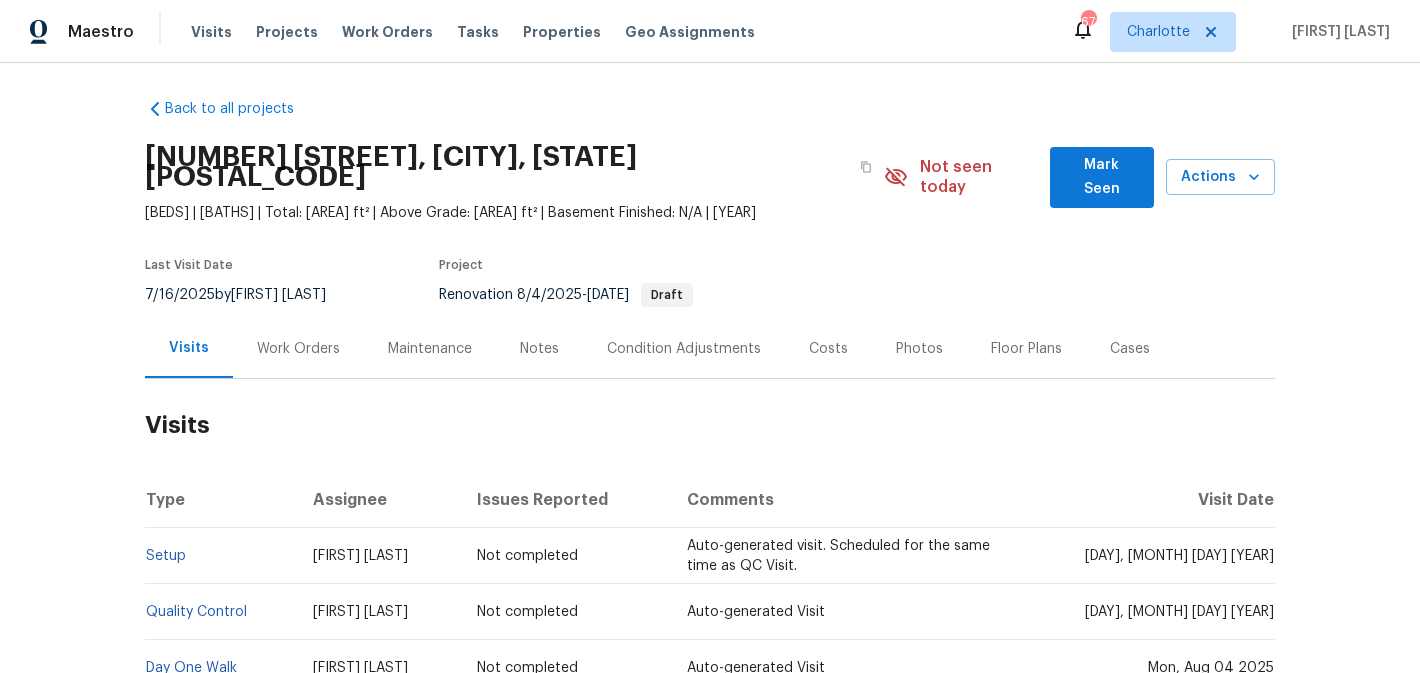 scroll, scrollTop: 0, scrollLeft: 0, axis: both 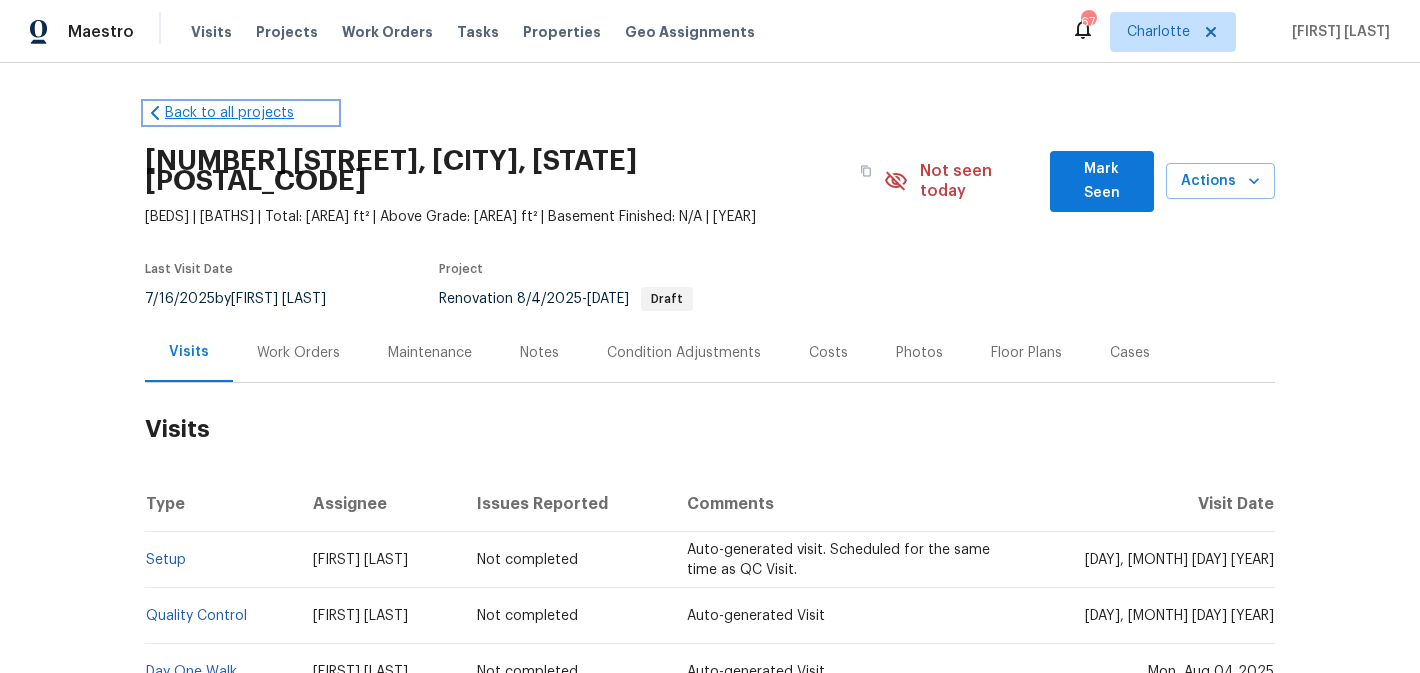 click on "Back to all projects" at bounding box center (241, 113) 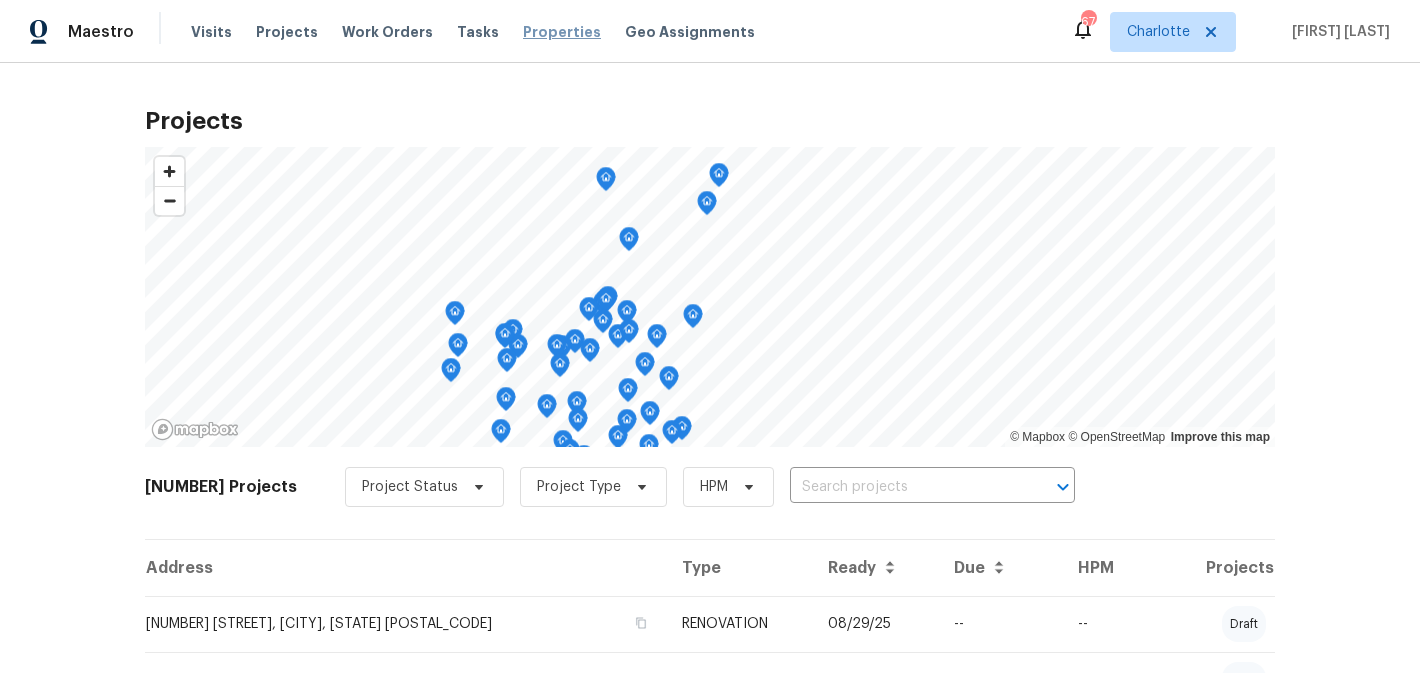 click on "Properties" at bounding box center [562, 32] 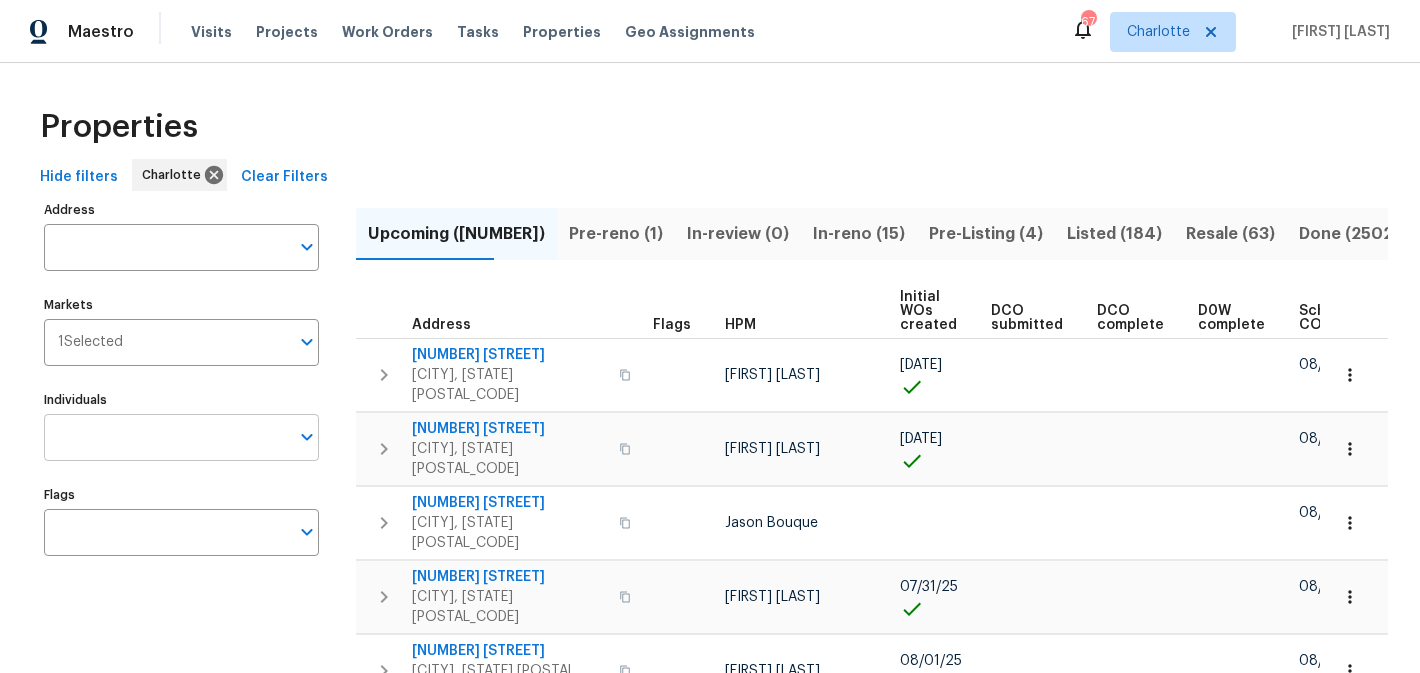 click on "Individuals" at bounding box center (166, 437) 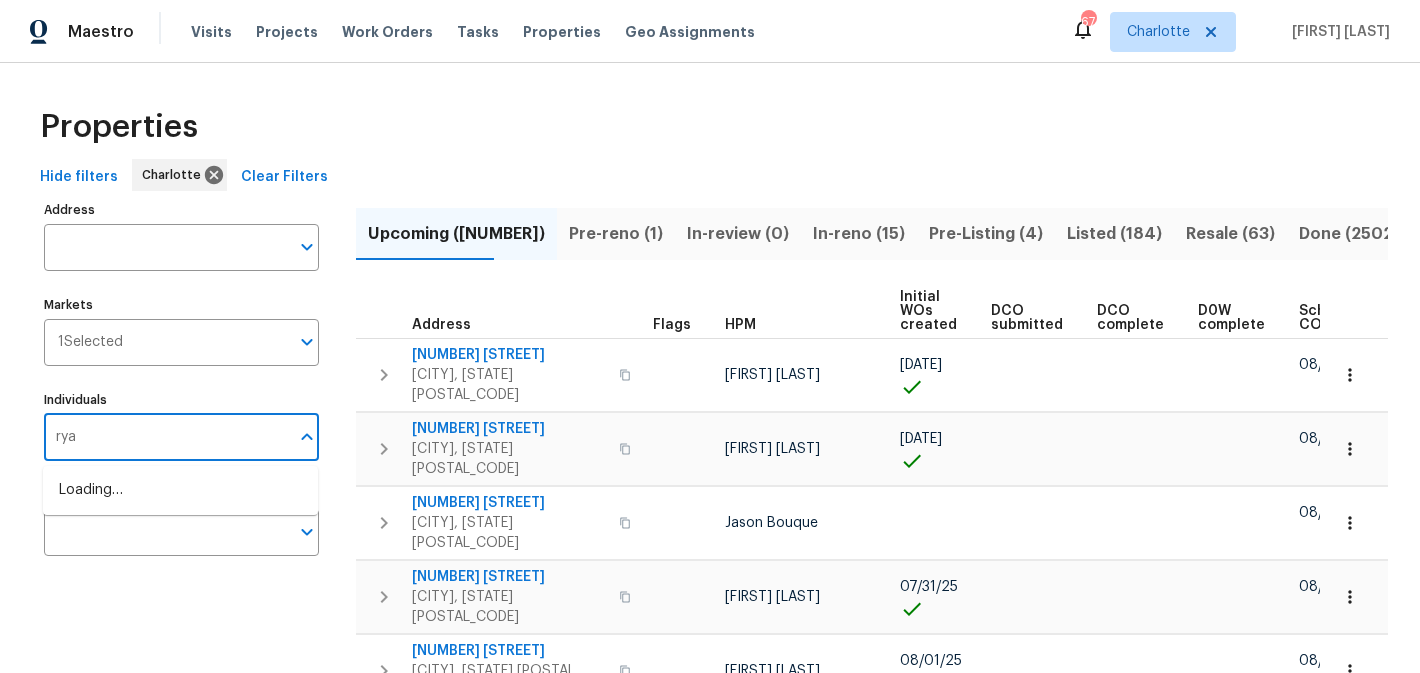 type on "[FIRST]" 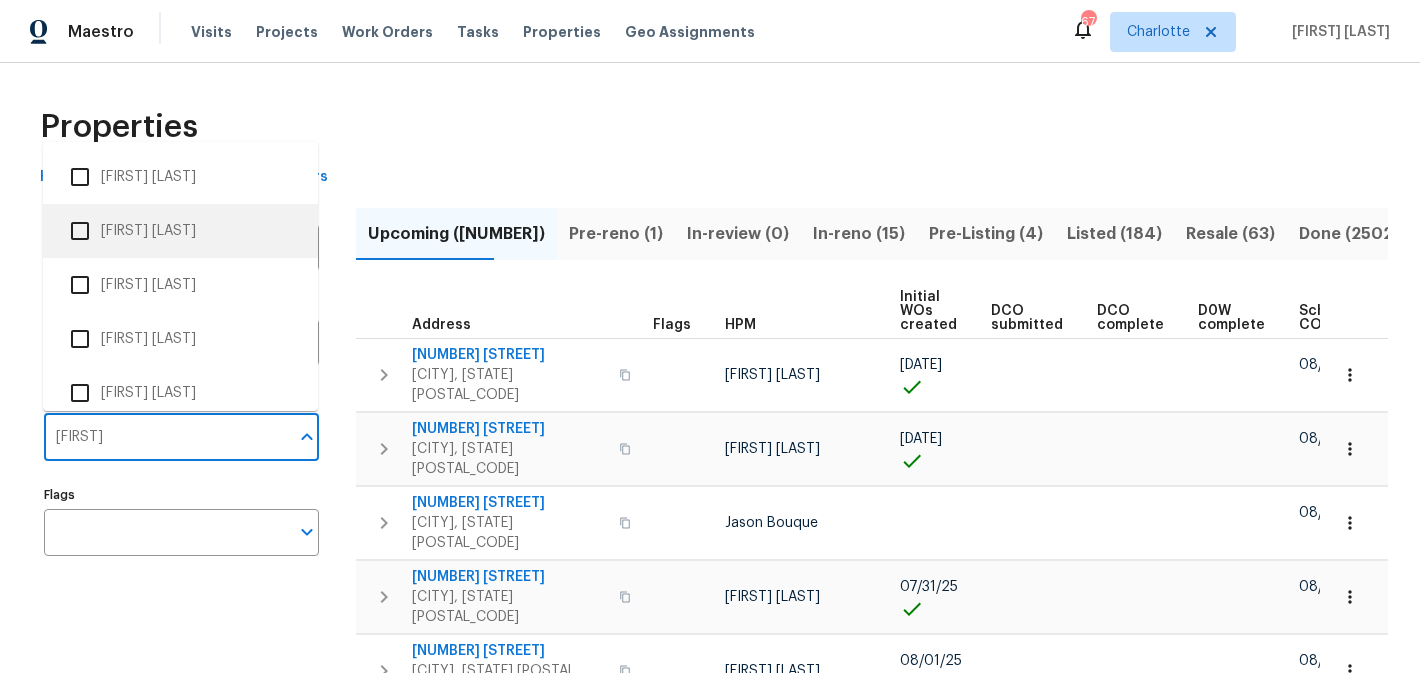 click on "[FIRST] [LAST]" at bounding box center [180, 231] 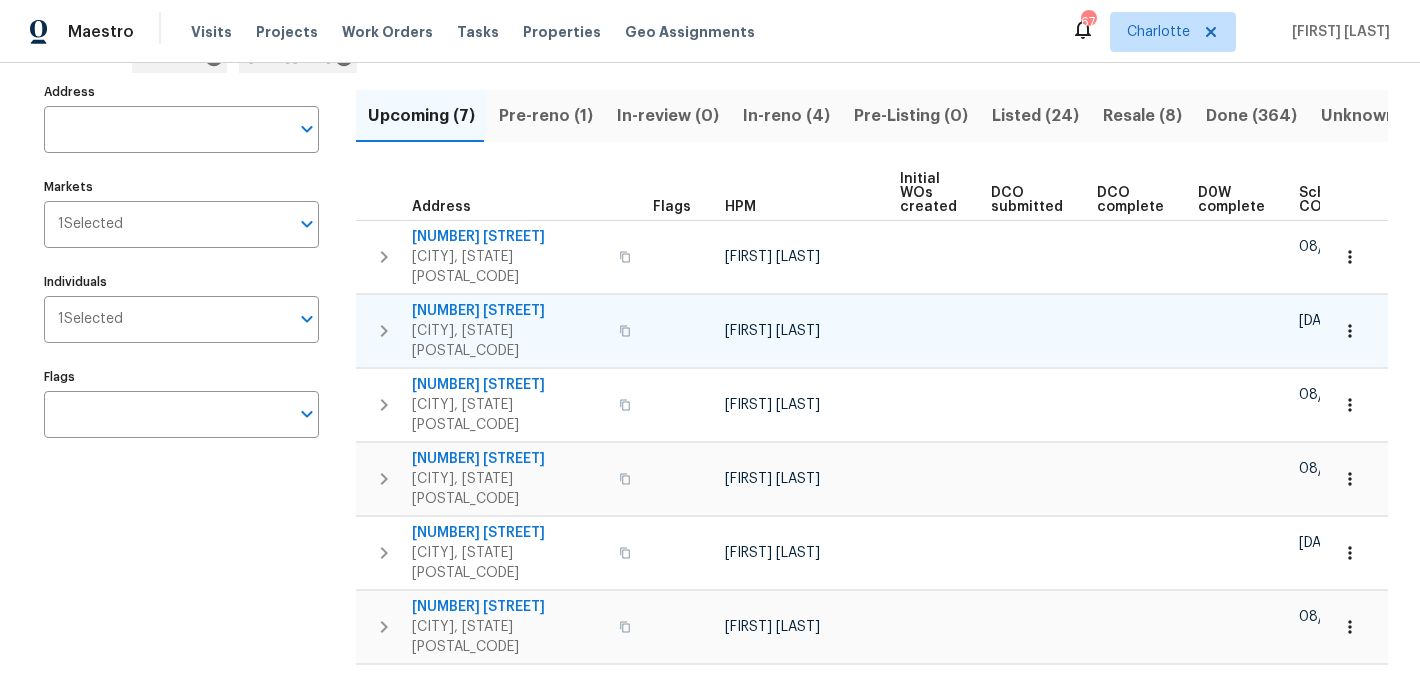 scroll, scrollTop: 151, scrollLeft: 0, axis: vertical 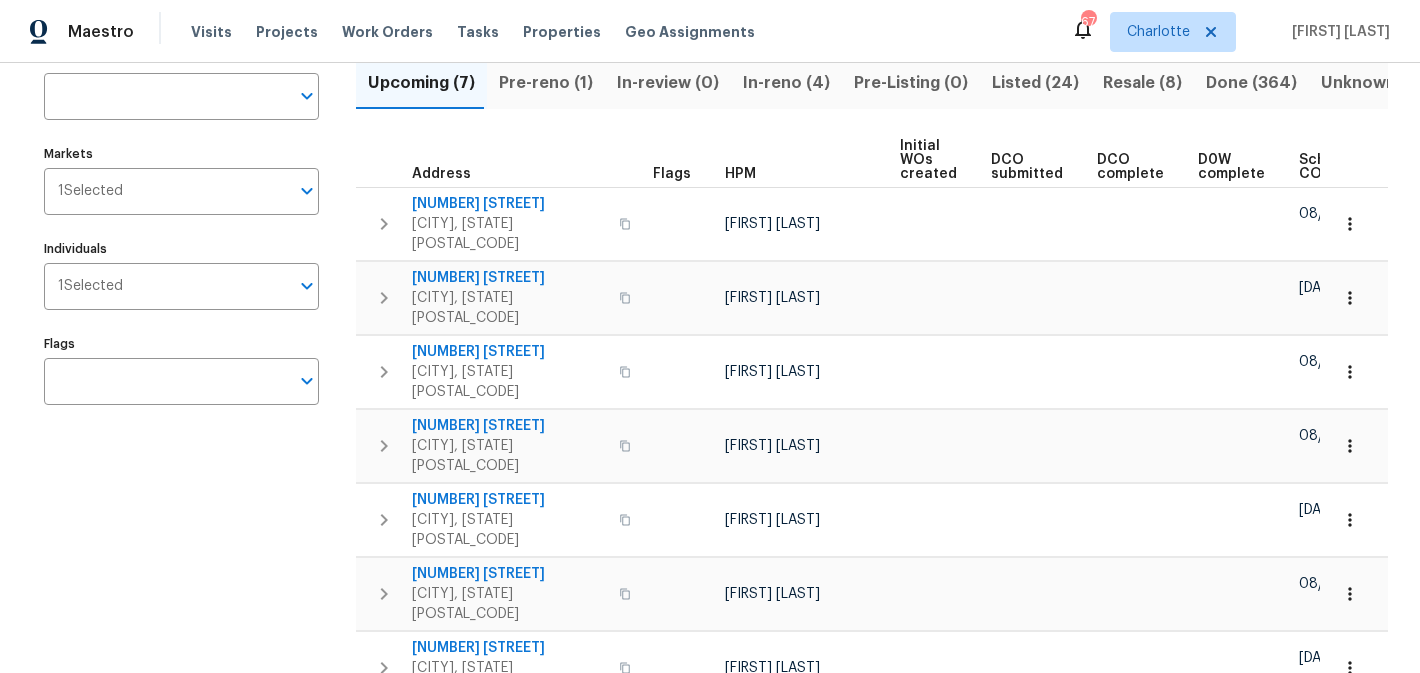 click on "Pre-reno (1)" at bounding box center [546, 83] 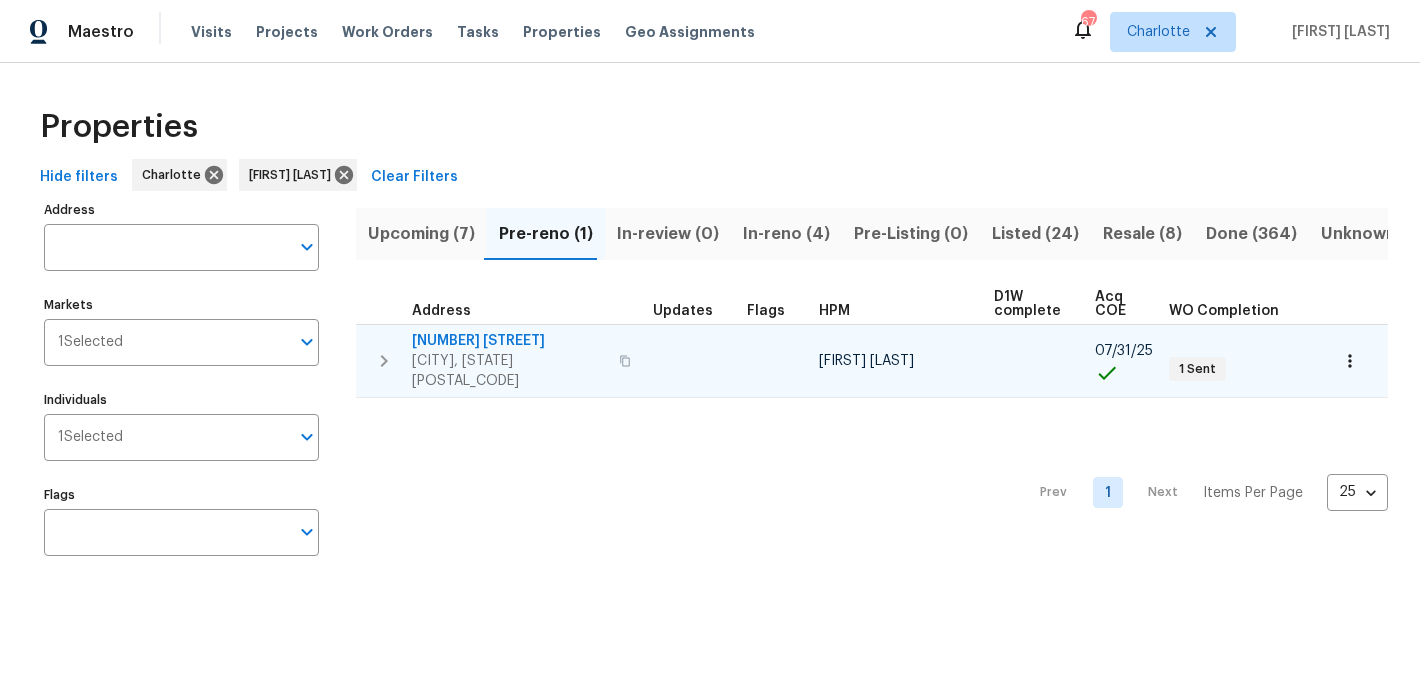 click 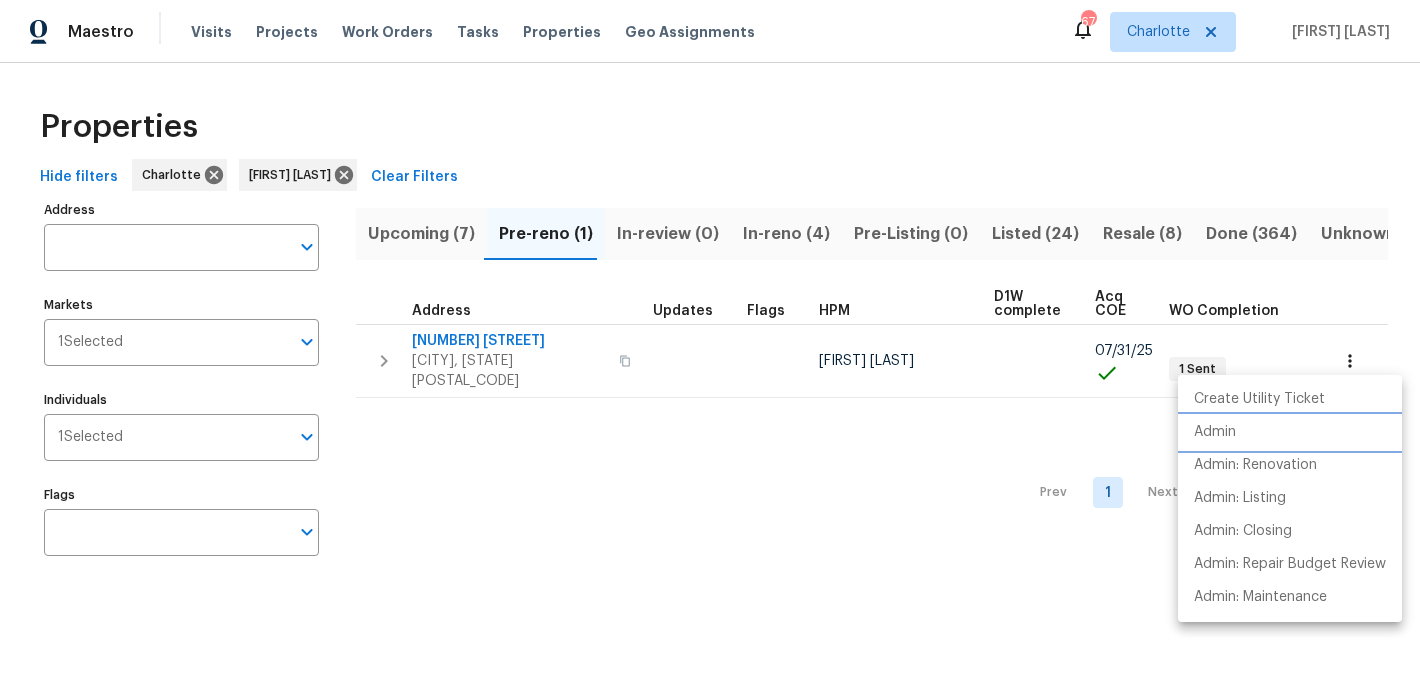 click on "Admin" at bounding box center [1215, 432] 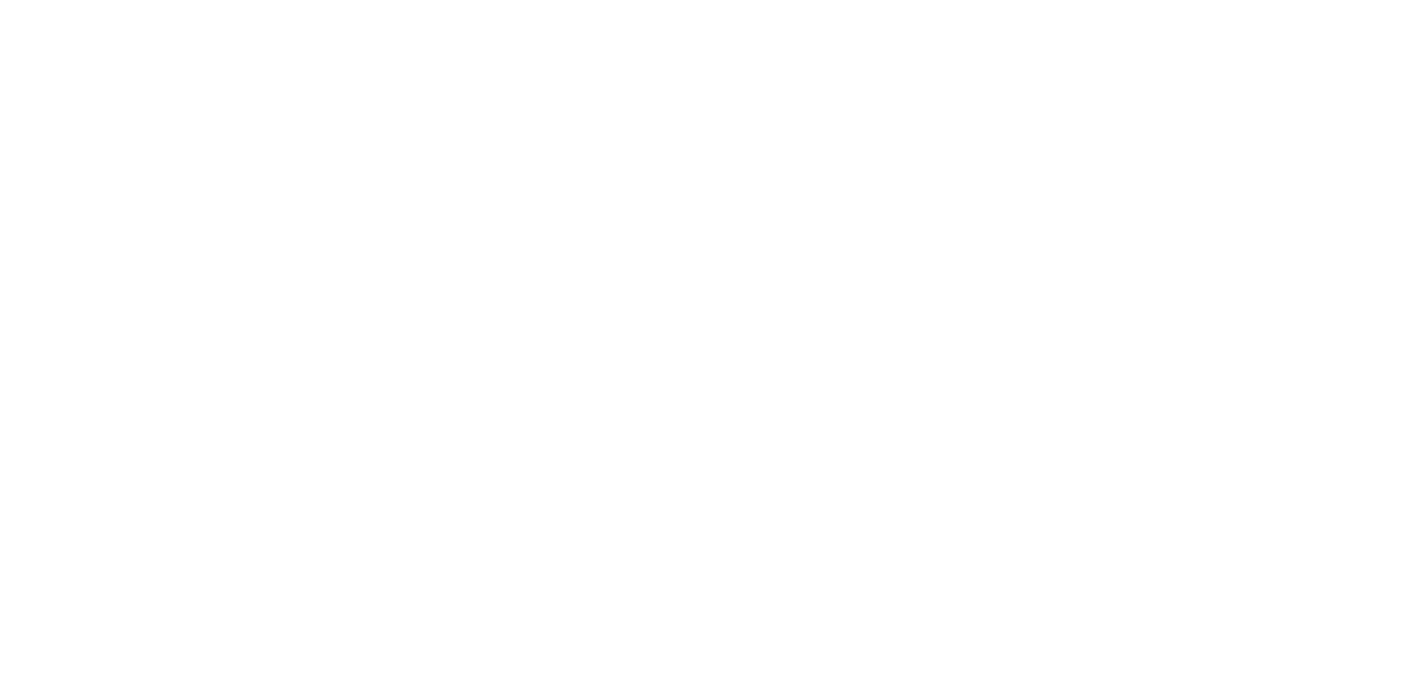 scroll, scrollTop: 0, scrollLeft: 0, axis: both 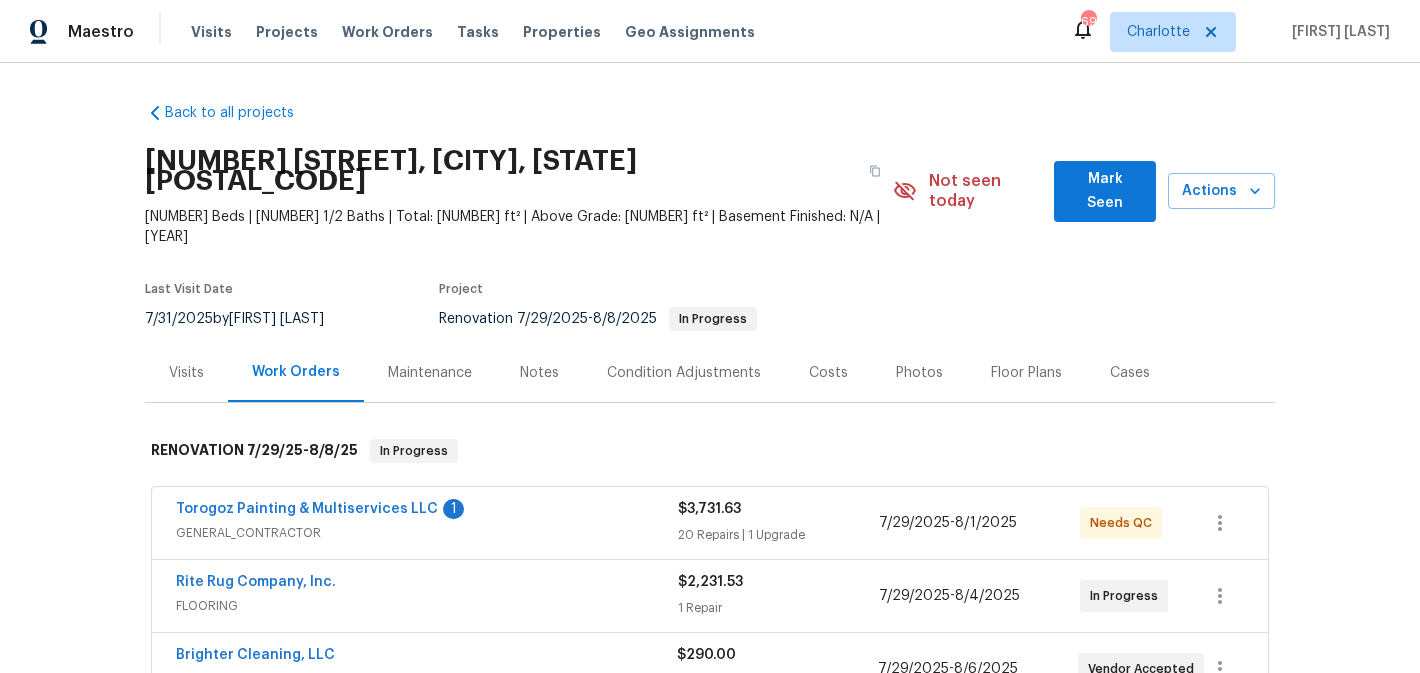 click on "Mark Seen" at bounding box center [1105, 191] 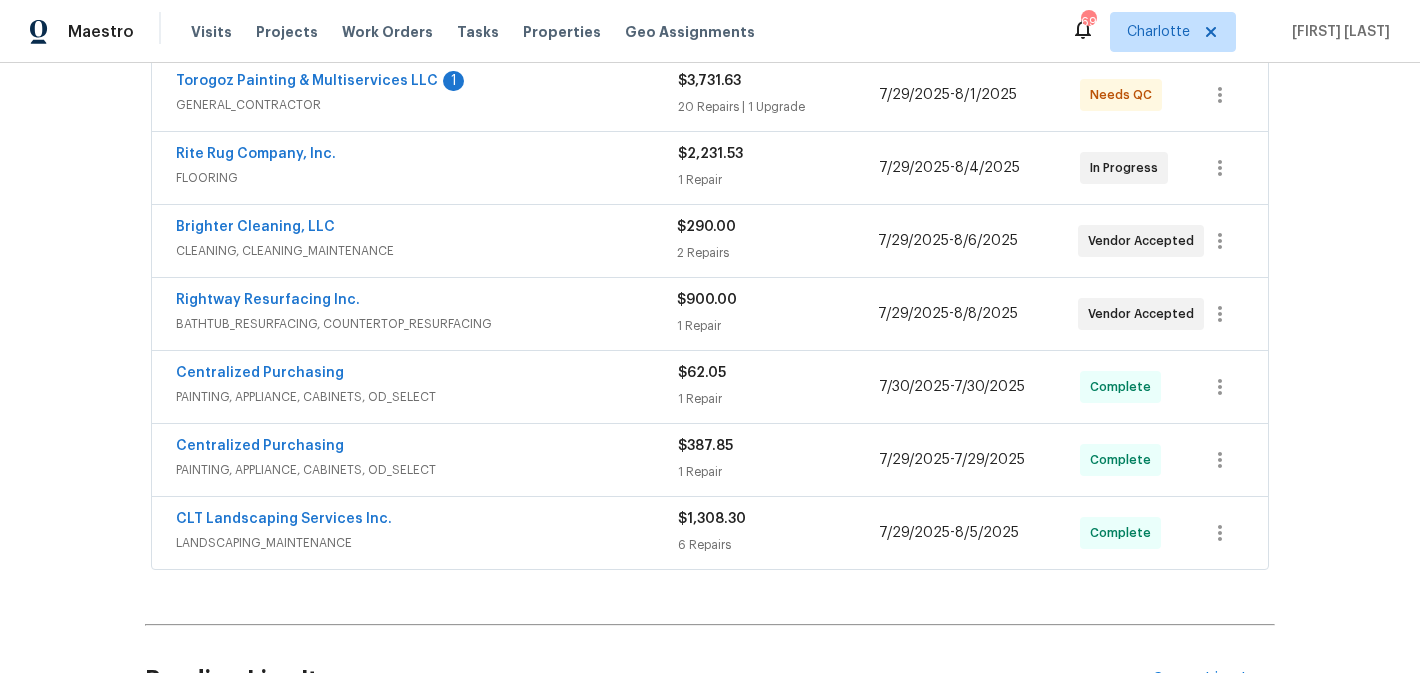 scroll, scrollTop: 390, scrollLeft: 0, axis: vertical 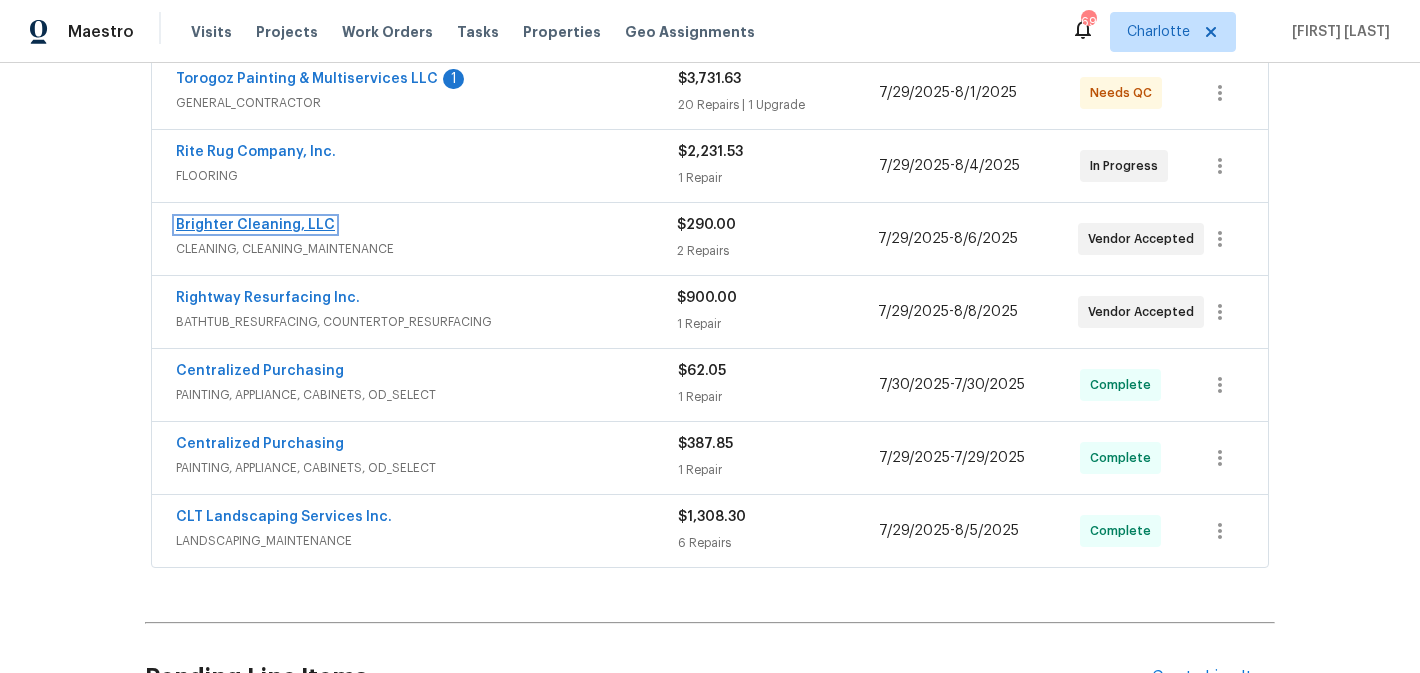 click on "Brighter Cleaning, LLC" at bounding box center (255, 225) 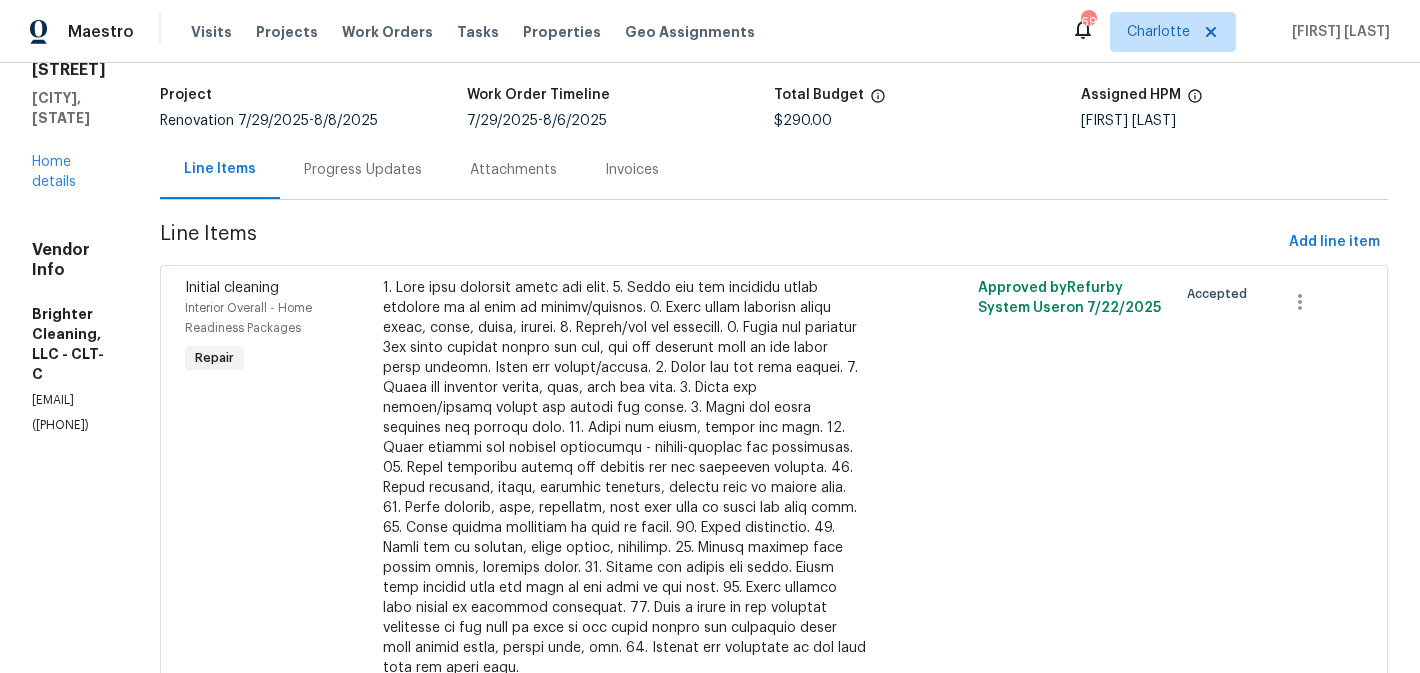 scroll, scrollTop: 0, scrollLeft: 0, axis: both 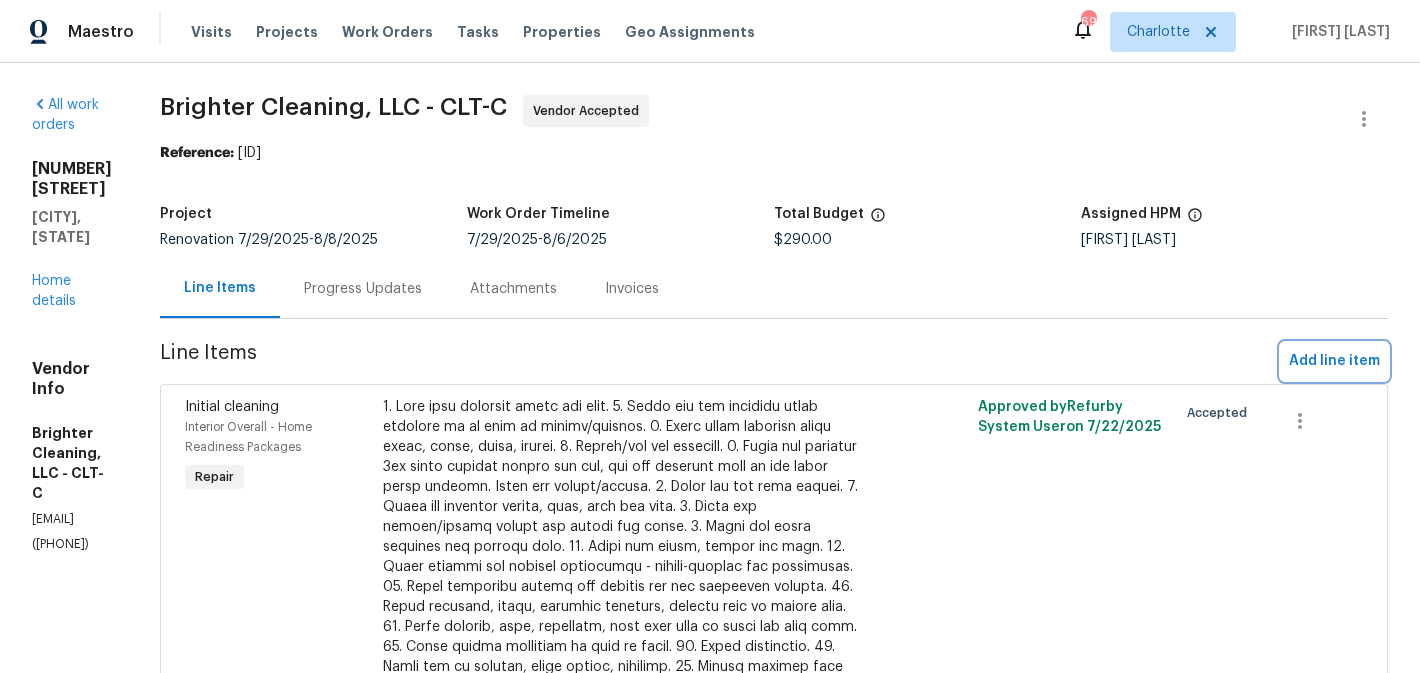 click on "Add line item" at bounding box center [1334, 361] 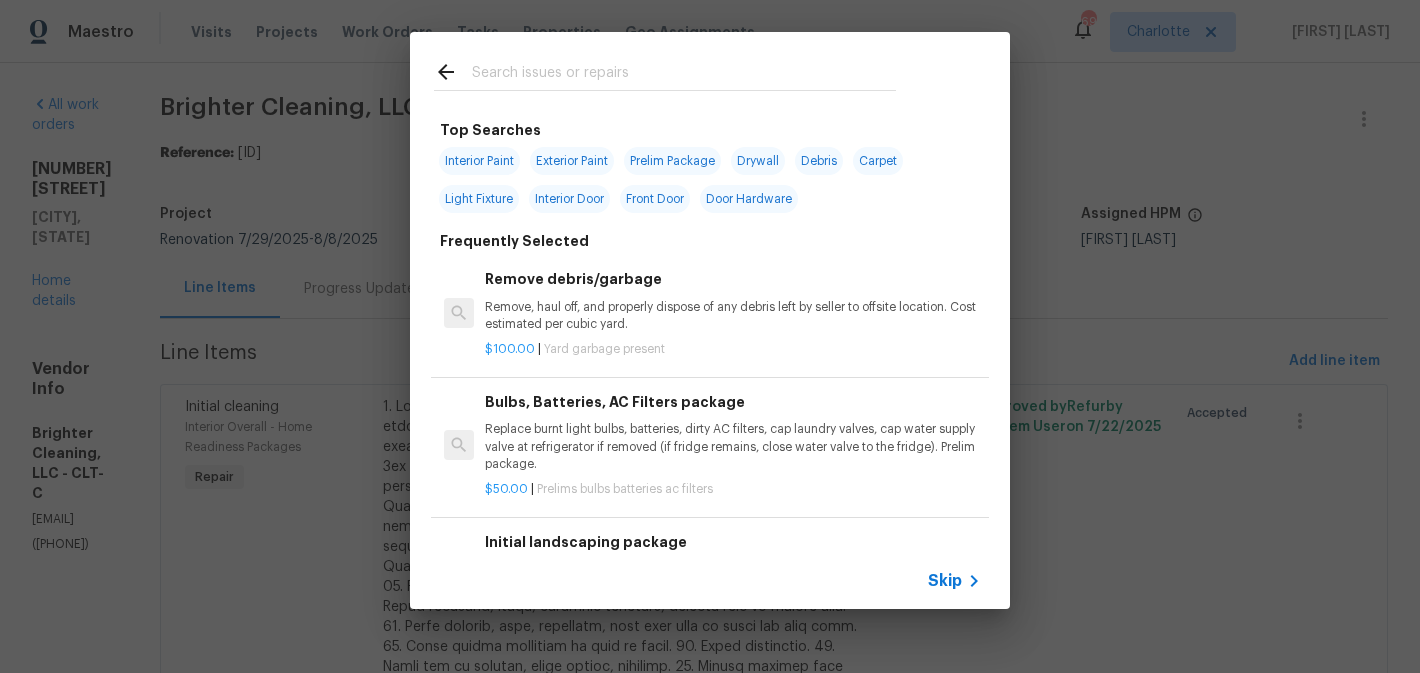 click at bounding box center [684, 75] 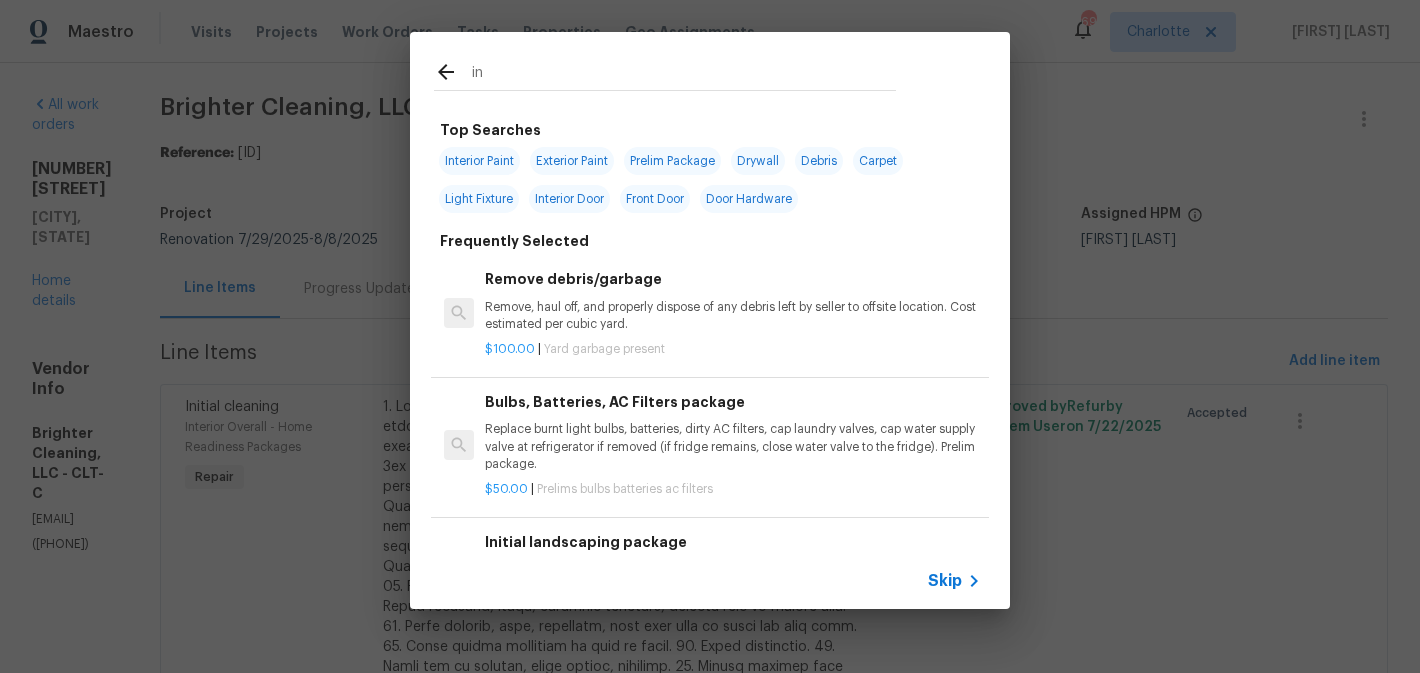 type on "i" 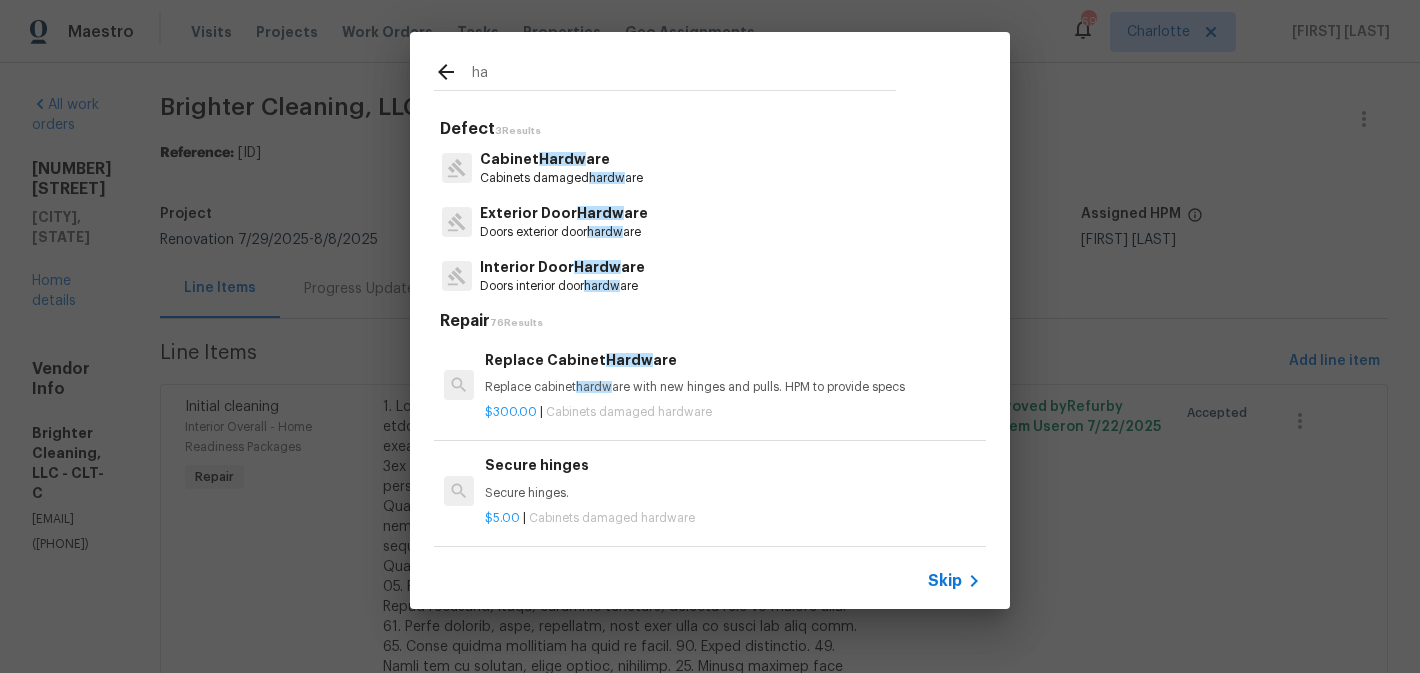 type on "h" 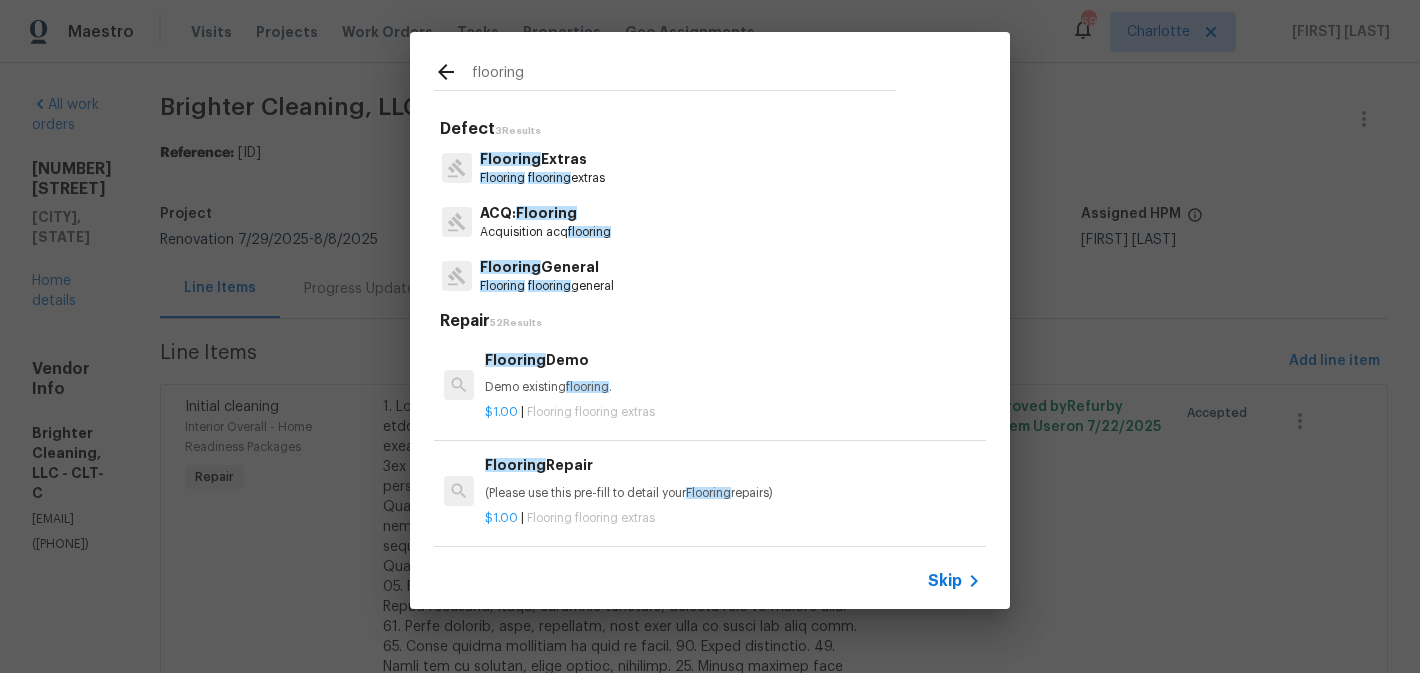 type on "flooring" 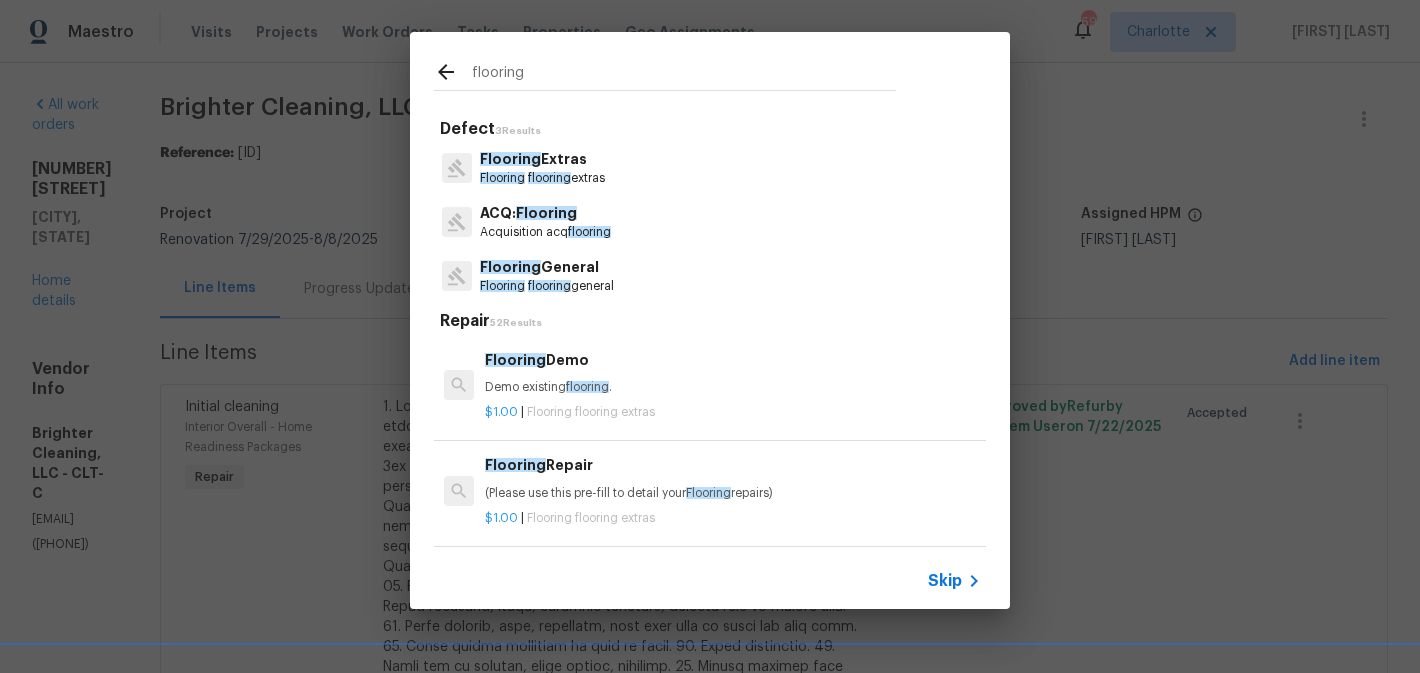 click on "Flooring   flooring  extras" at bounding box center (542, 178) 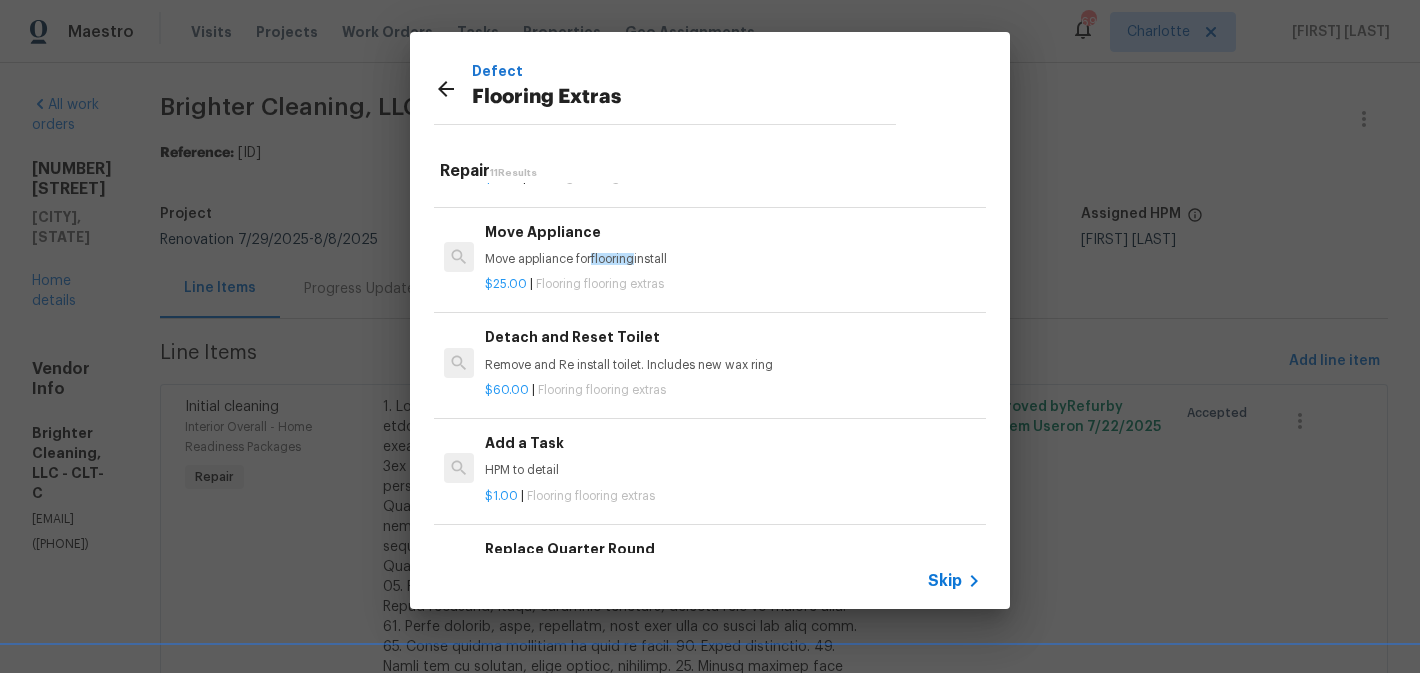 scroll, scrollTop: 0, scrollLeft: 0, axis: both 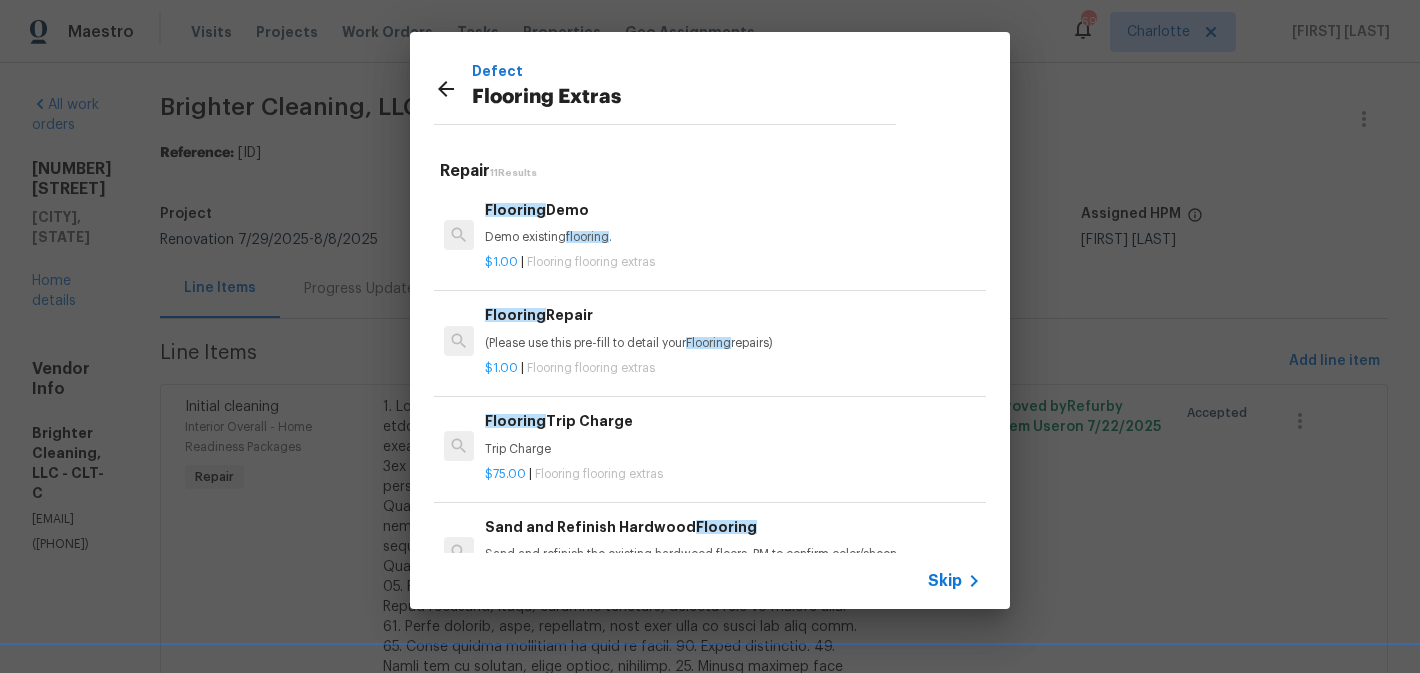 click on "Flooring  Repair" at bounding box center [733, 315] 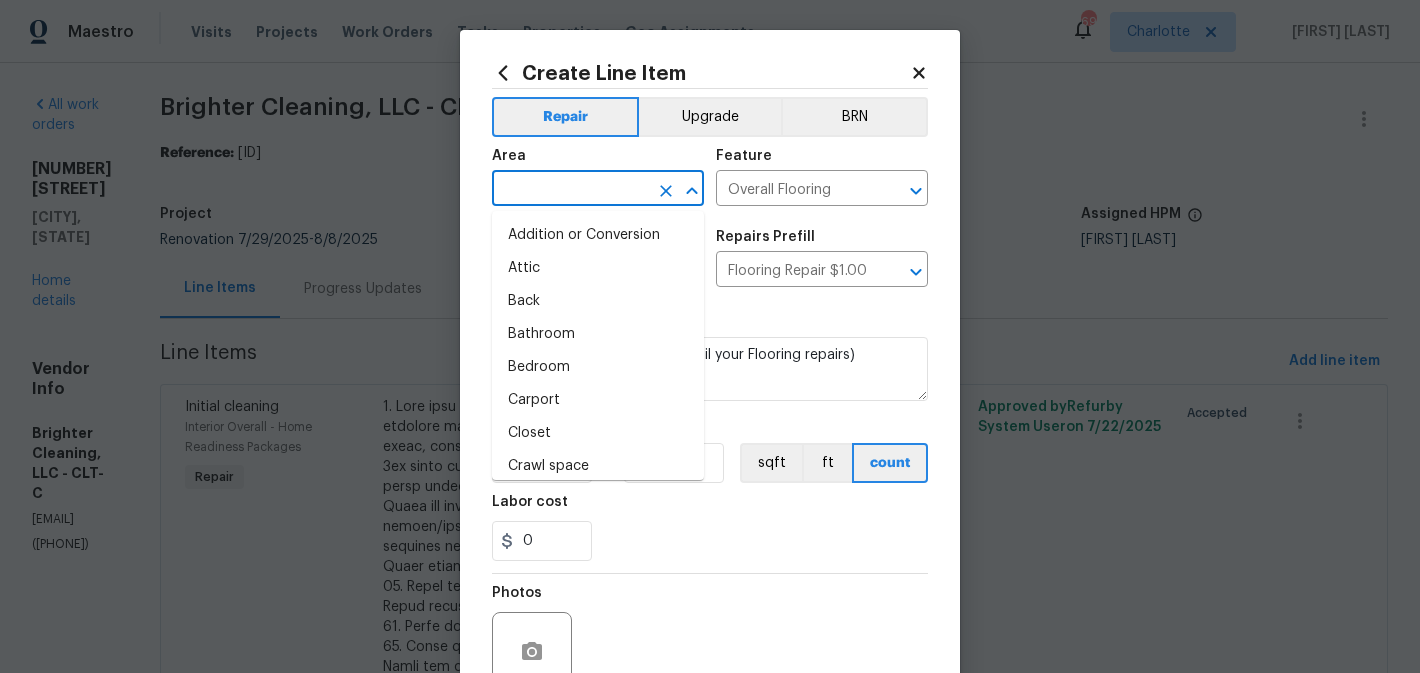 click at bounding box center (570, 190) 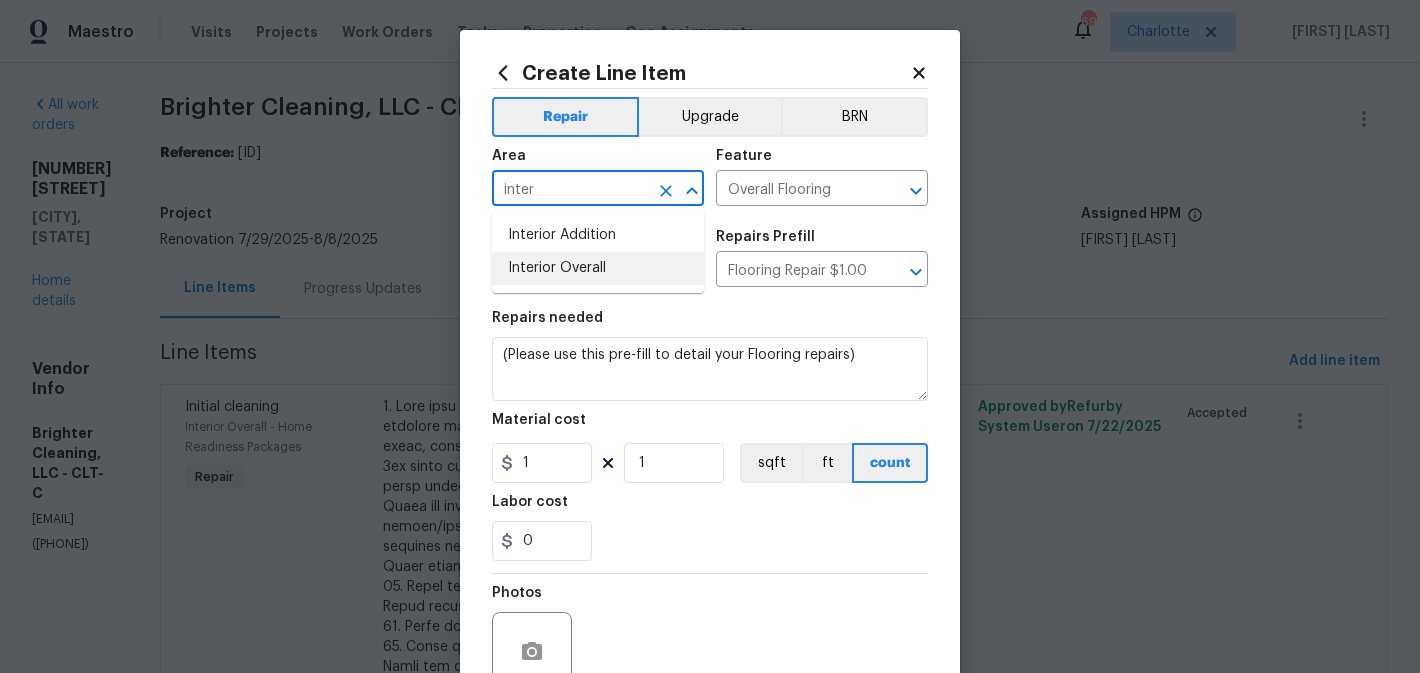 click on "Interior Overall" at bounding box center [598, 268] 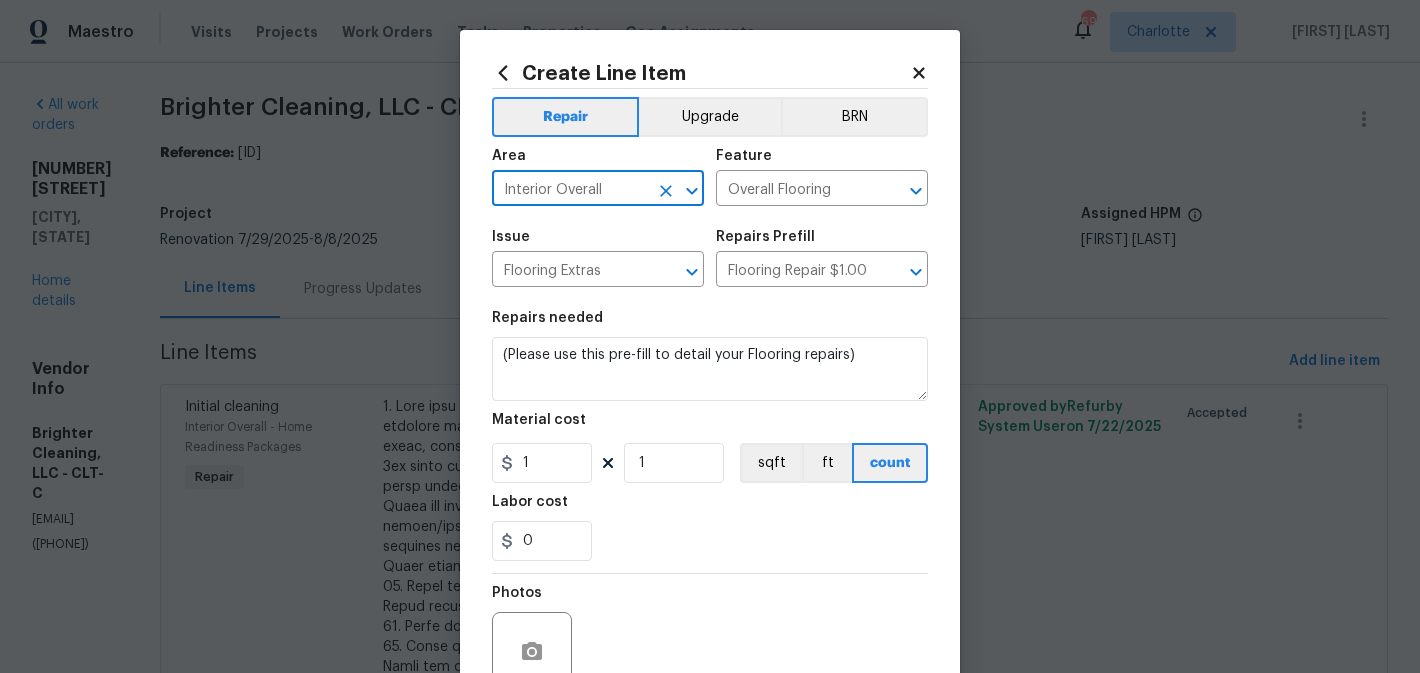 type on "Interior Overall" 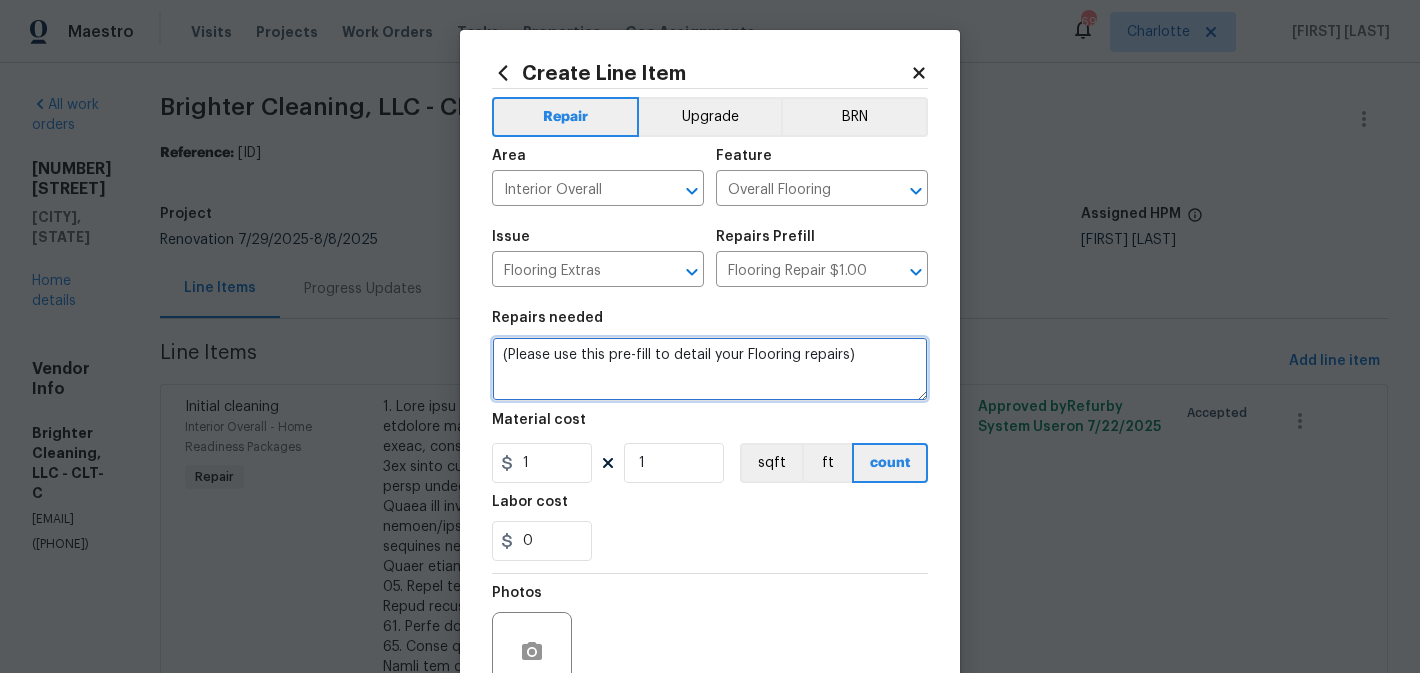 drag, startPoint x: 873, startPoint y: 364, endPoint x: 465, endPoint y: 356, distance: 408.07843 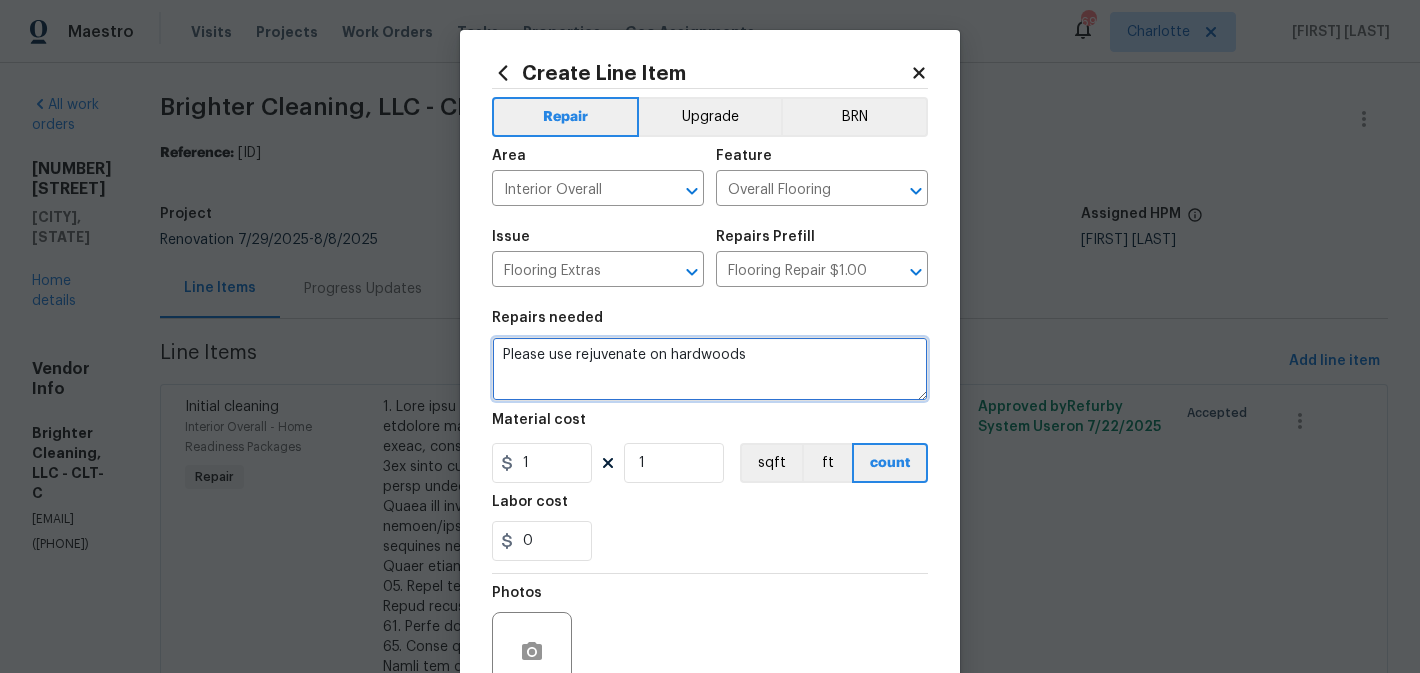type on "Please use rejuvenate on hardwoods" 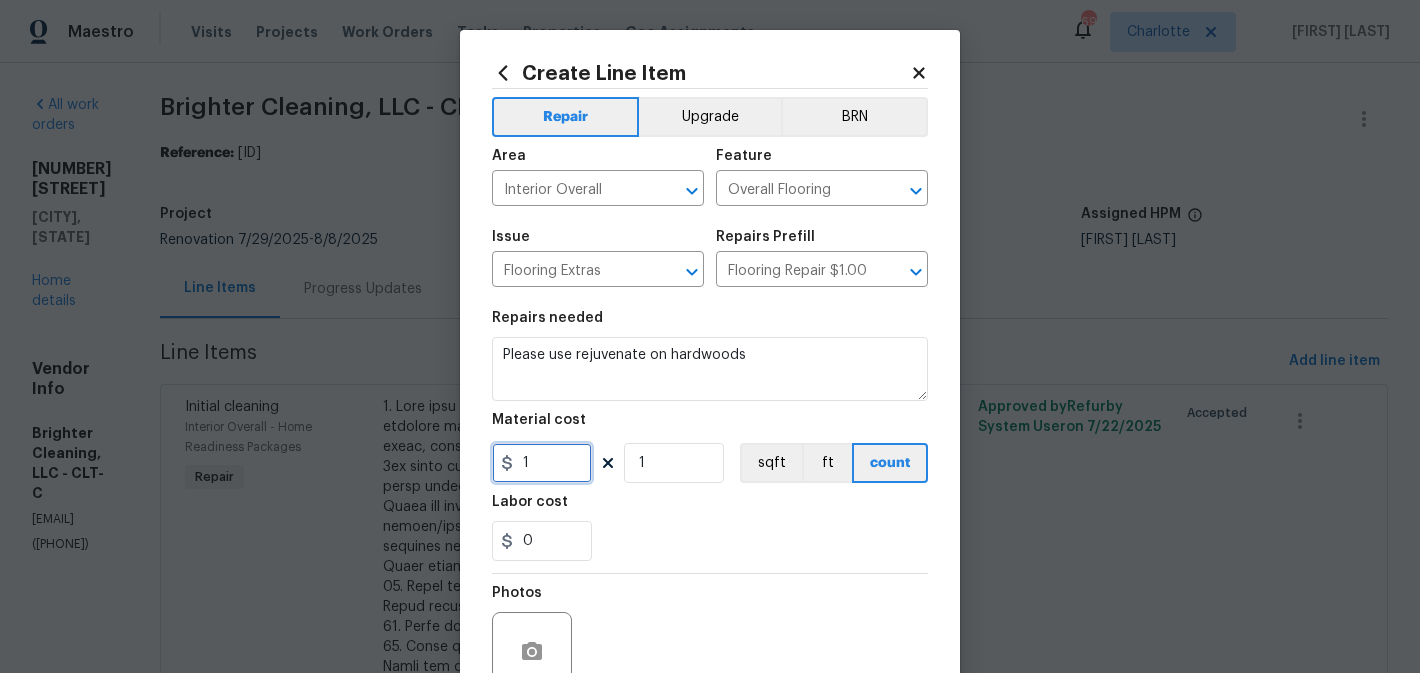 click on "1" at bounding box center (542, 463) 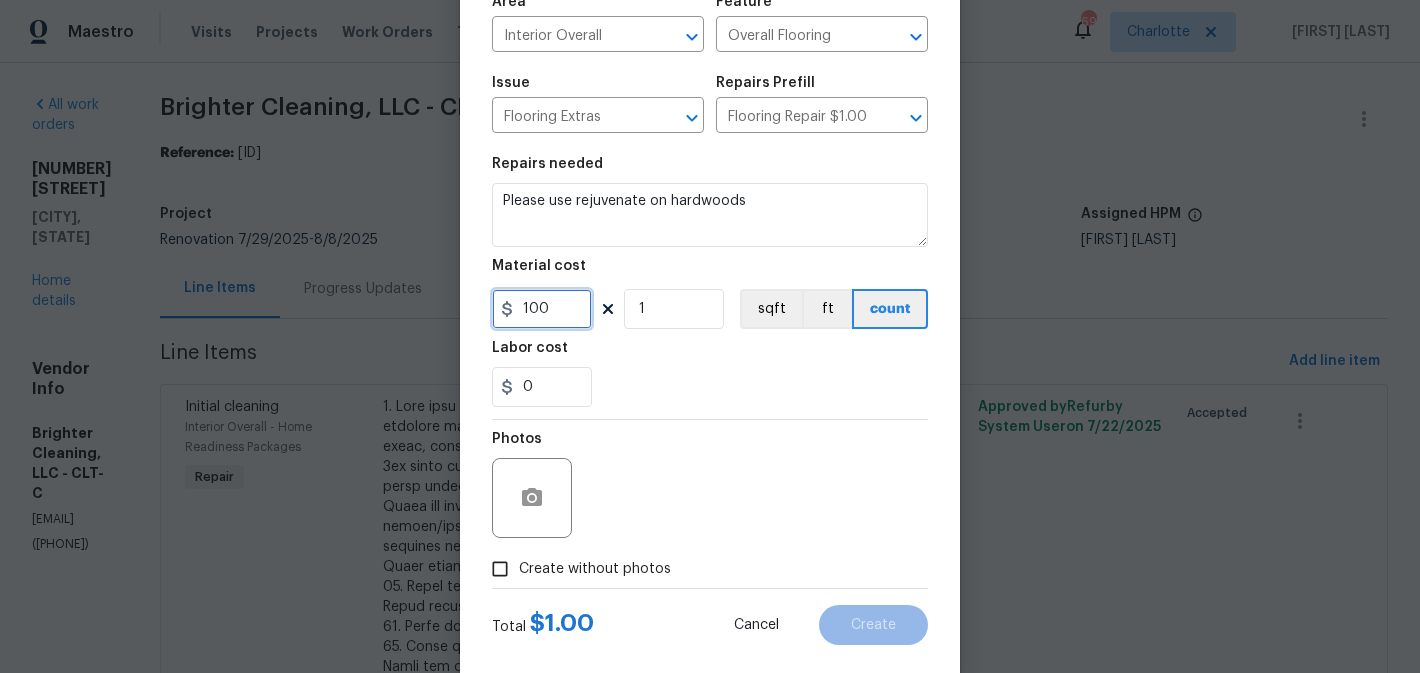 scroll, scrollTop: 189, scrollLeft: 0, axis: vertical 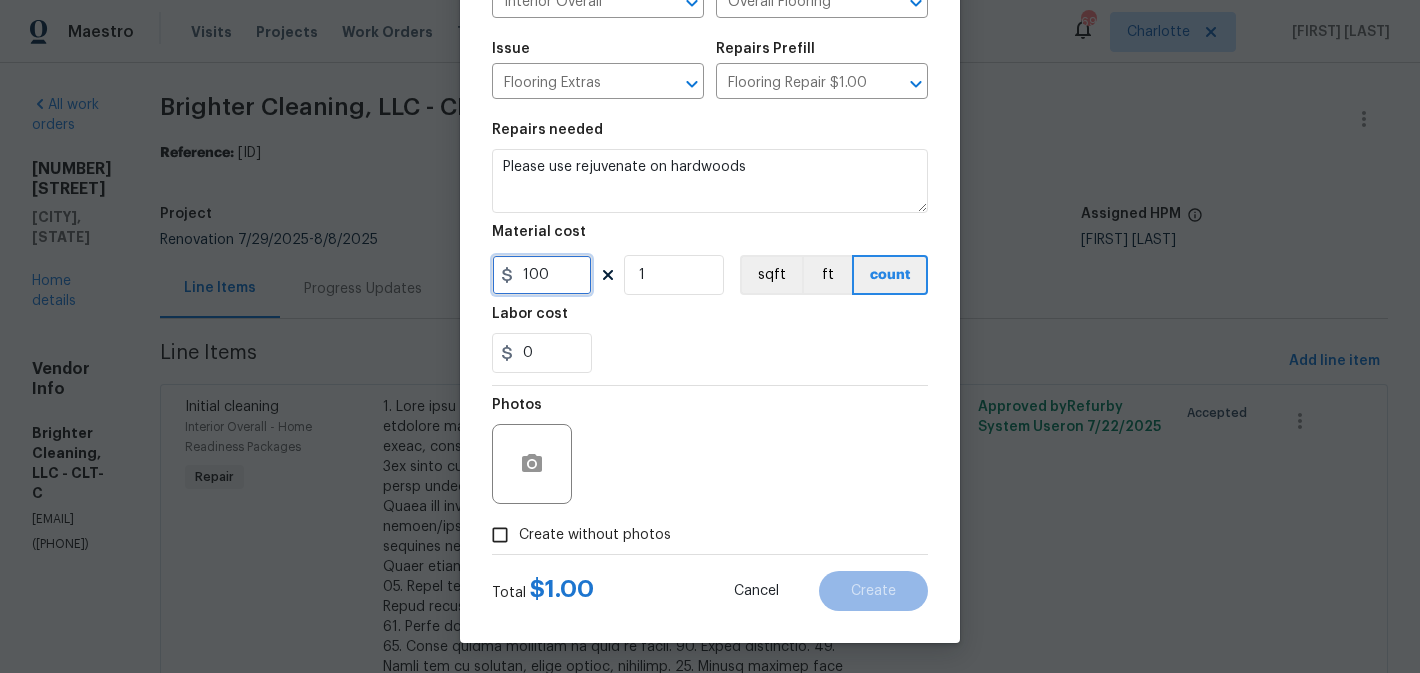 type on "100" 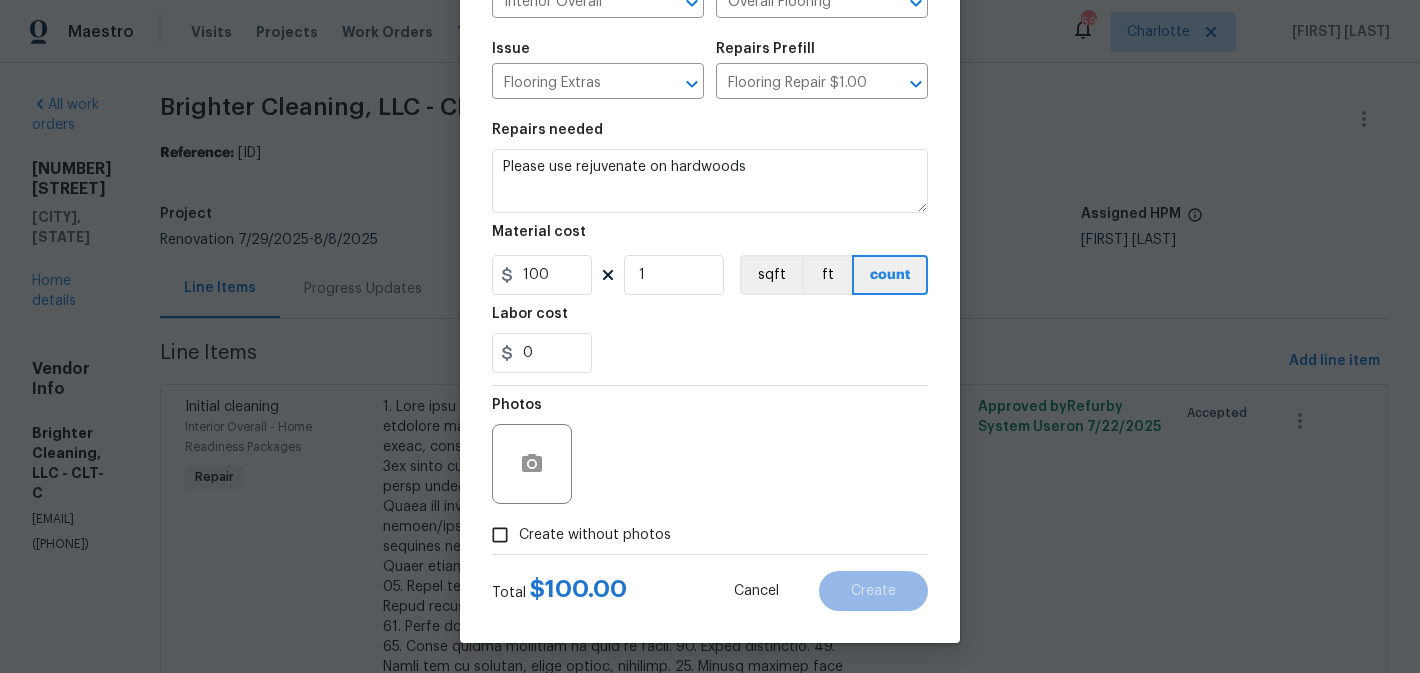 click on "Create without photos" at bounding box center (595, 535) 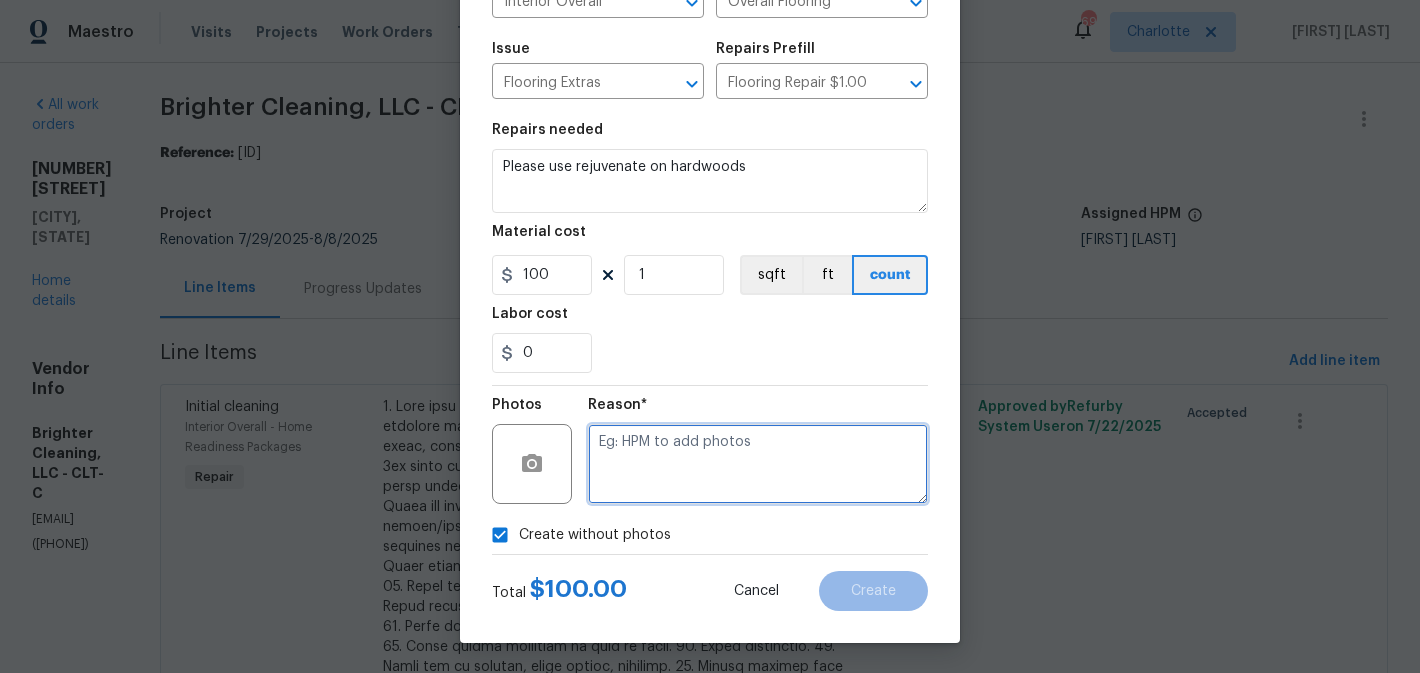 click at bounding box center [758, 464] 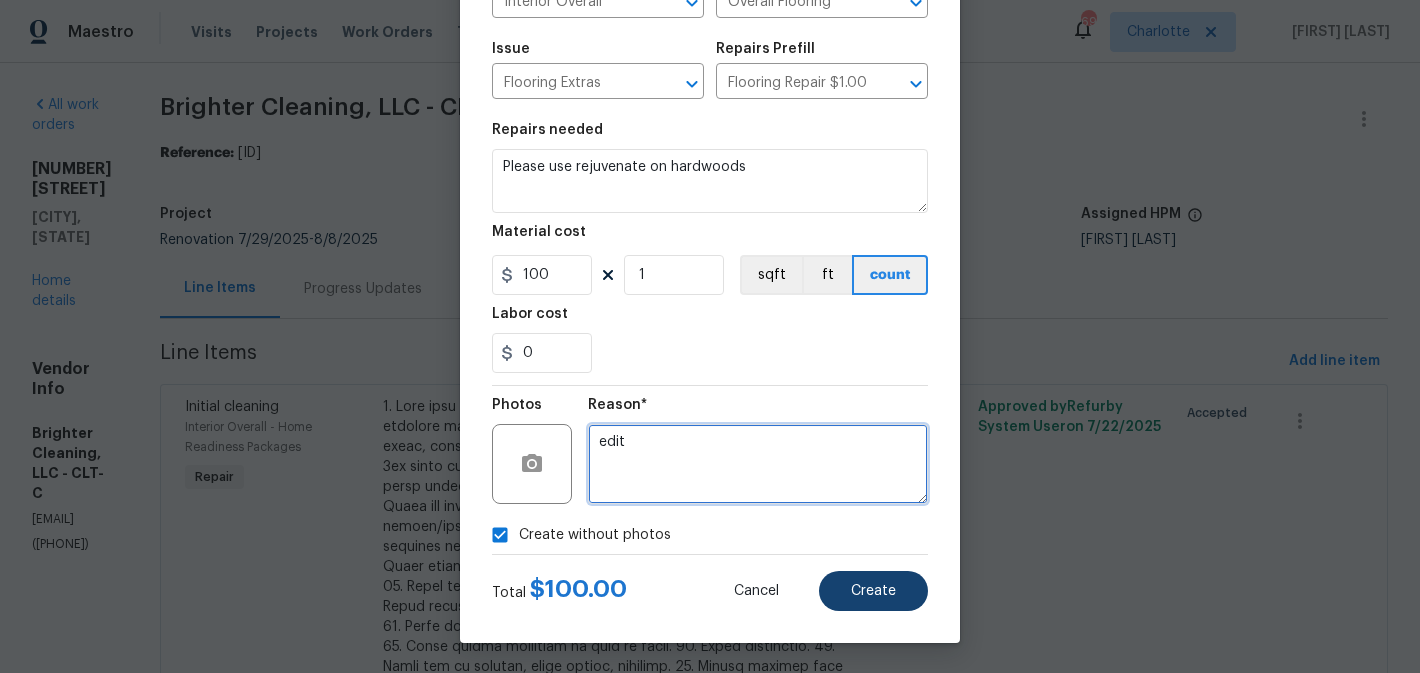 type on "edit" 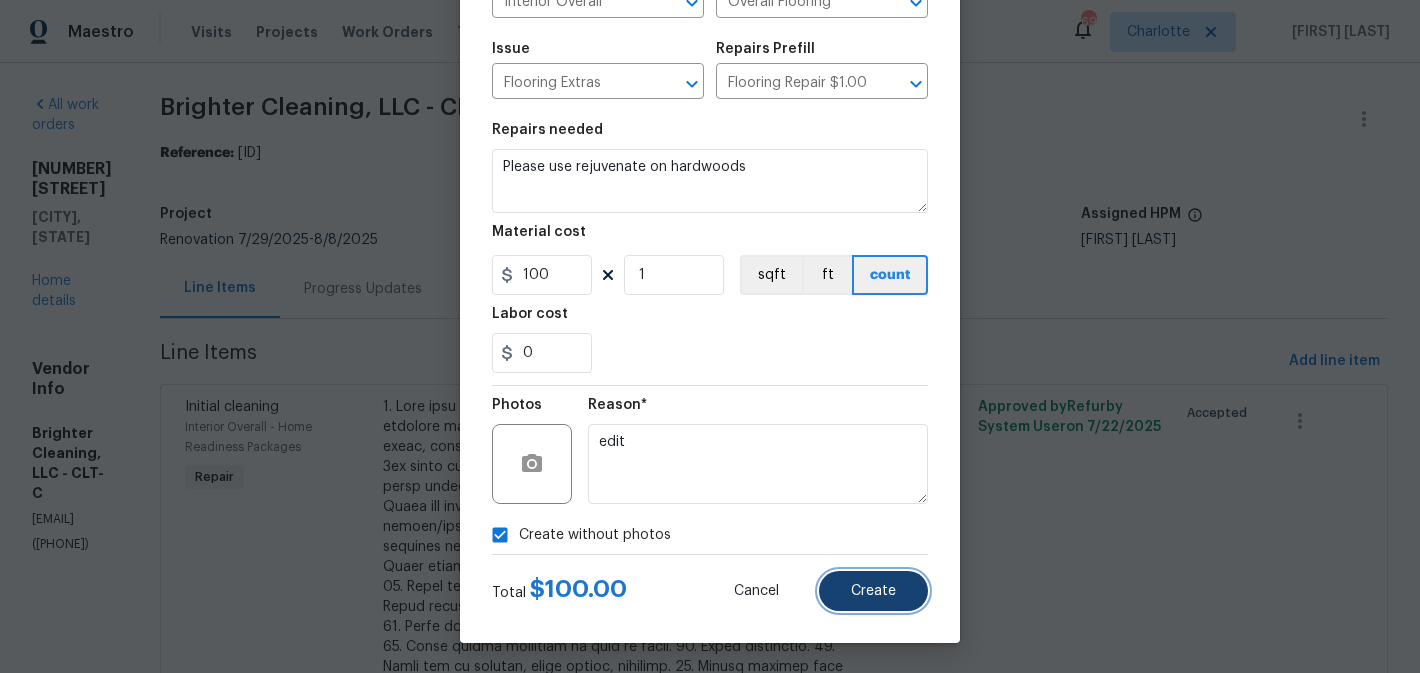 click on "Create" at bounding box center (873, 591) 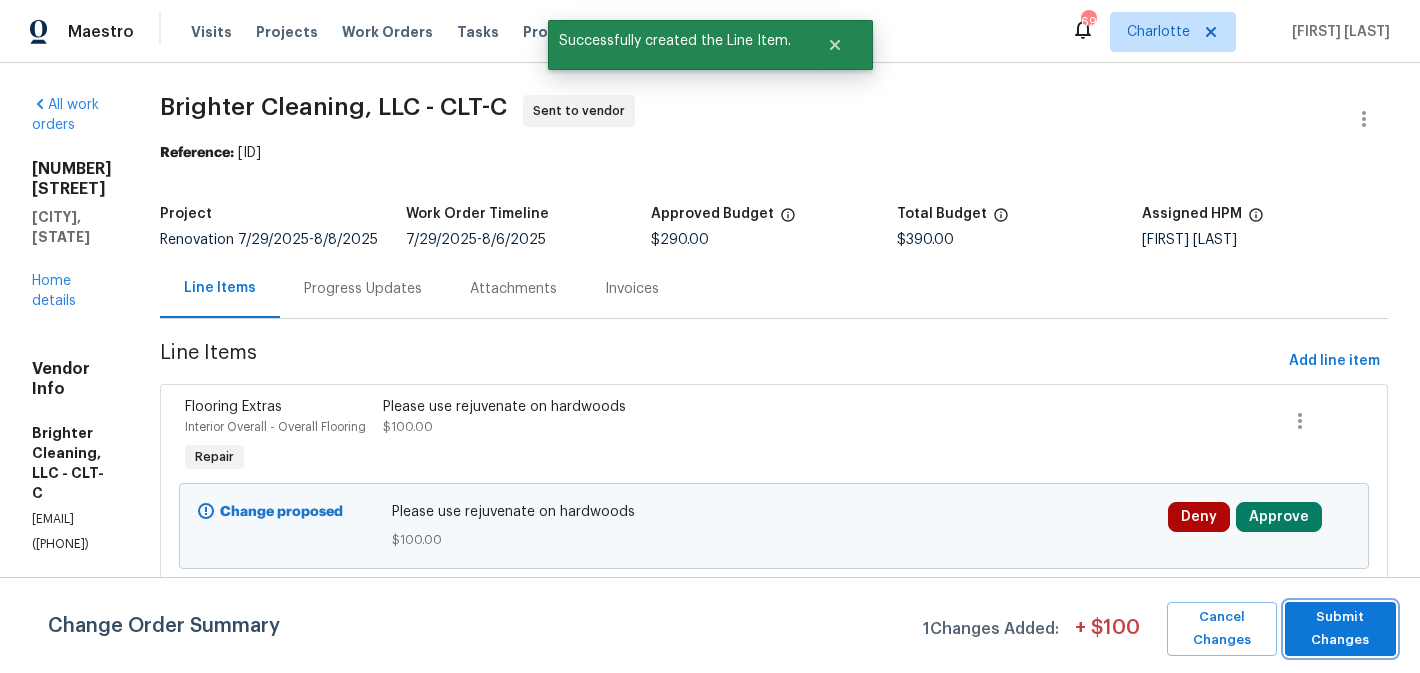 click on "Submit Changes" at bounding box center [1340, 629] 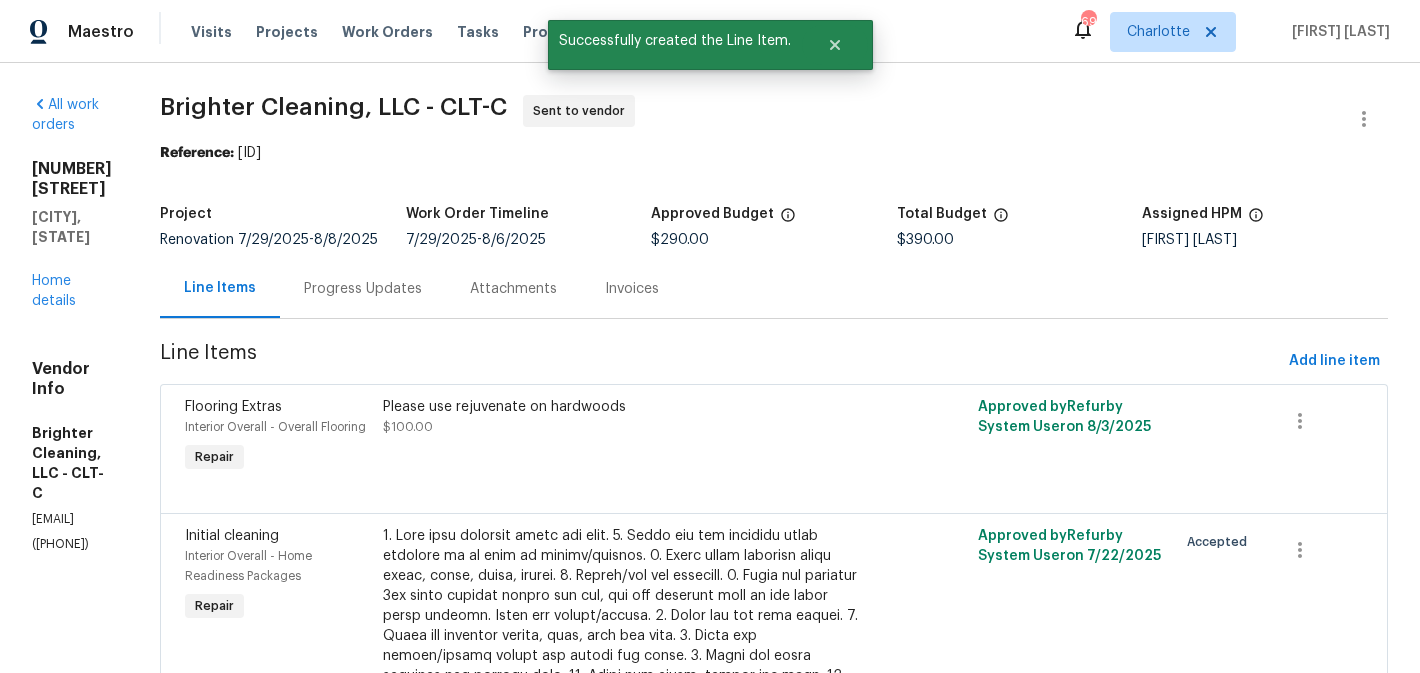 click on "Progress Updates" at bounding box center (363, 289) 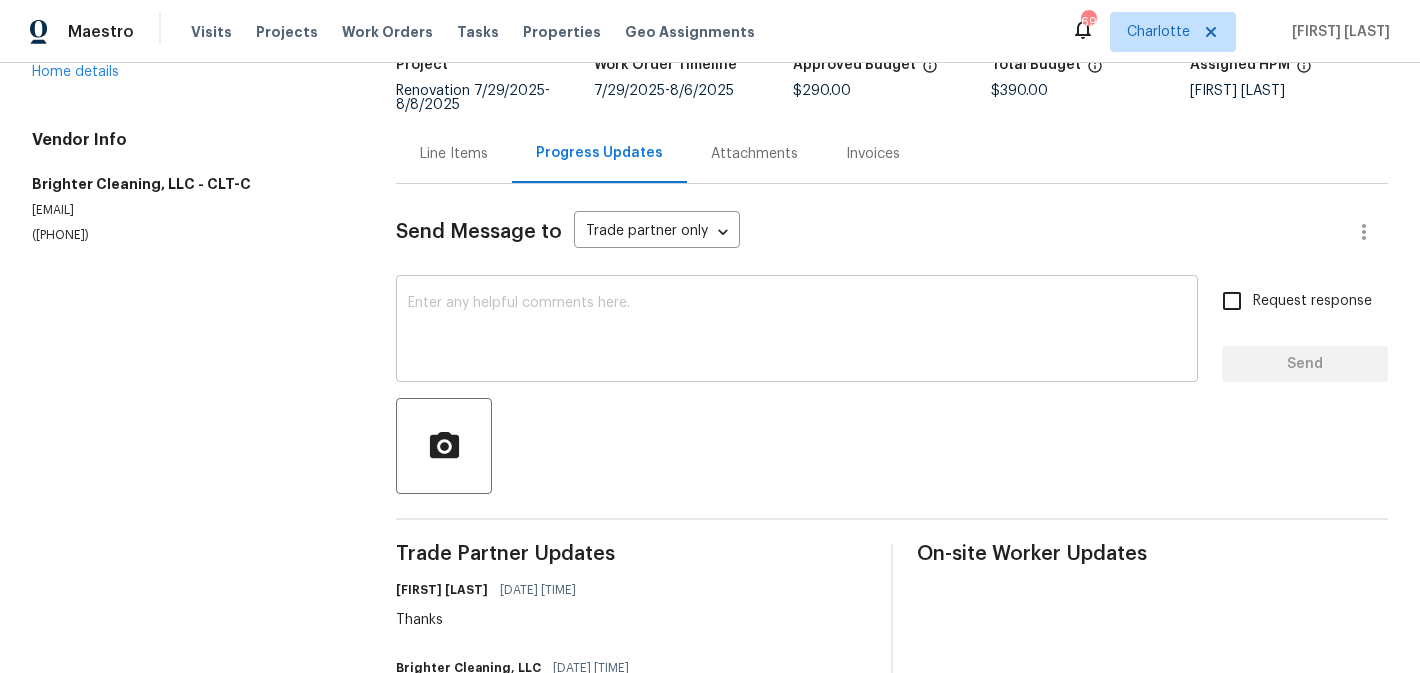 scroll, scrollTop: 113, scrollLeft: 0, axis: vertical 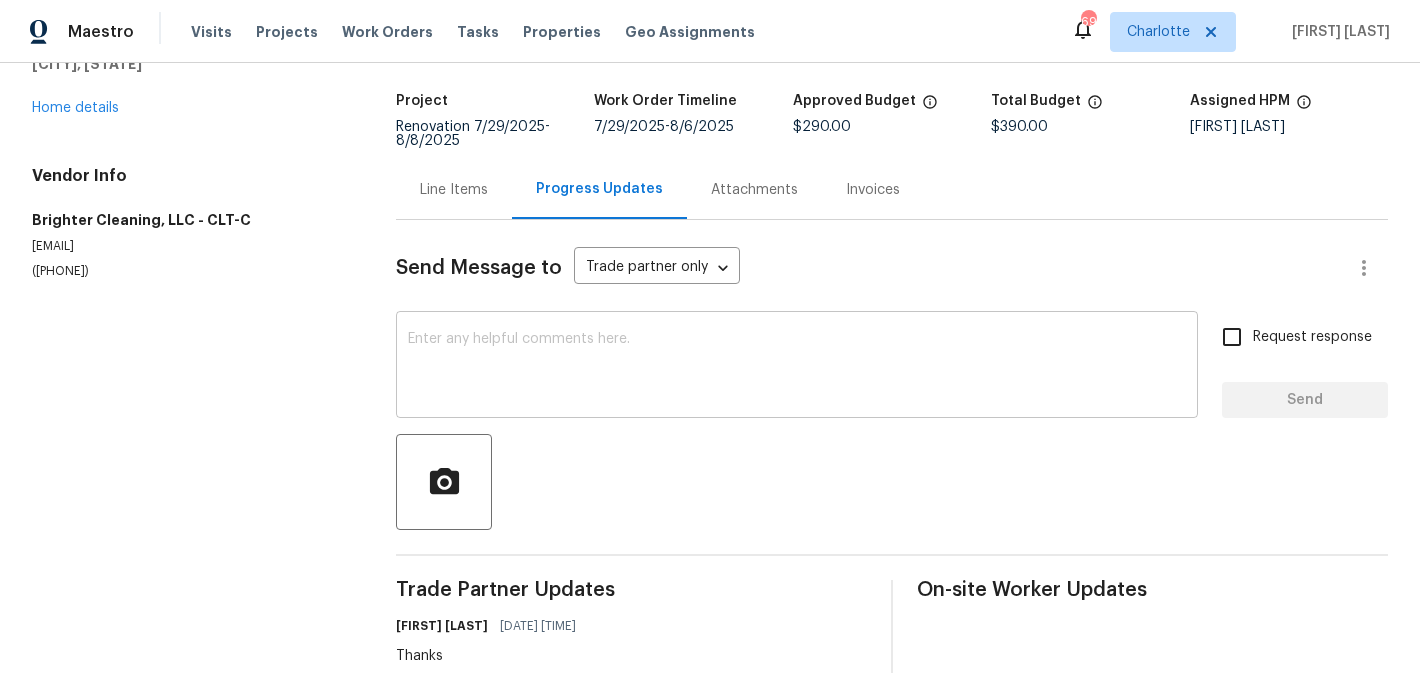 click at bounding box center (797, 367) 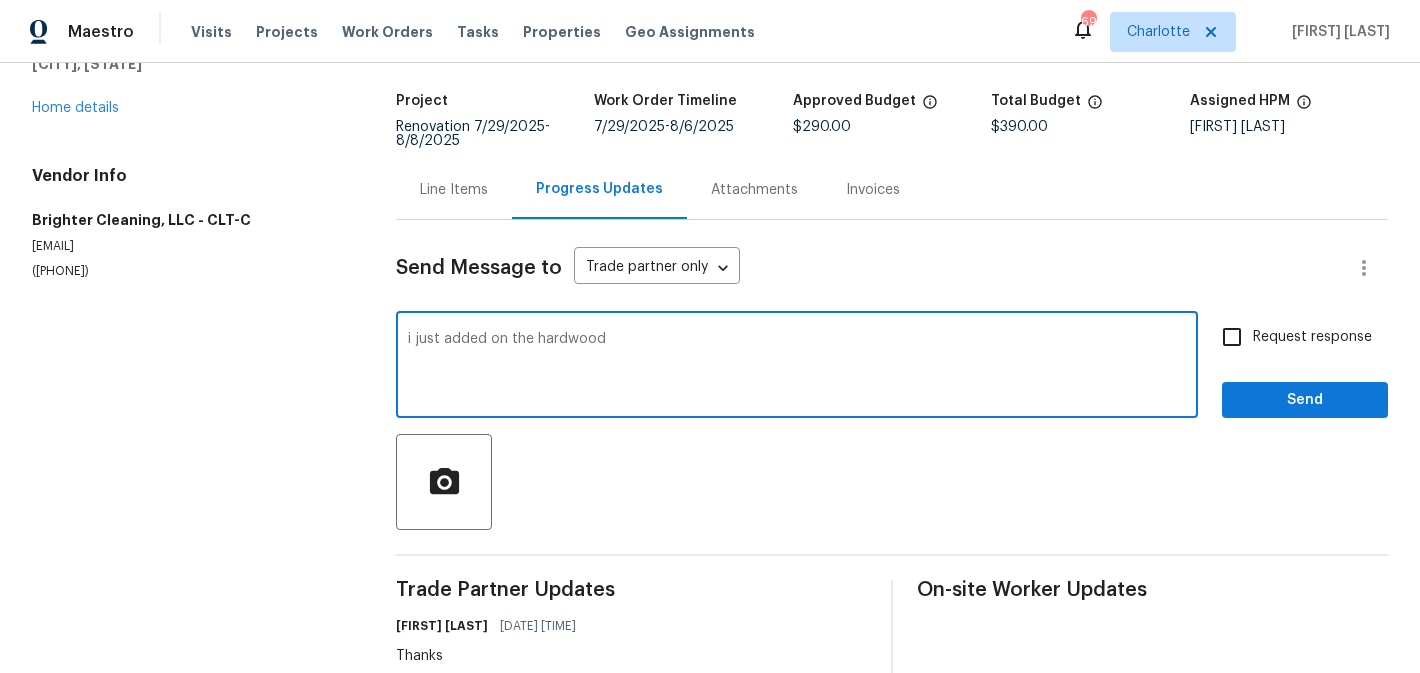 click on "i just added on the hardwood" at bounding box center (797, 367) 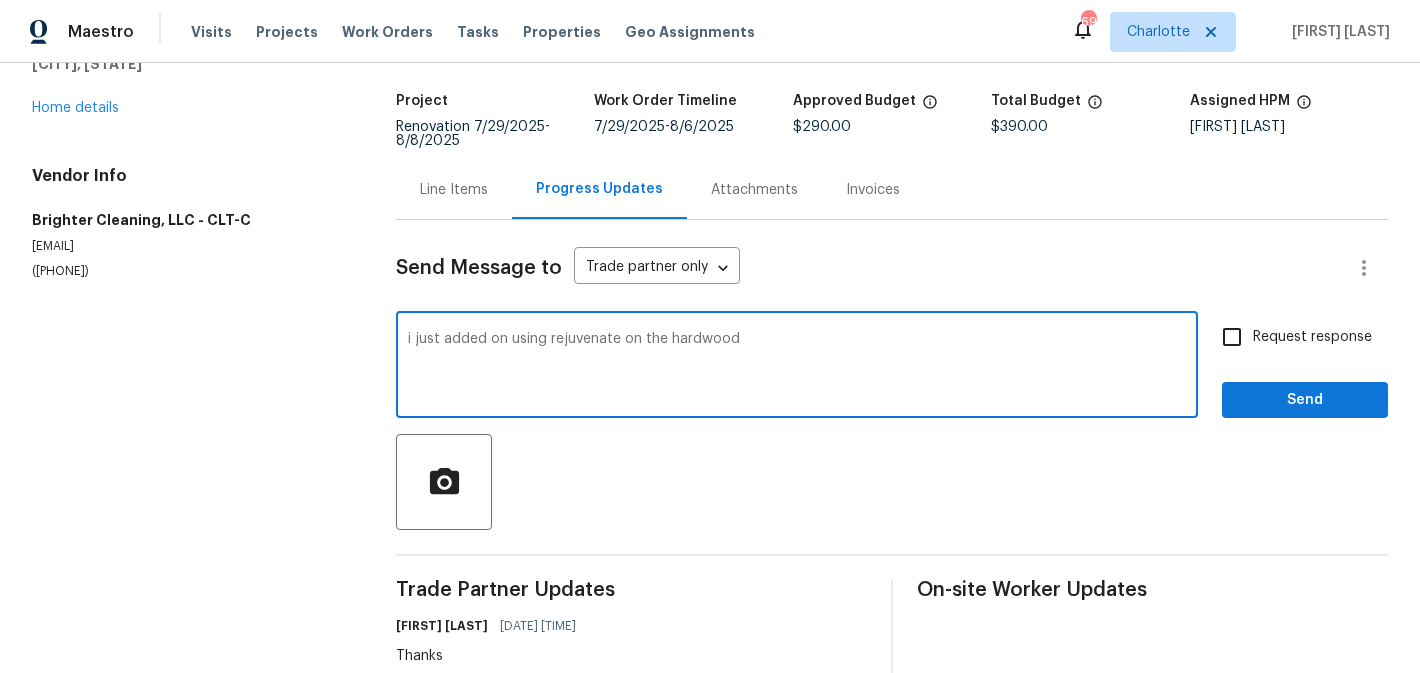 click on "i just added on using rejuvenate on the hardwood" at bounding box center [797, 367] 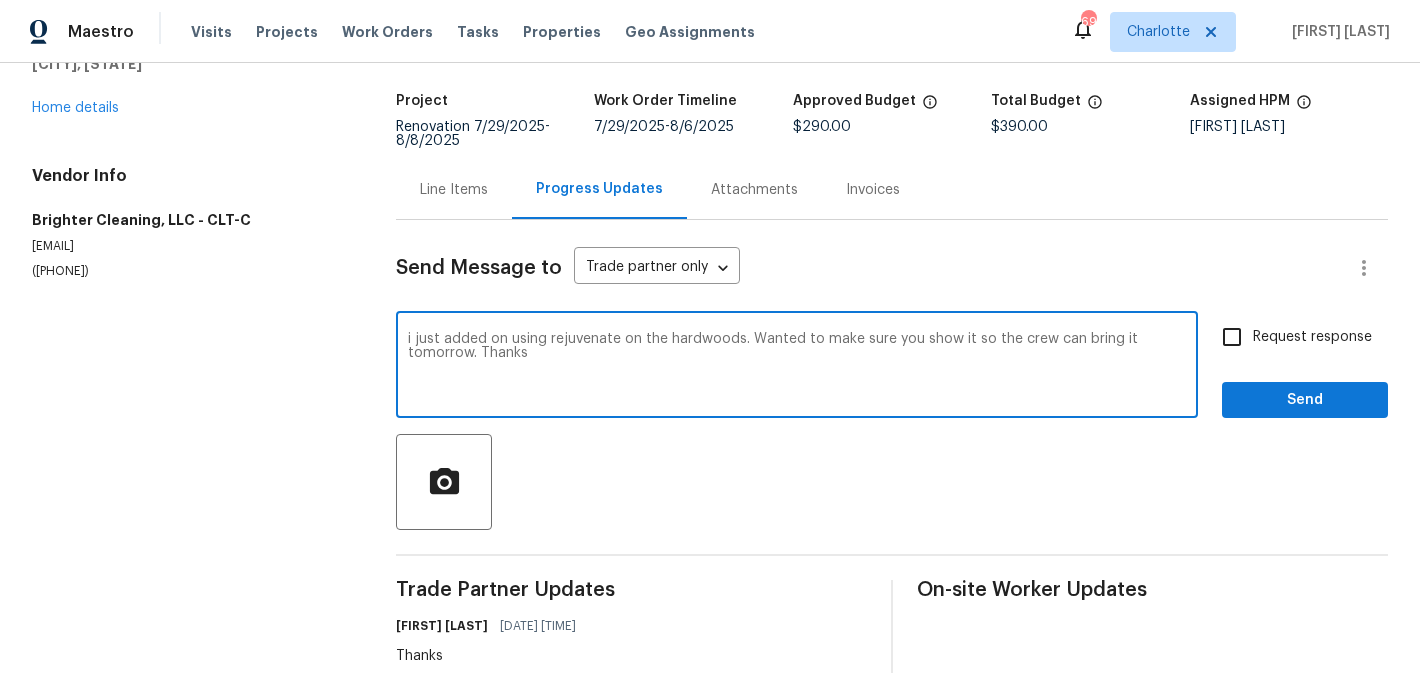 type on "i just added on using rejuvenate on the hardwoods. Wanted to make sure you show it so the crew can bring it tomorrow. Thanks" 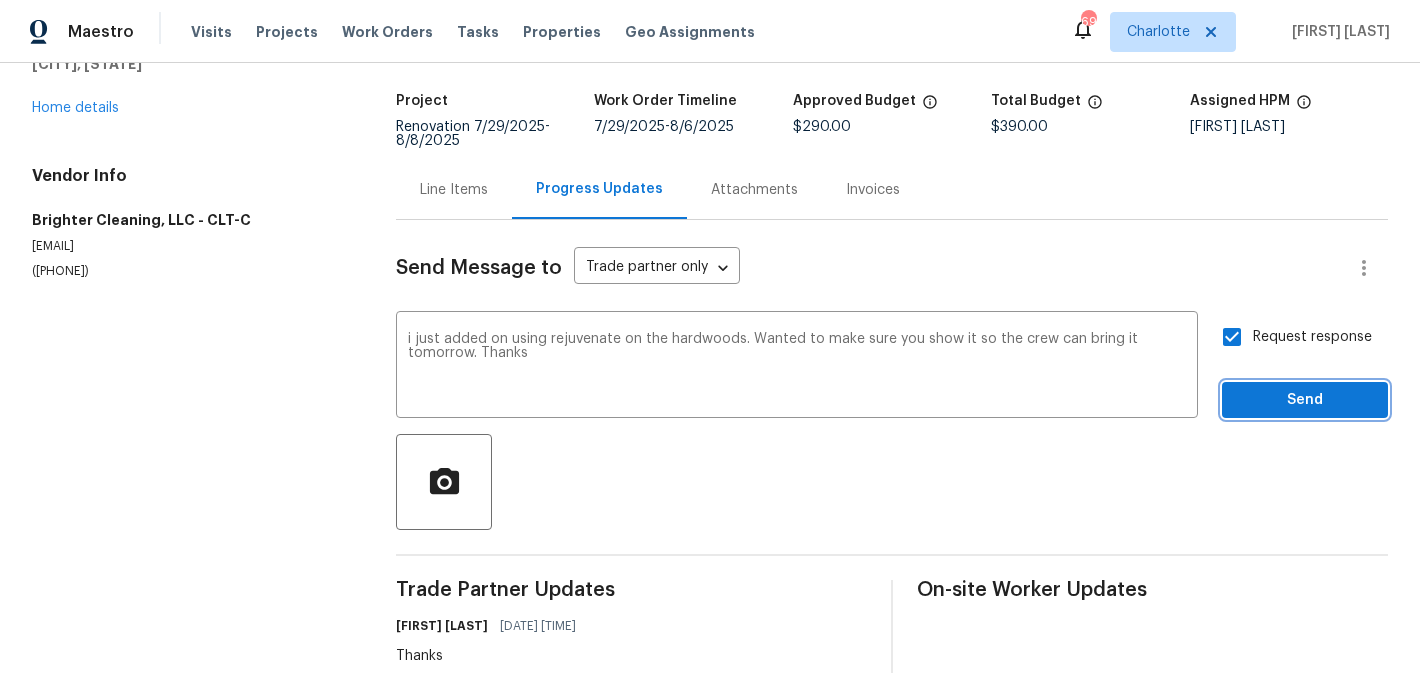 click on "Send" at bounding box center [1305, 400] 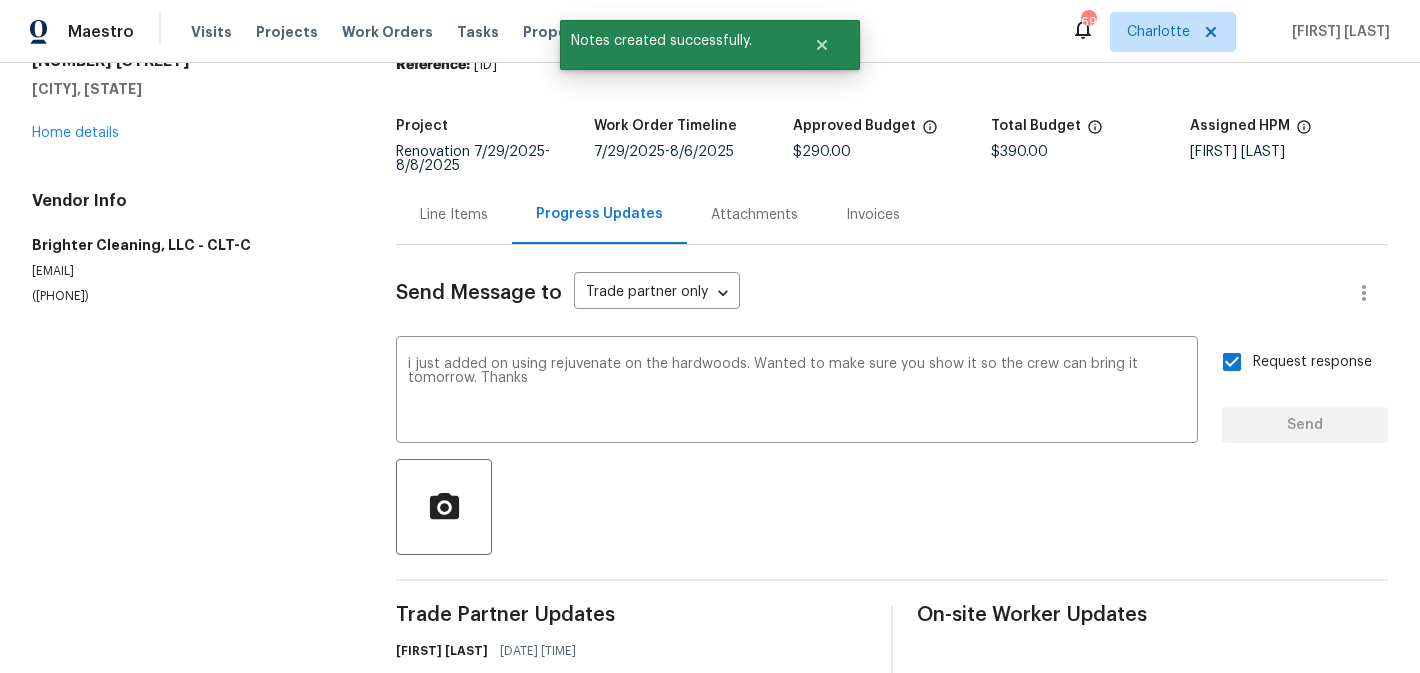 type 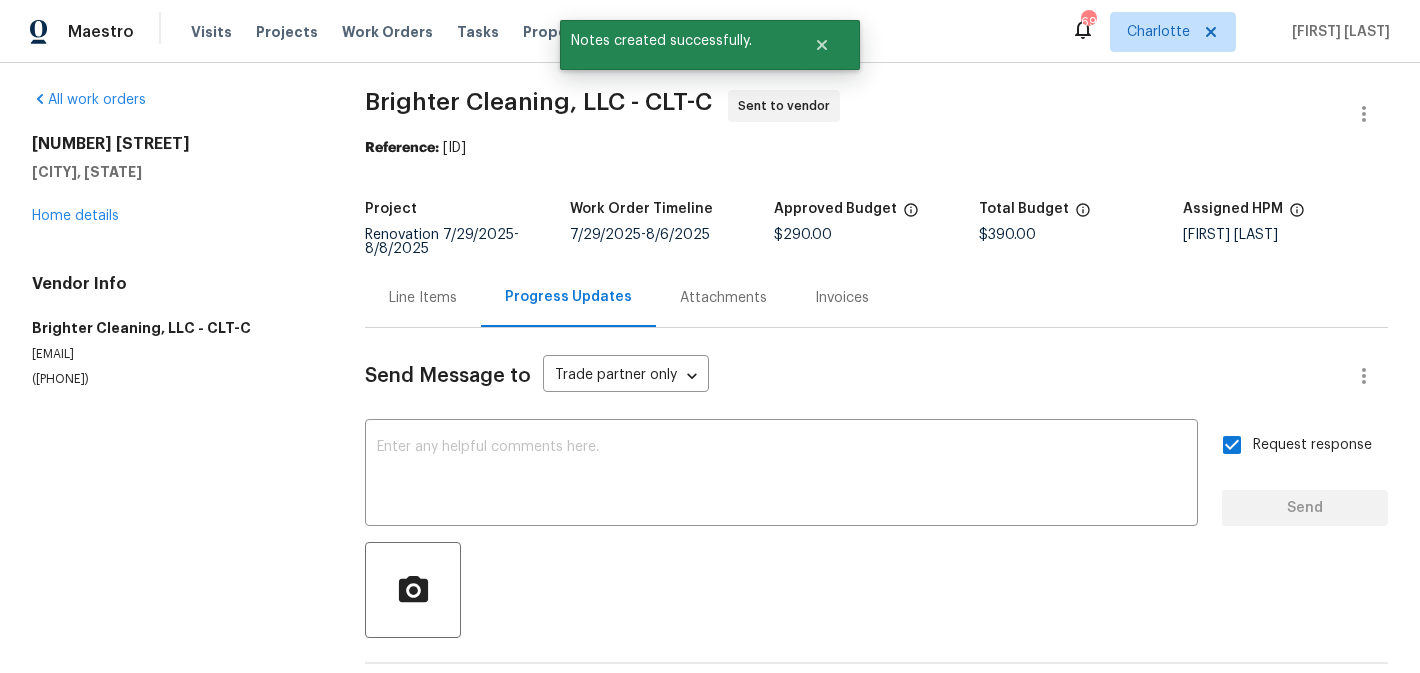 scroll, scrollTop: 0, scrollLeft: 0, axis: both 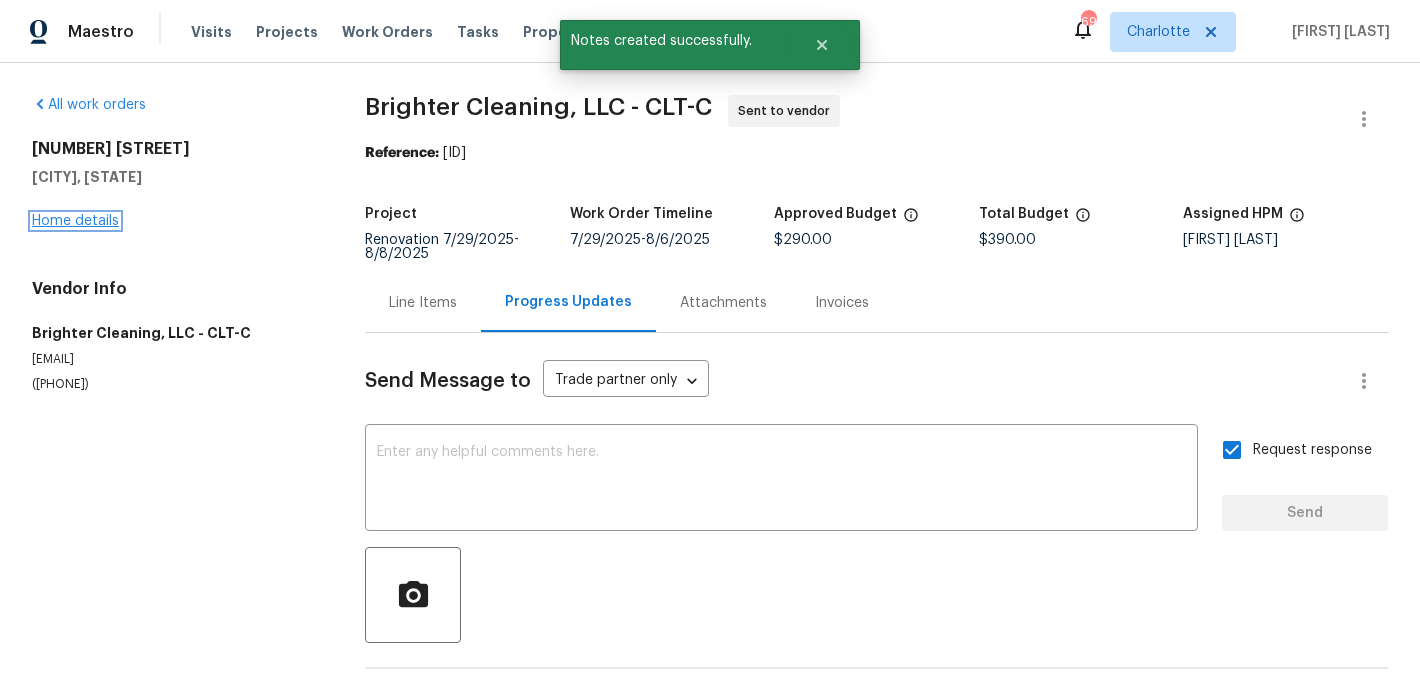 click on "Home details" at bounding box center (75, 221) 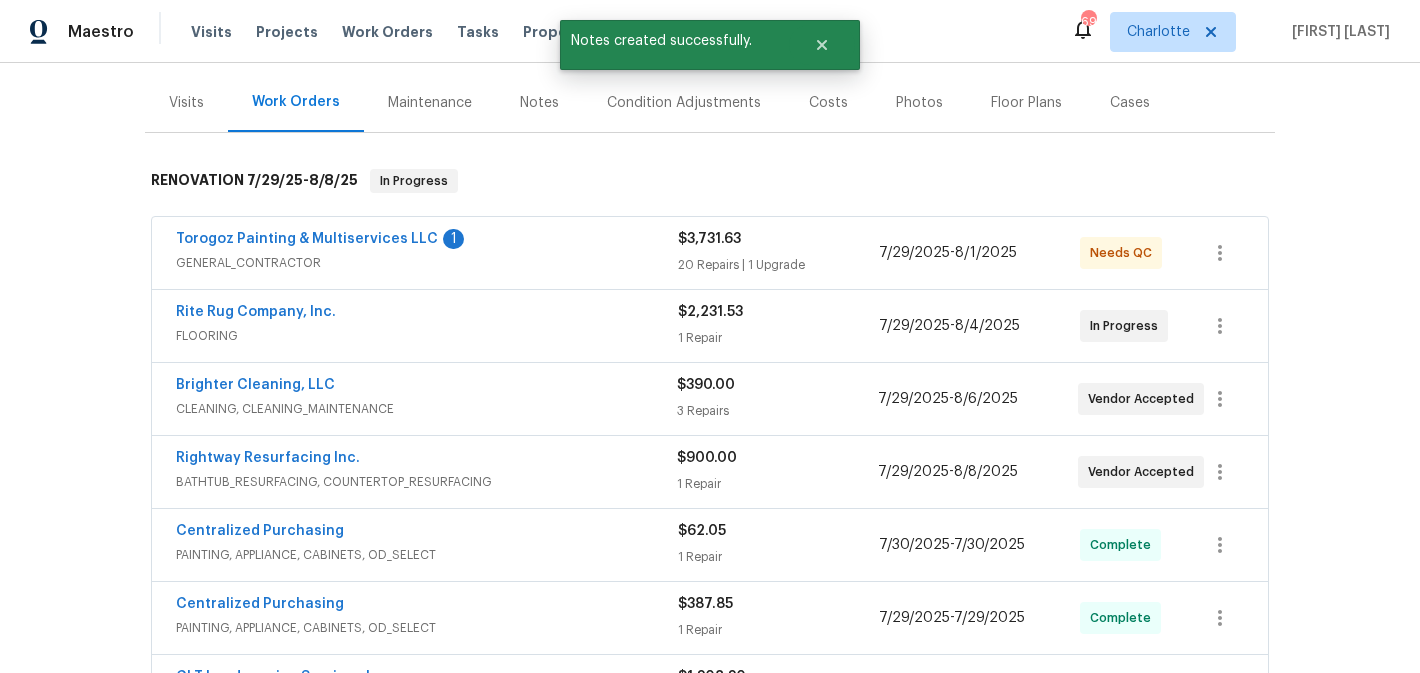 scroll, scrollTop: 231, scrollLeft: 0, axis: vertical 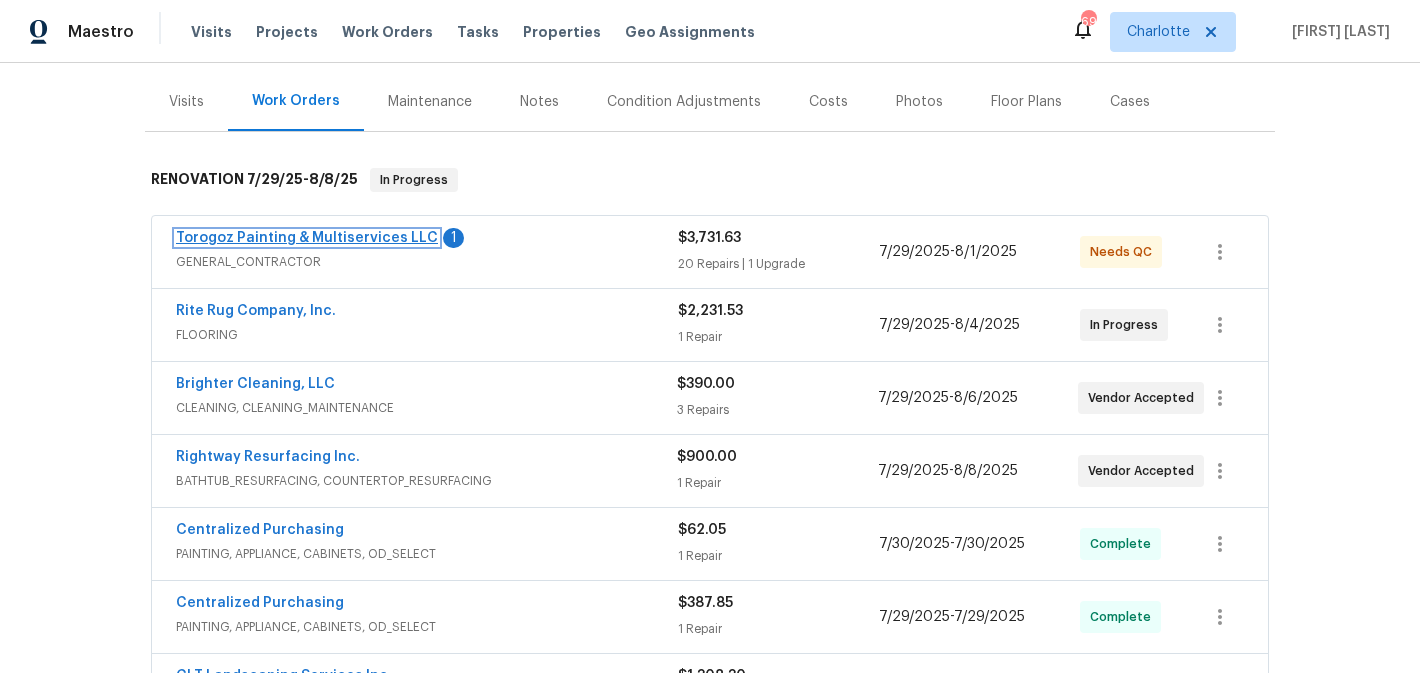 click on "Torogoz Painting & Multiservices LLC" at bounding box center (307, 238) 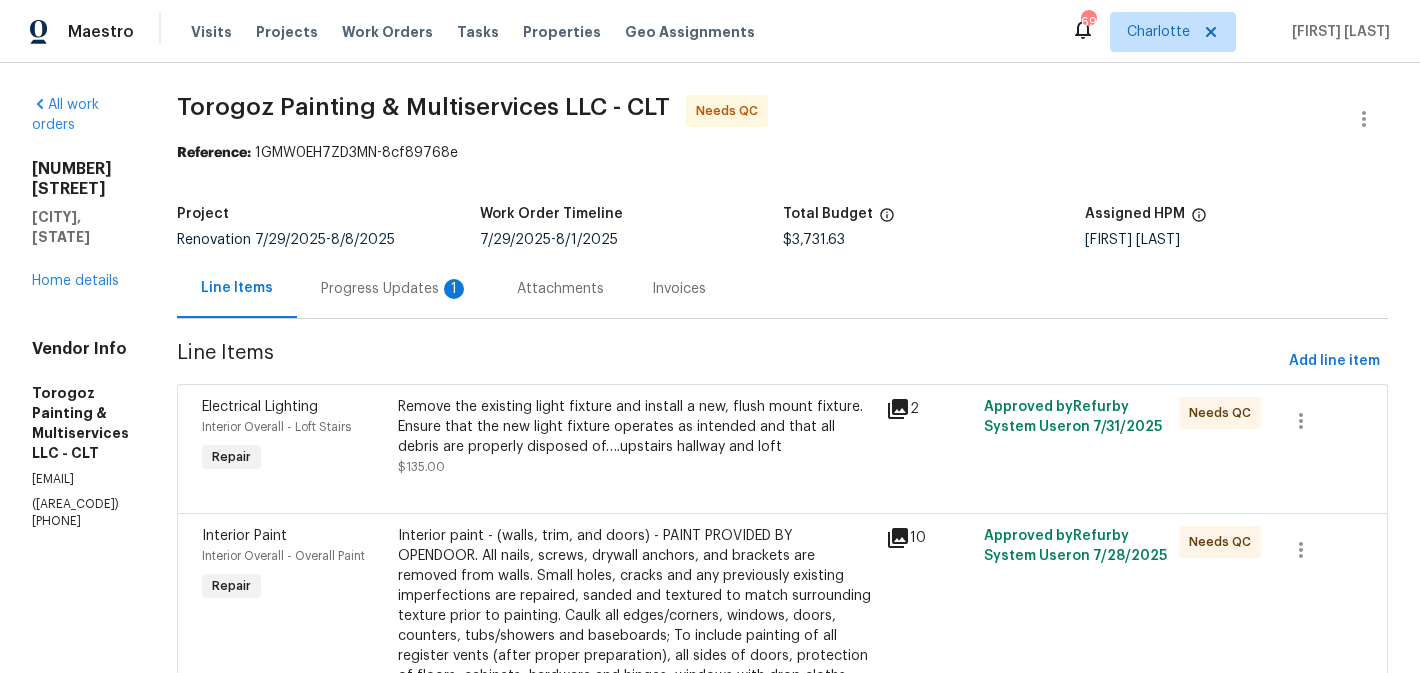 click on "Progress Updates 1" at bounding box center (395, 289) 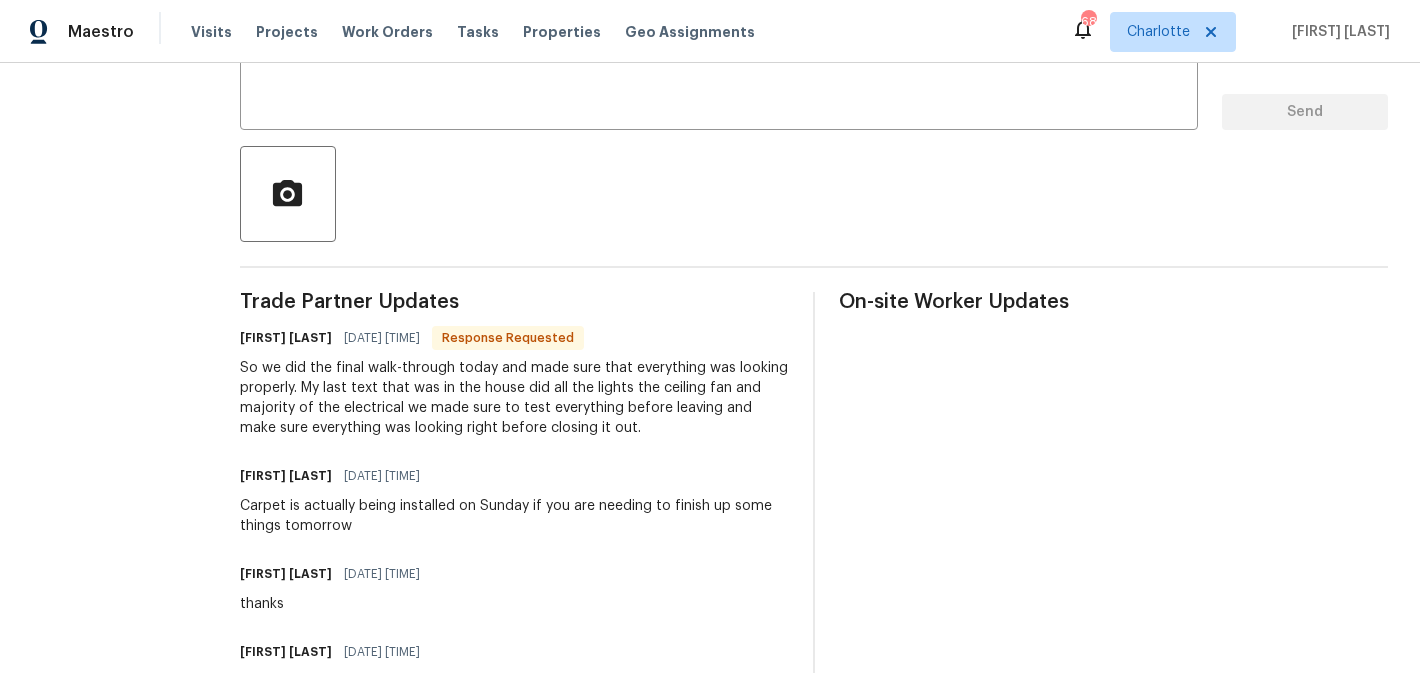 scroll, scrollTop: 396, scrollLeft: 0, axis: vertical 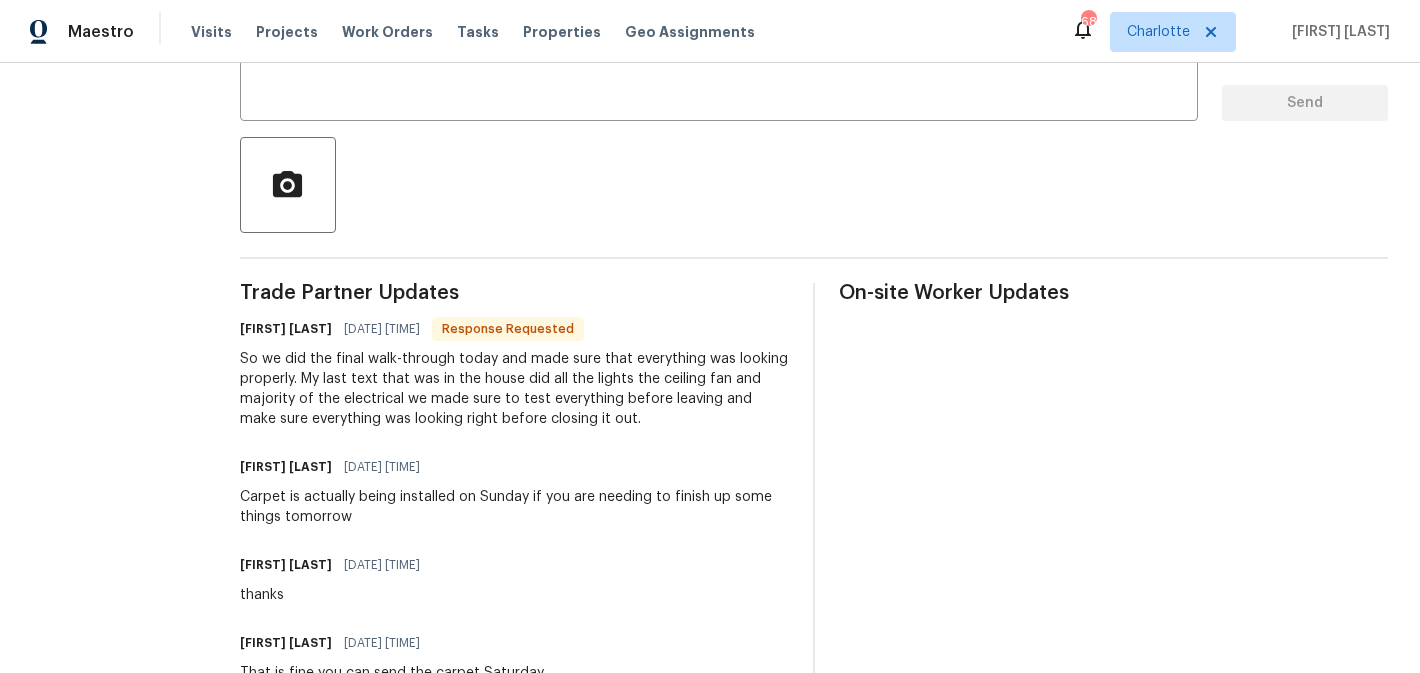 click at bounding box center (814, 185) 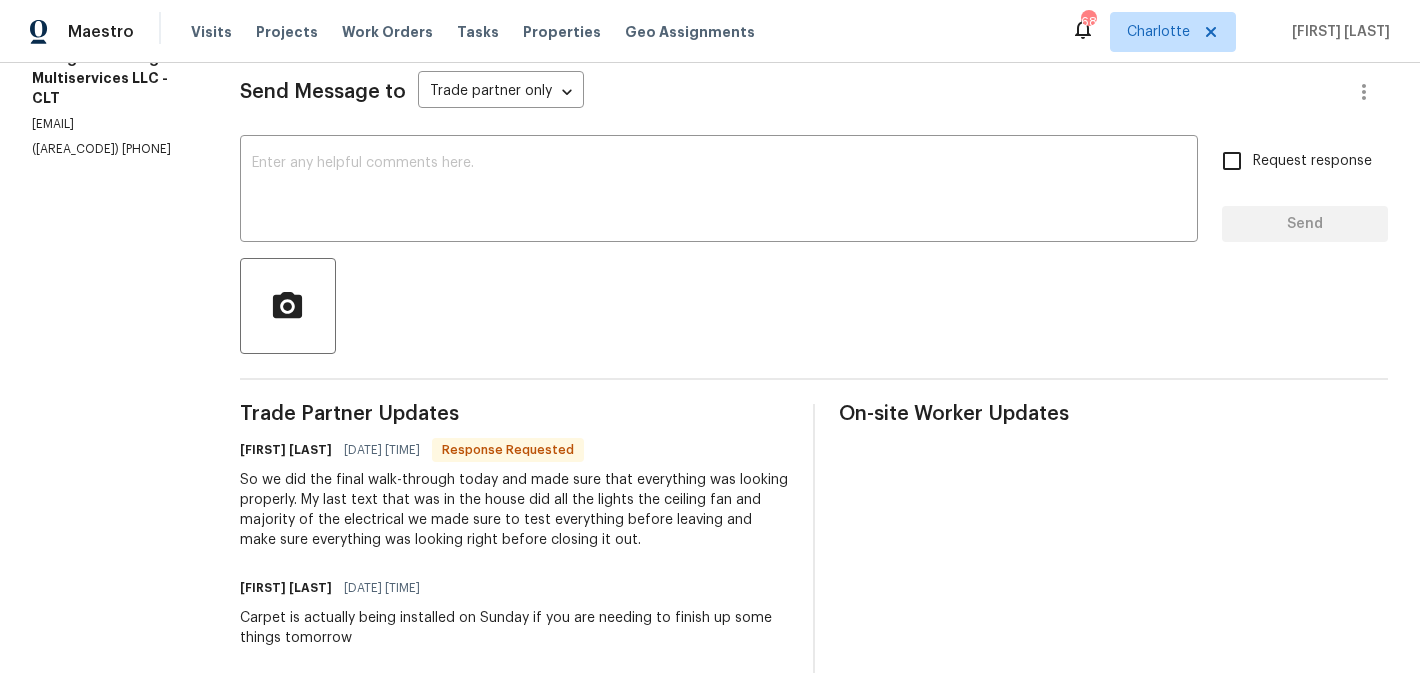 scroll, scrollTop: 259, scrollLeft: 0, axis: vertical 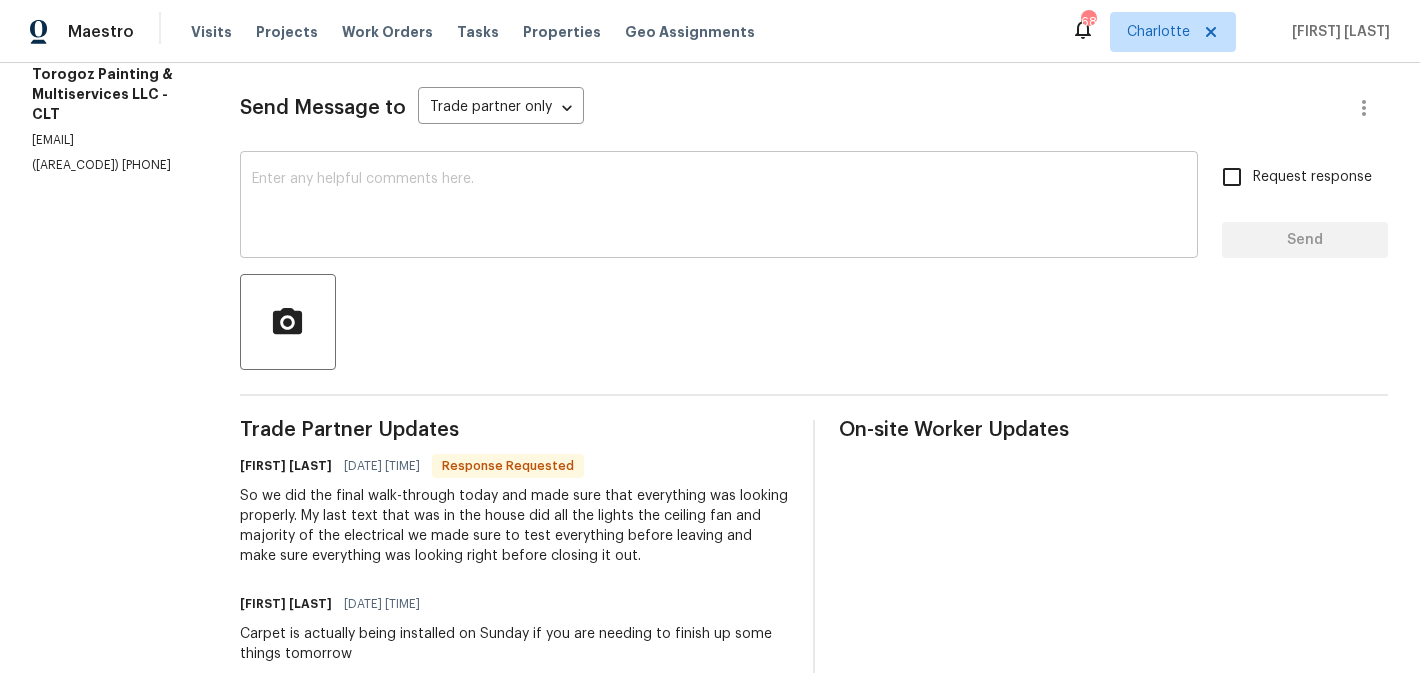 drag, startPoint x: 482, startPoint y: 179, endPoint x: 482, endPoint y: 166, distance: 13 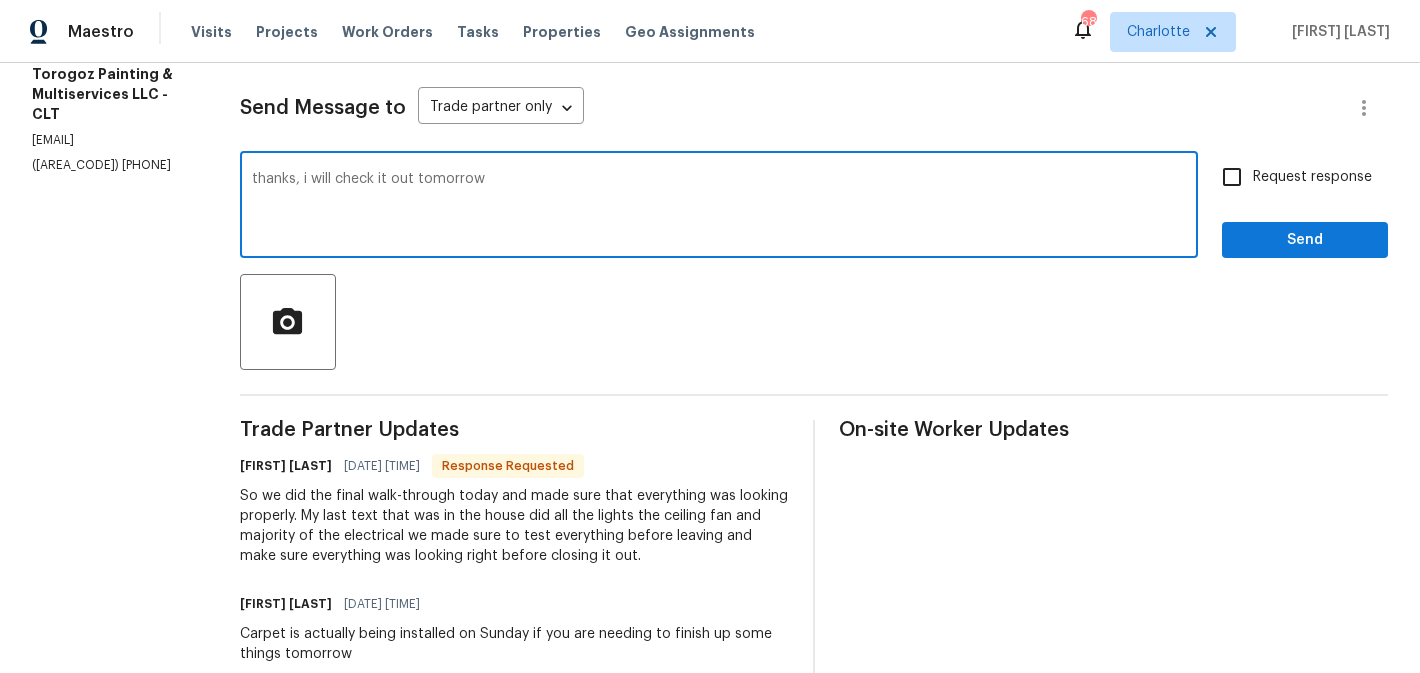 type on "thanks, i will check it out tomorrow" 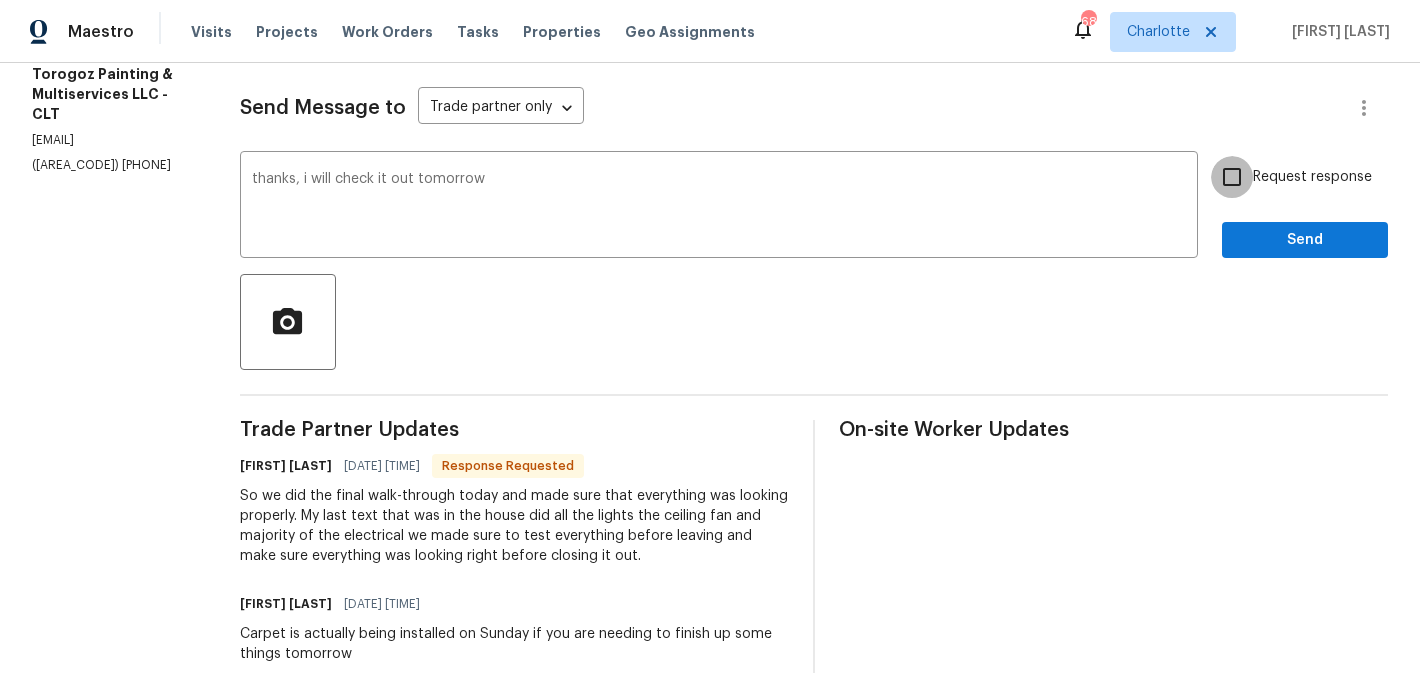 click on "Request response" at bounding box center (1232, 177) 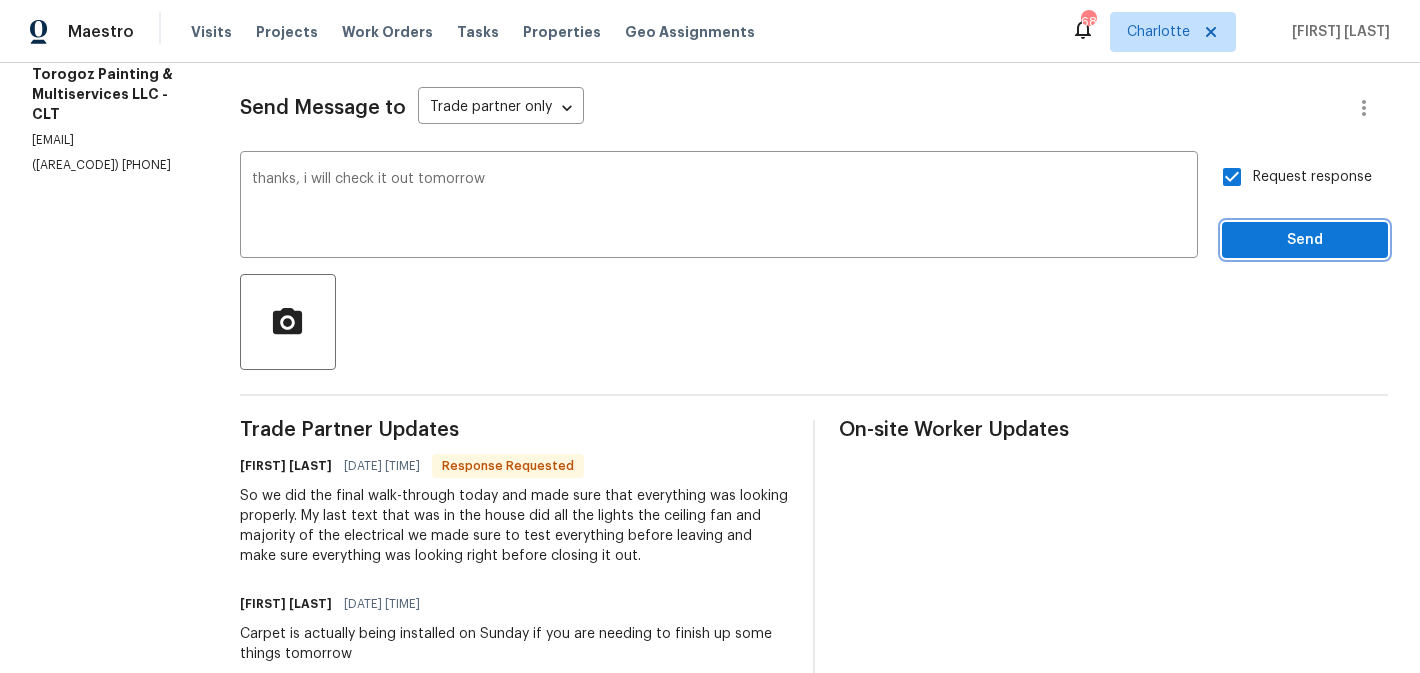 click on "Send" at bounding box center [1305, 240] 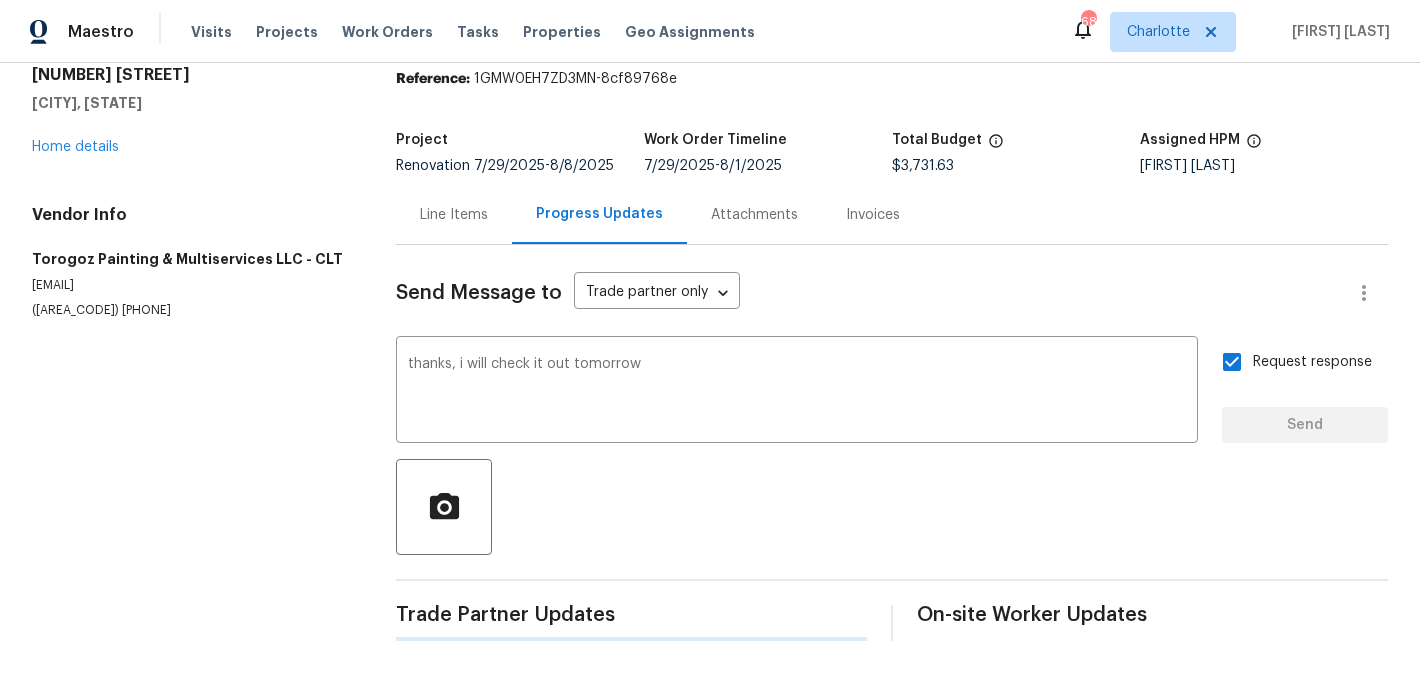 type 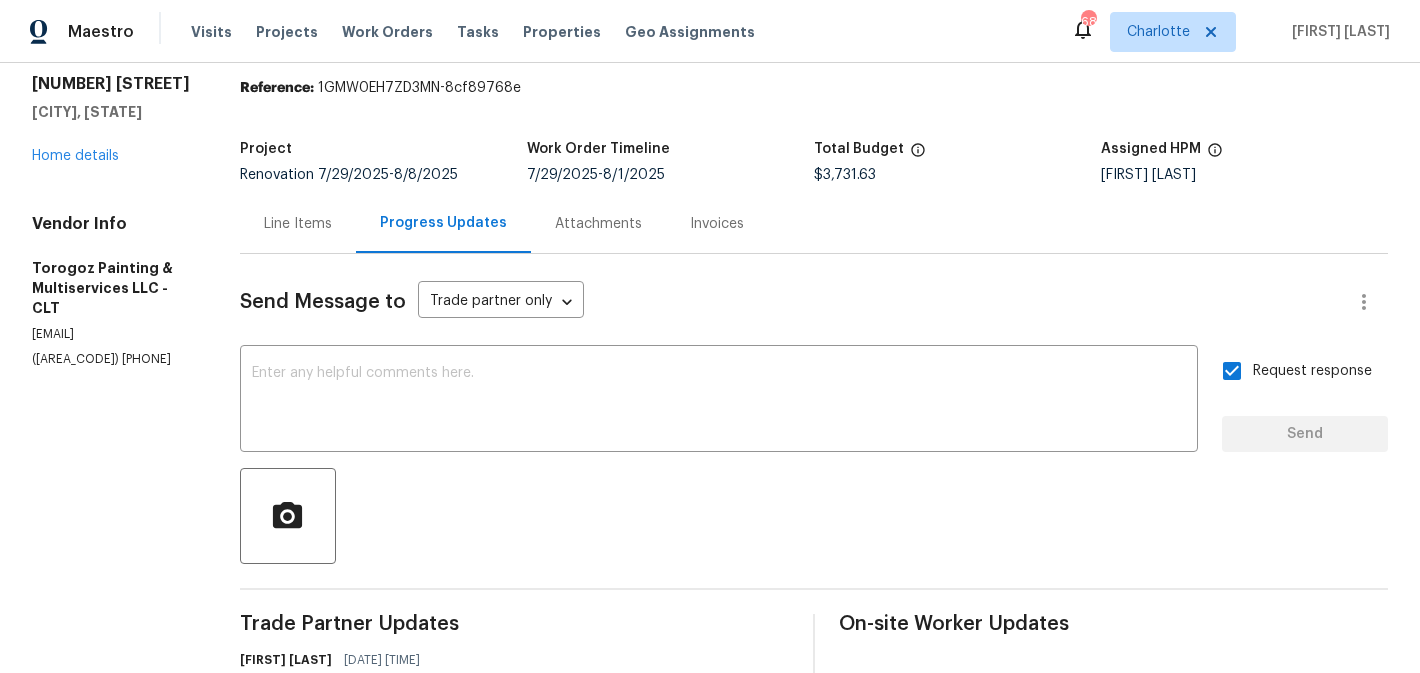 scroll, scrollTop: 0, scrollLeft: 0, axis: both 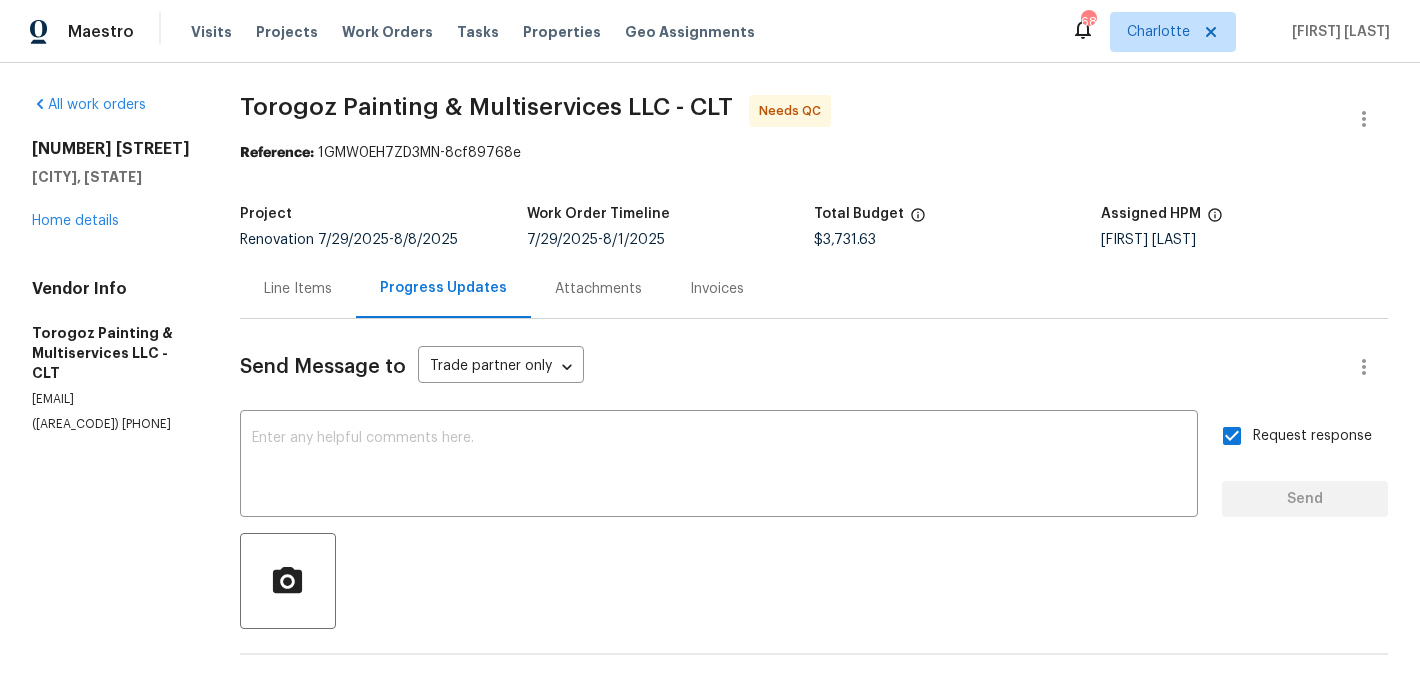 click on "All work orders 1104 Rook Rd Charlotte, NC 28216 Home details Vendor Info Torogoz Painting & Multiservices LLC - CLT management@torogozpainting.com (704) 218-9374" at bounding box center [112, 264] 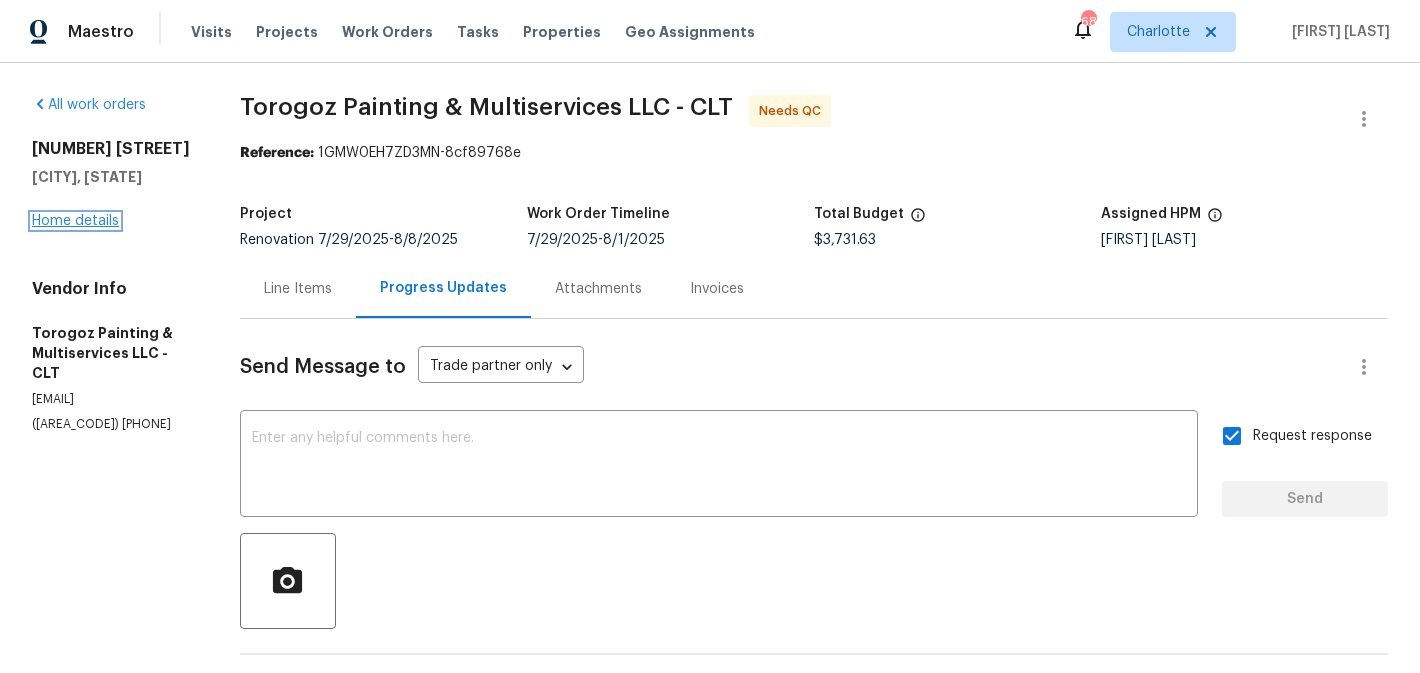 click on "Home details" at bounding box center [75, 221] 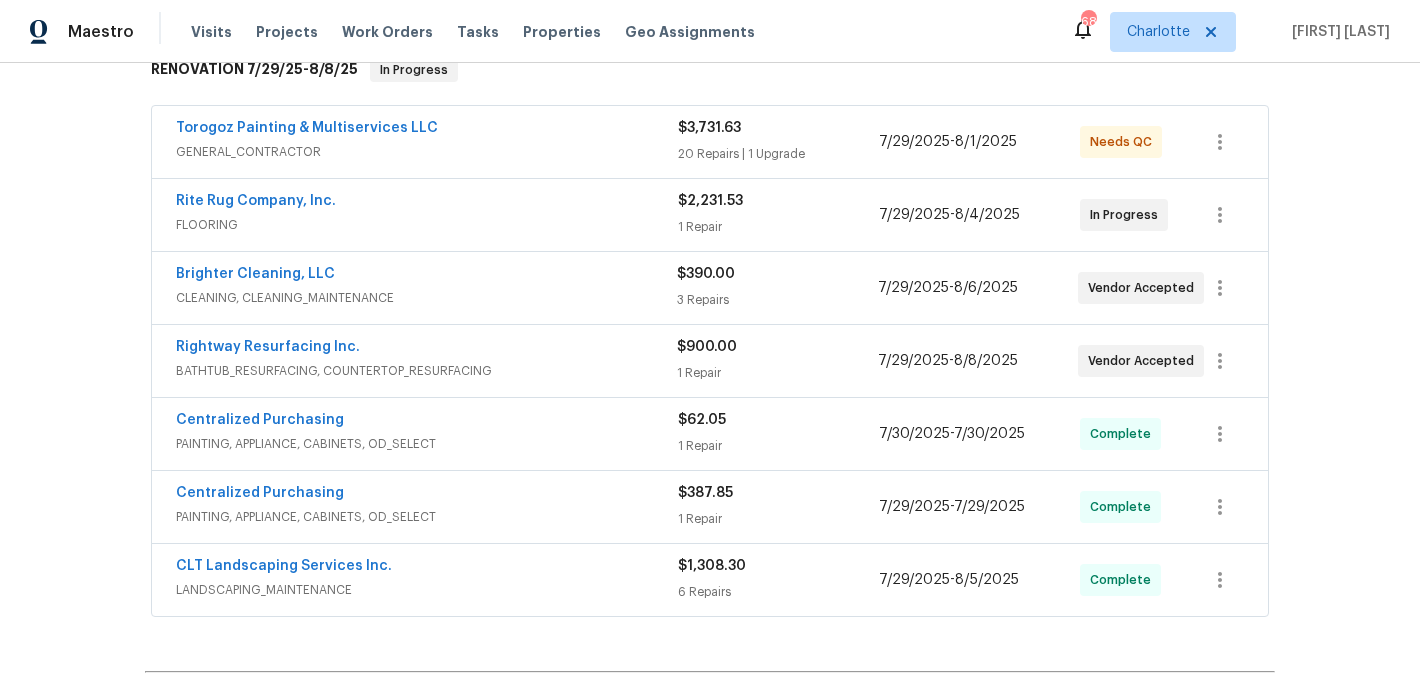 scroll, scrollTop: 344, scrollLeft: 0, axis: vertical 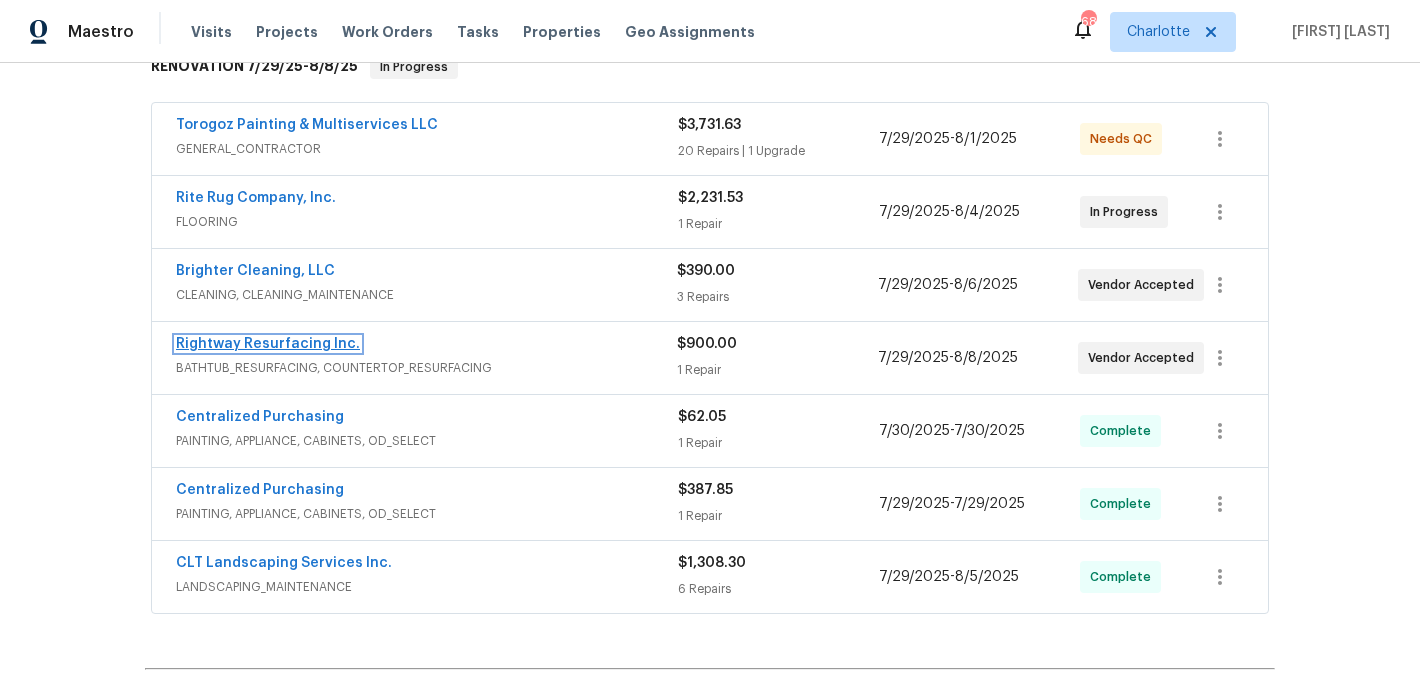 click on "Rightway Resurfacing Inc." at bounding box center (268, 344) 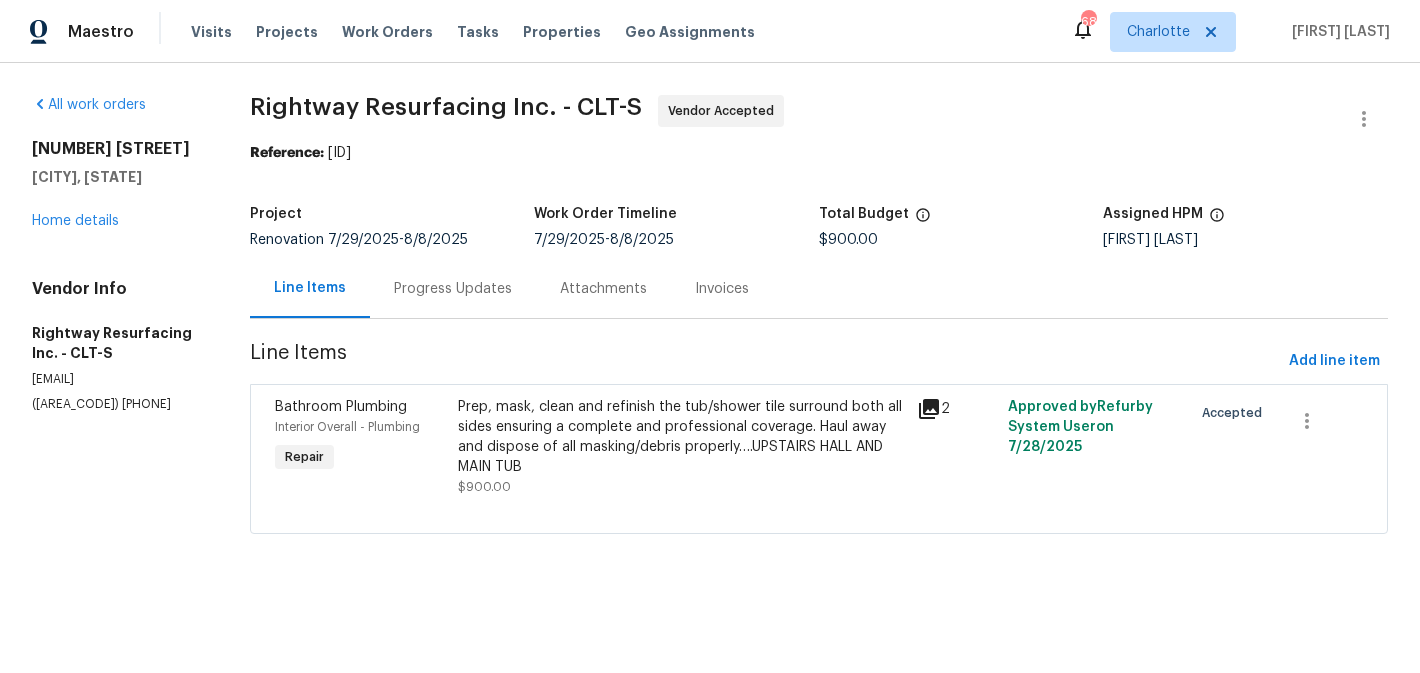 click on "Progress Updates" at bounding box center (453, 289) 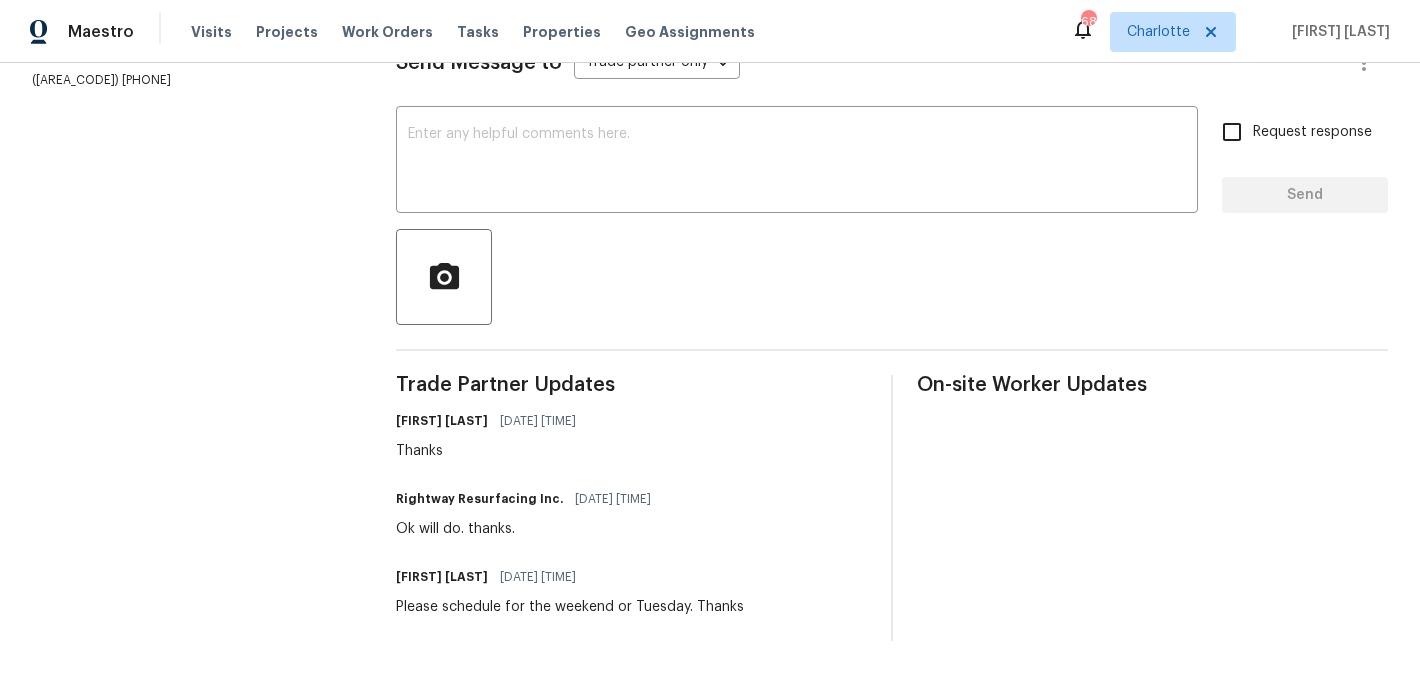 scroll, scrollTop: 0, scrollLeft: 0, axis: both 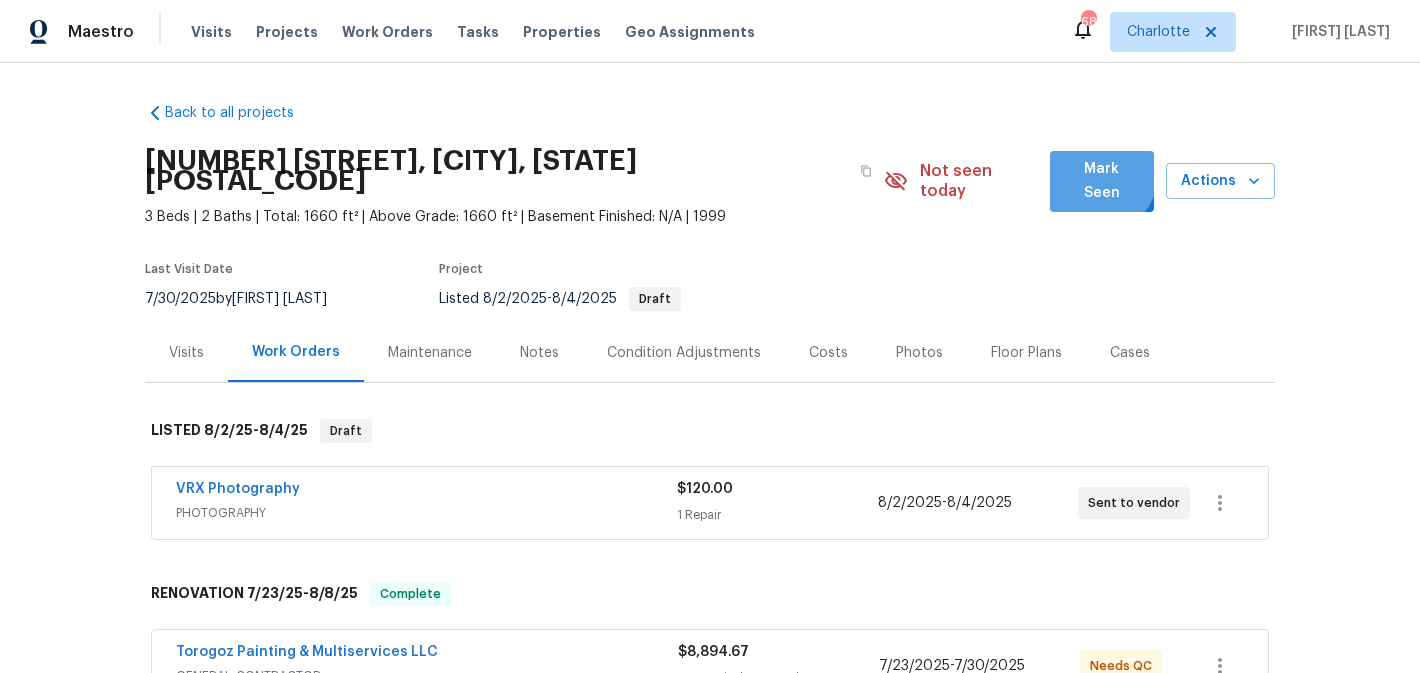 click on "Mark Seen" at bounding box center (1102, 181) 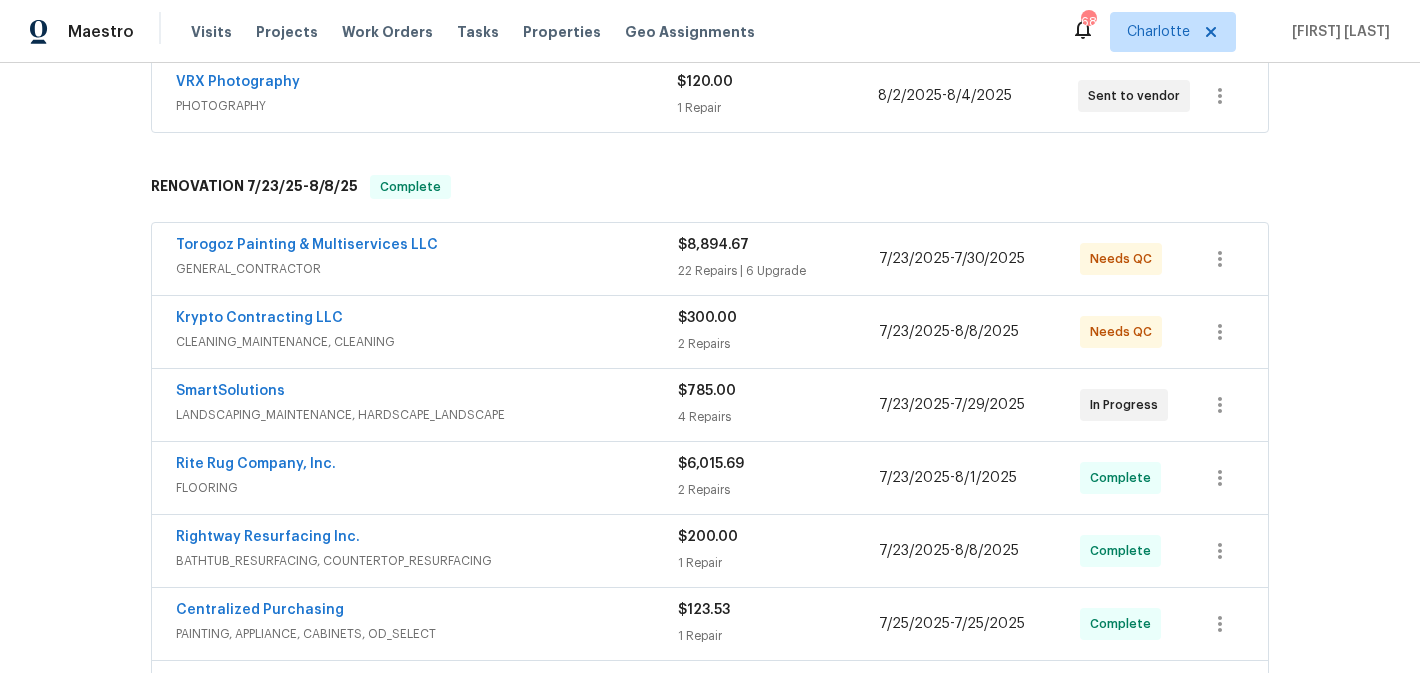 scroll, scrollTop: 392, scrollLeft: 0, axis: vertical 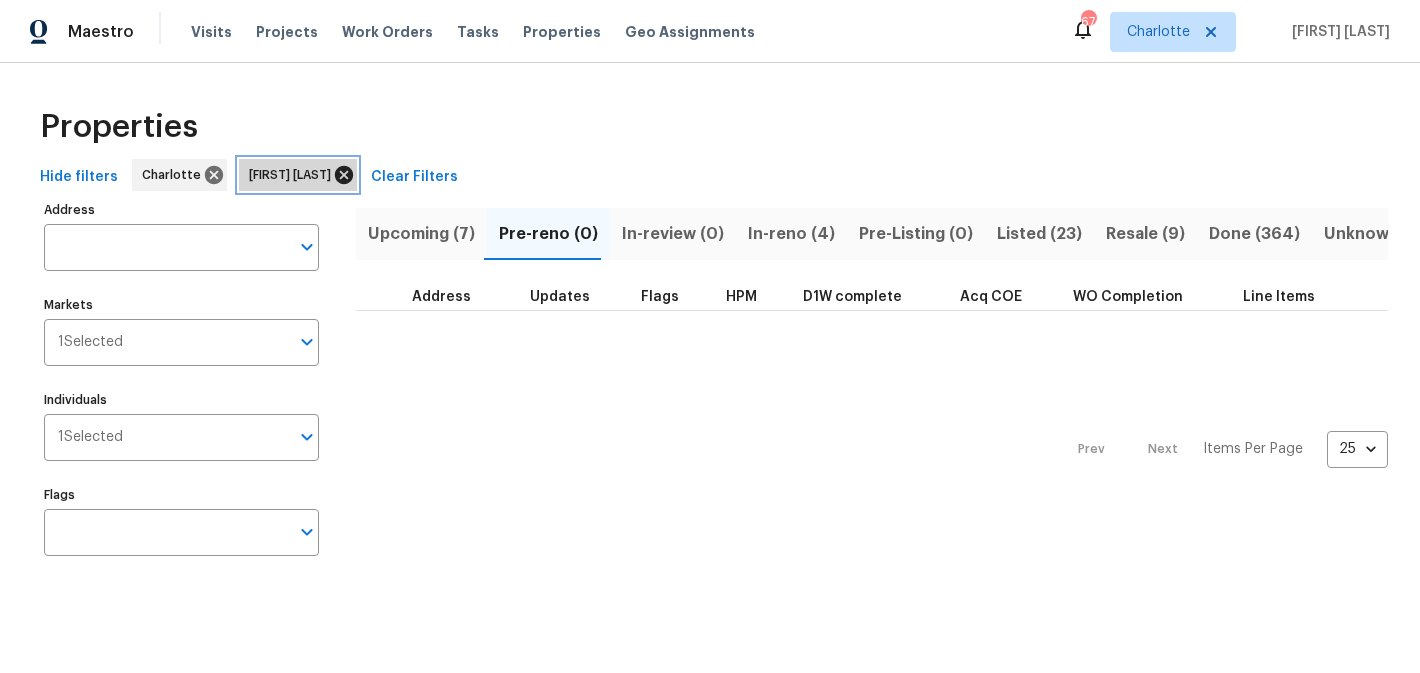 click 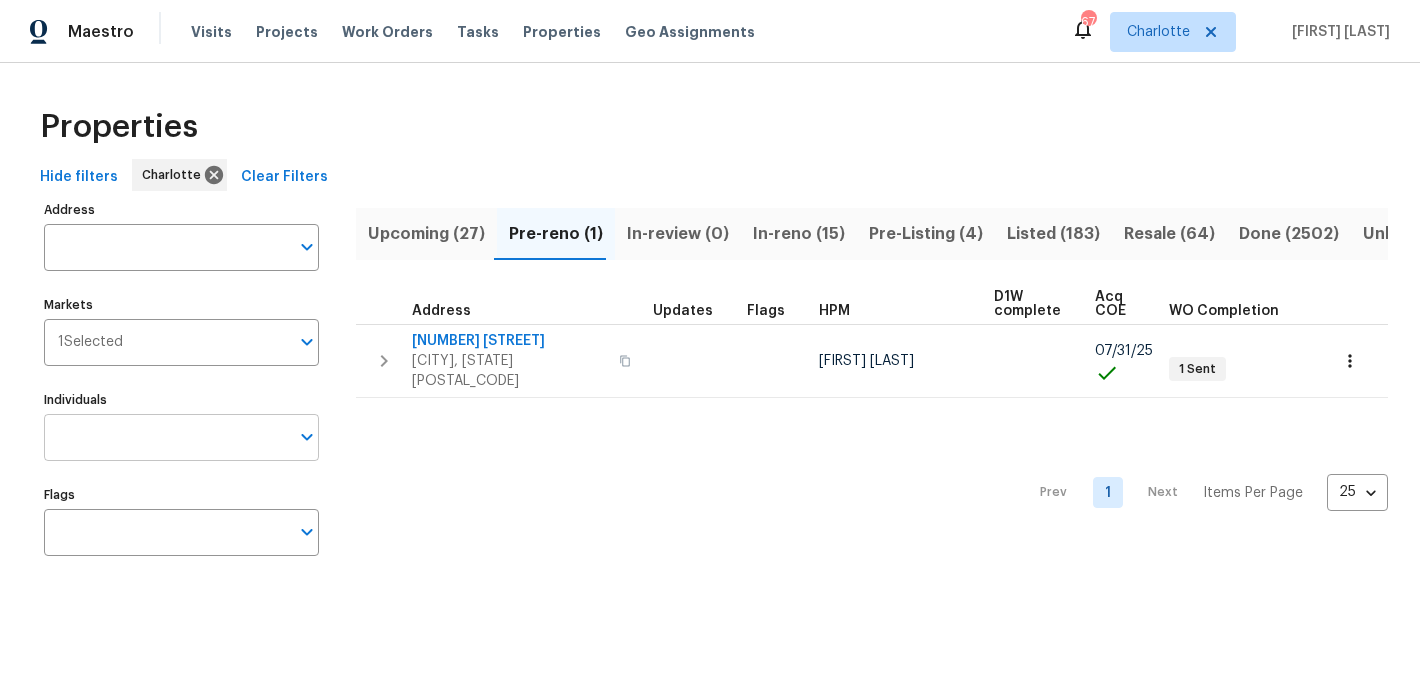 click on "Individuals" at bounding box center (166, 437) 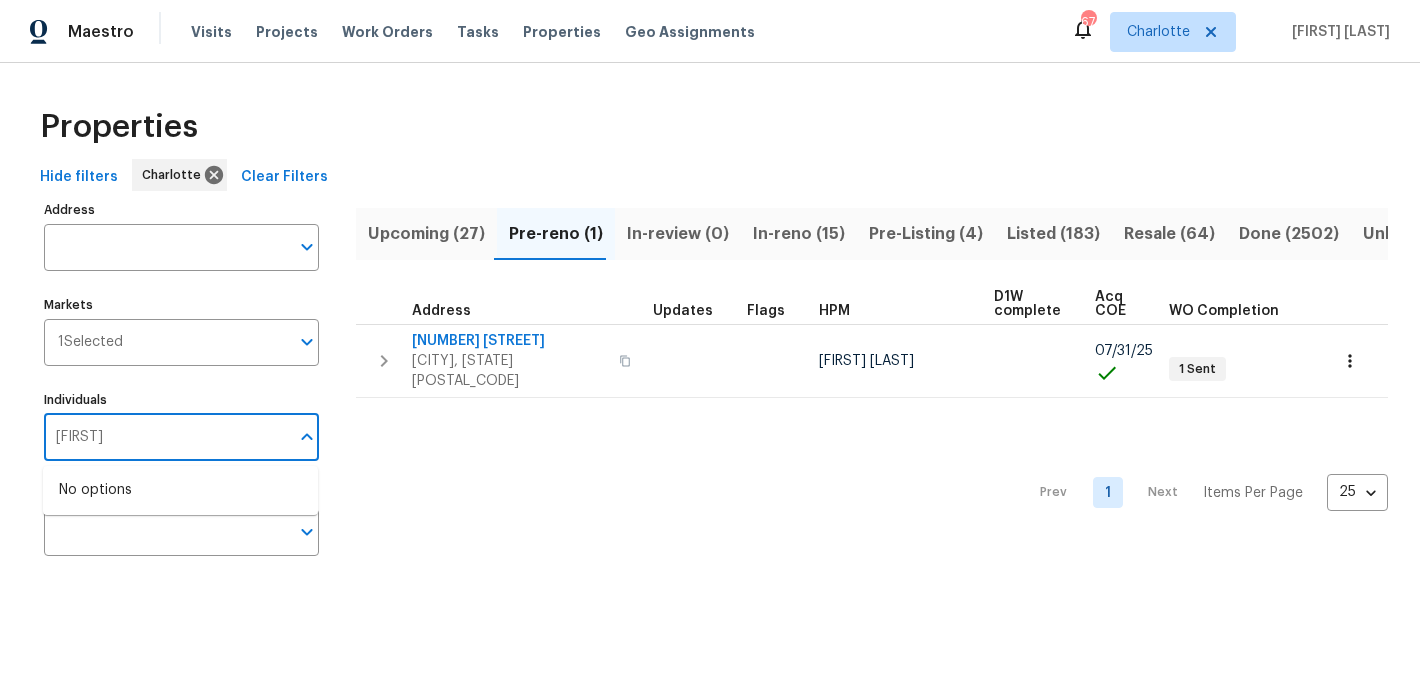 type on "matthew" 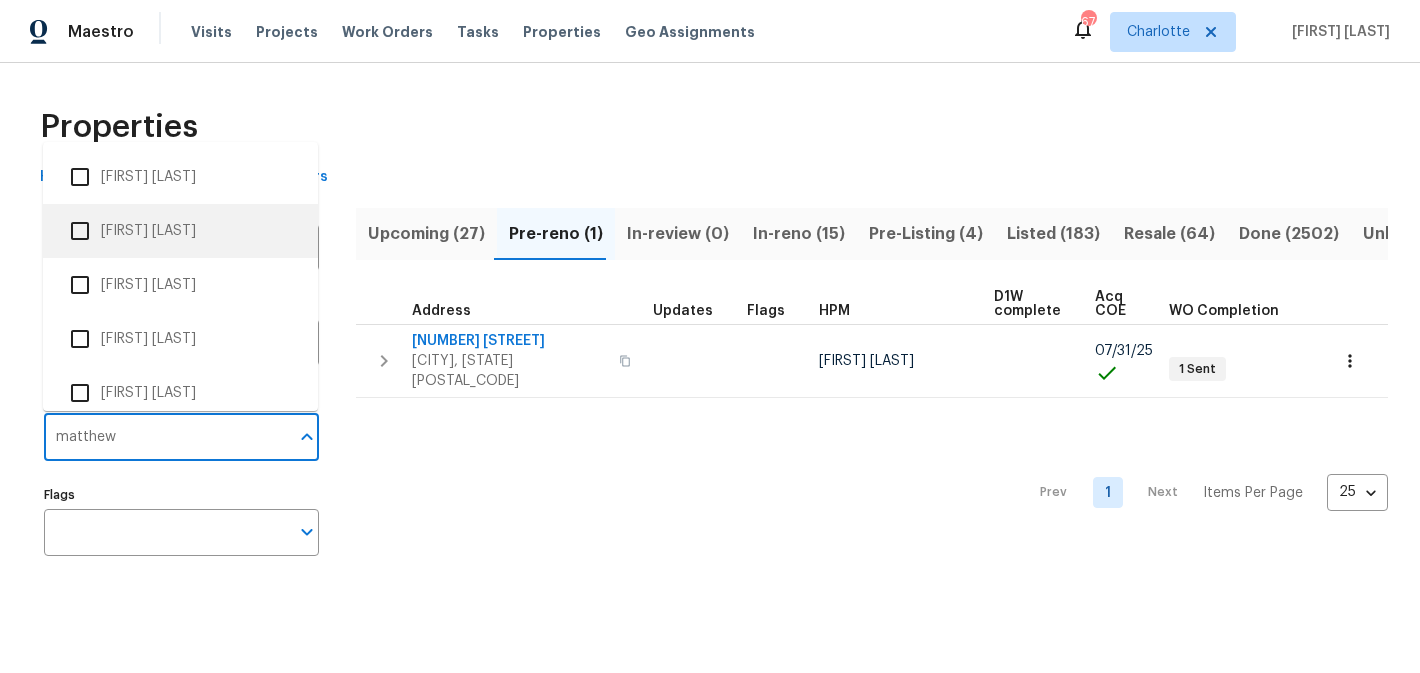 click on "[FIRST] [LAST]" at bounding box center [180, 231] 